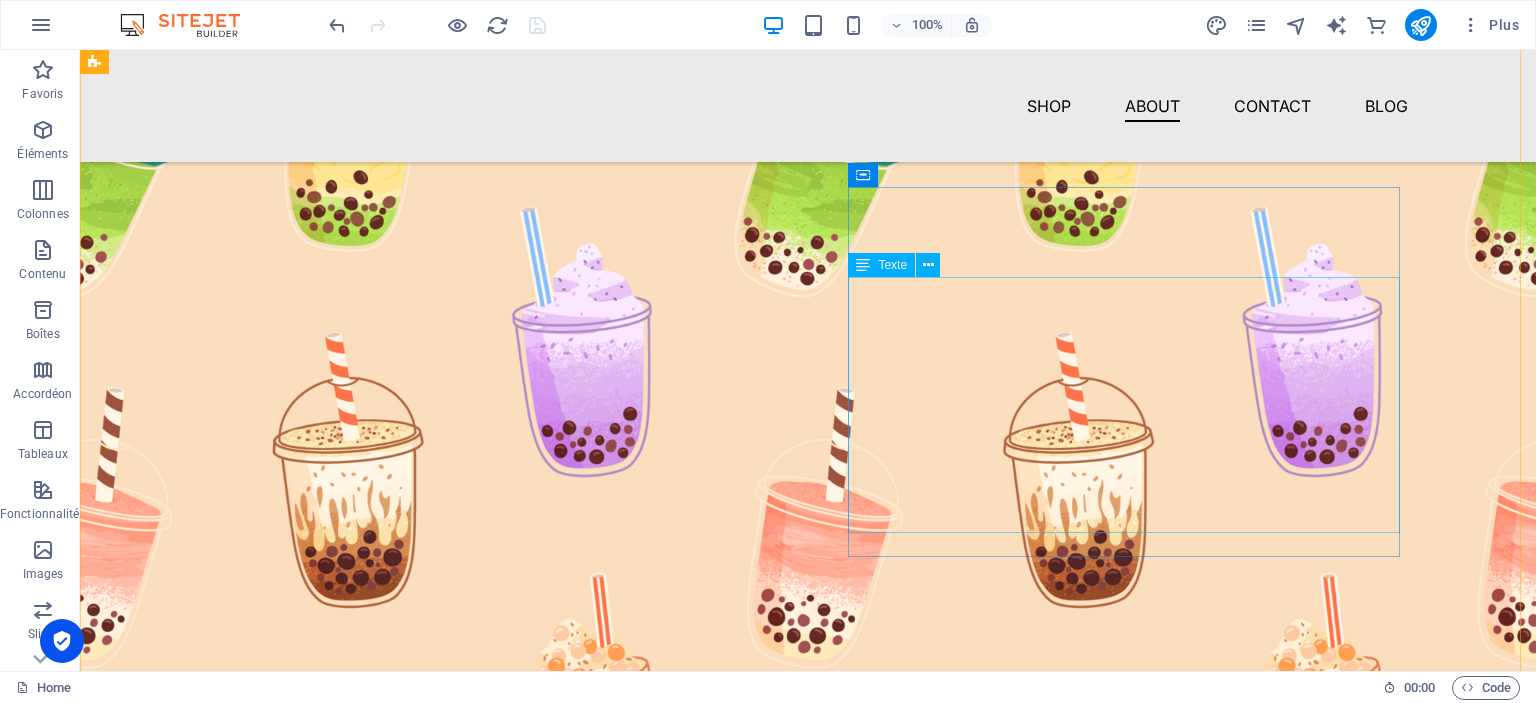 scroll, scrollTop: 1984, scrollLeft: 0, axis: vertical 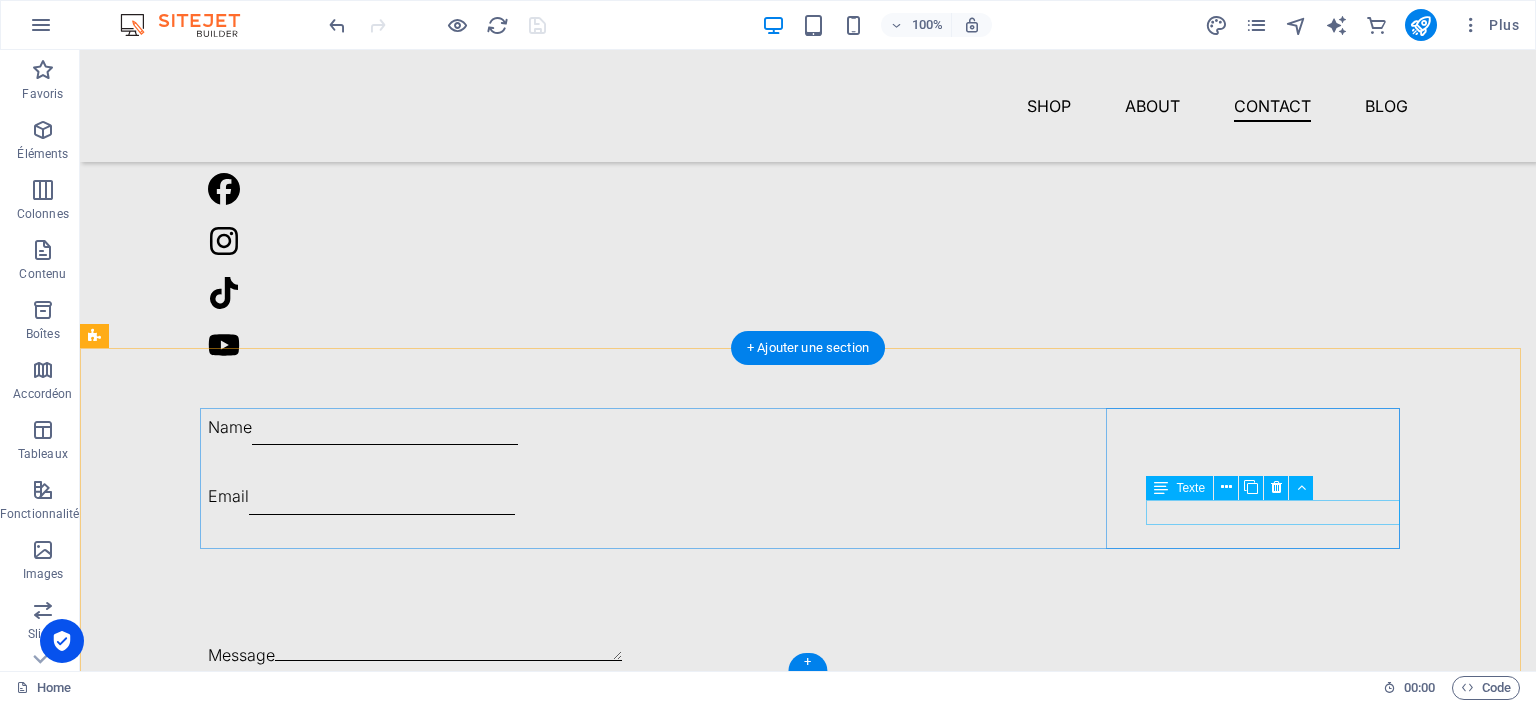 click on "bestteas442@gmail.com" at bounding box center (355, 1602) 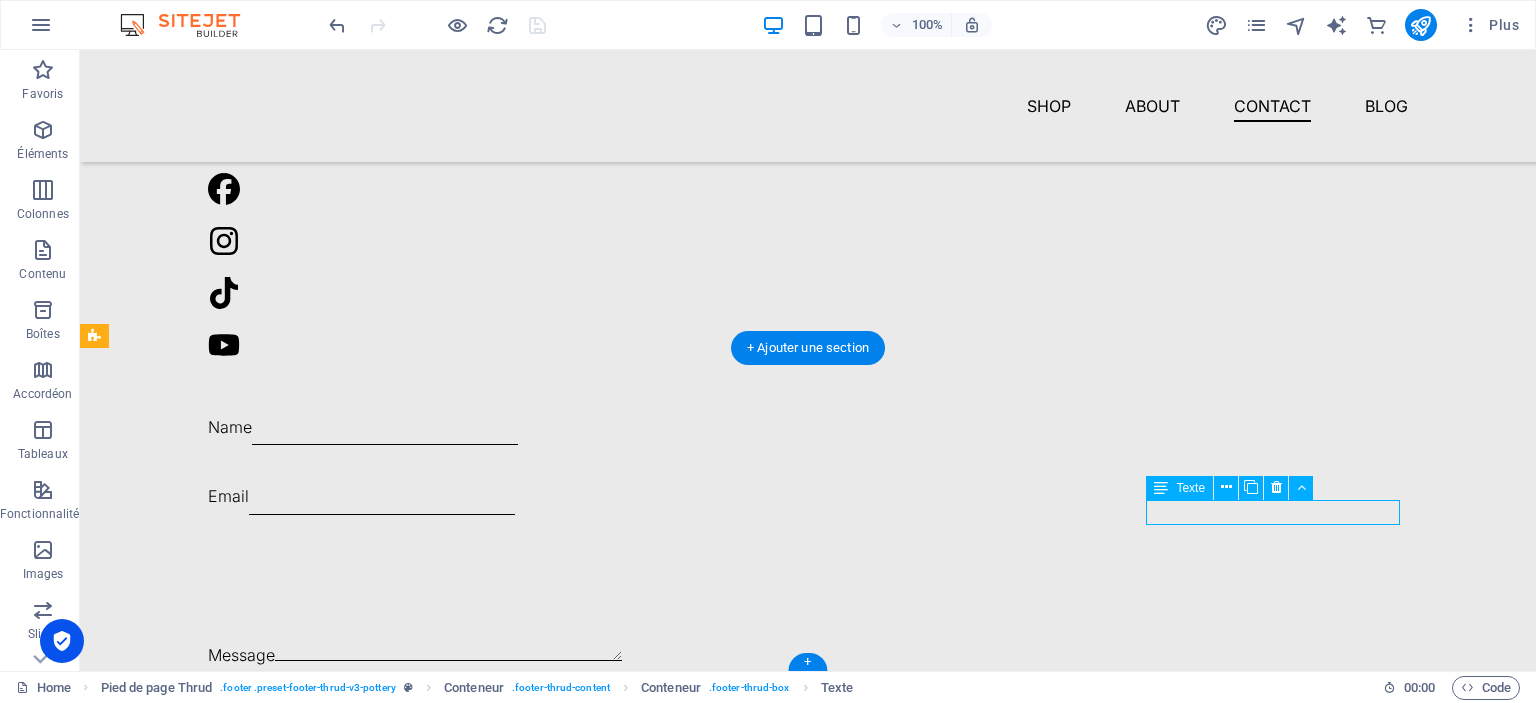 click on "bestteas442@gmail.com" at bounding box center (355, 1602) 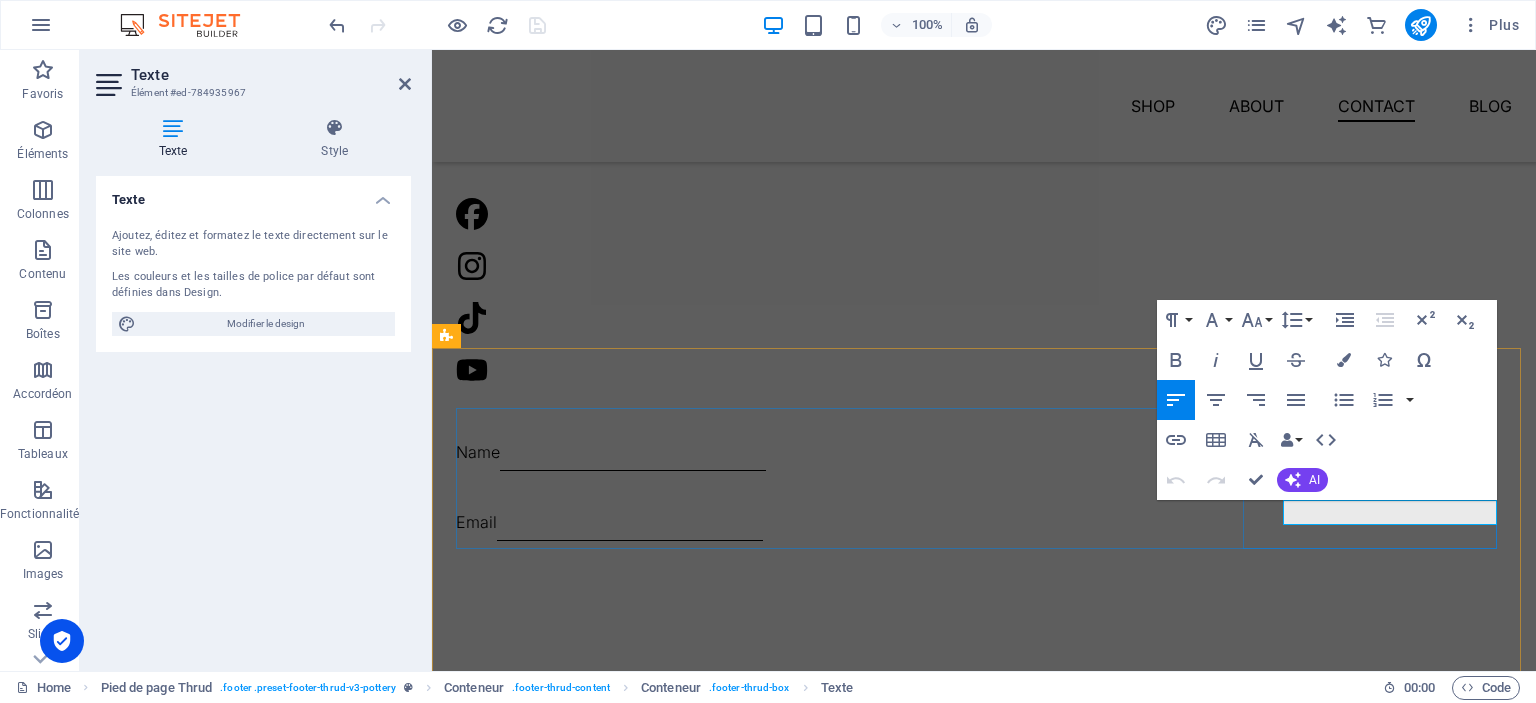 click on "bestteas442@gmail.com" at bounding box center (585, 1640) 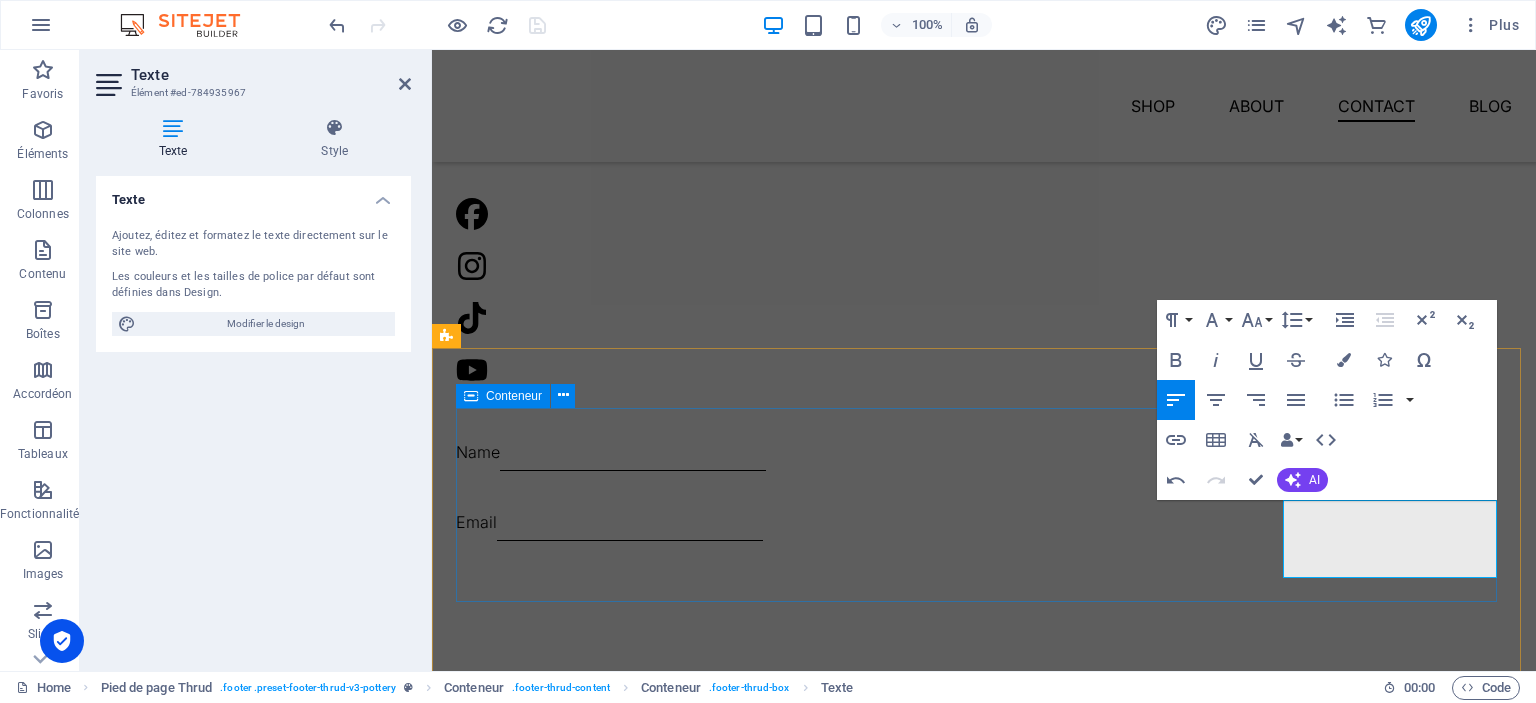 click on "Street ,  Berlin ,
12345   Quick Links Shop Contact About Blog Details Legal Notice Privacy Policy Contact 0123 - 456789 info@bestteas.ca" at bounding box center (984, 1375) 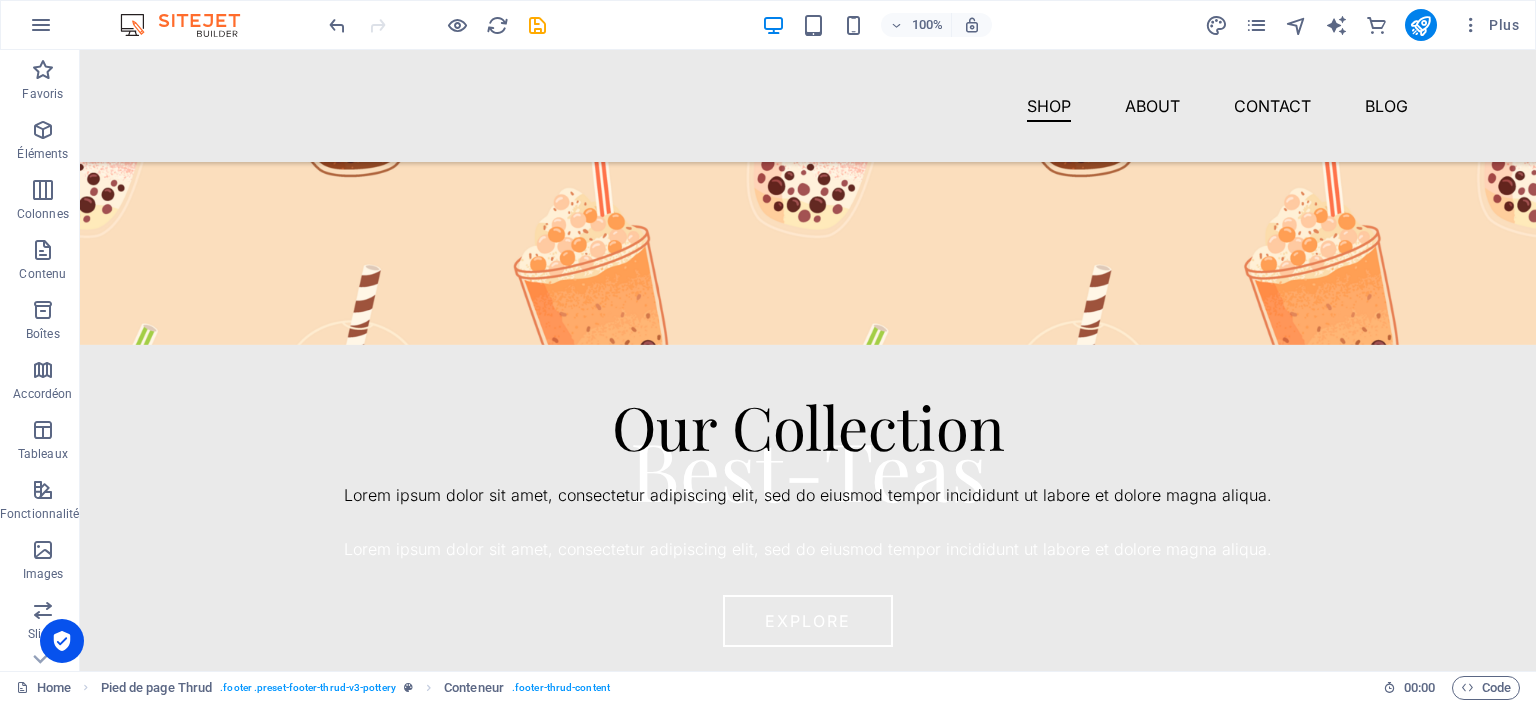 scroll, scrollTop: 0, scrollLeft: 0, axis: both 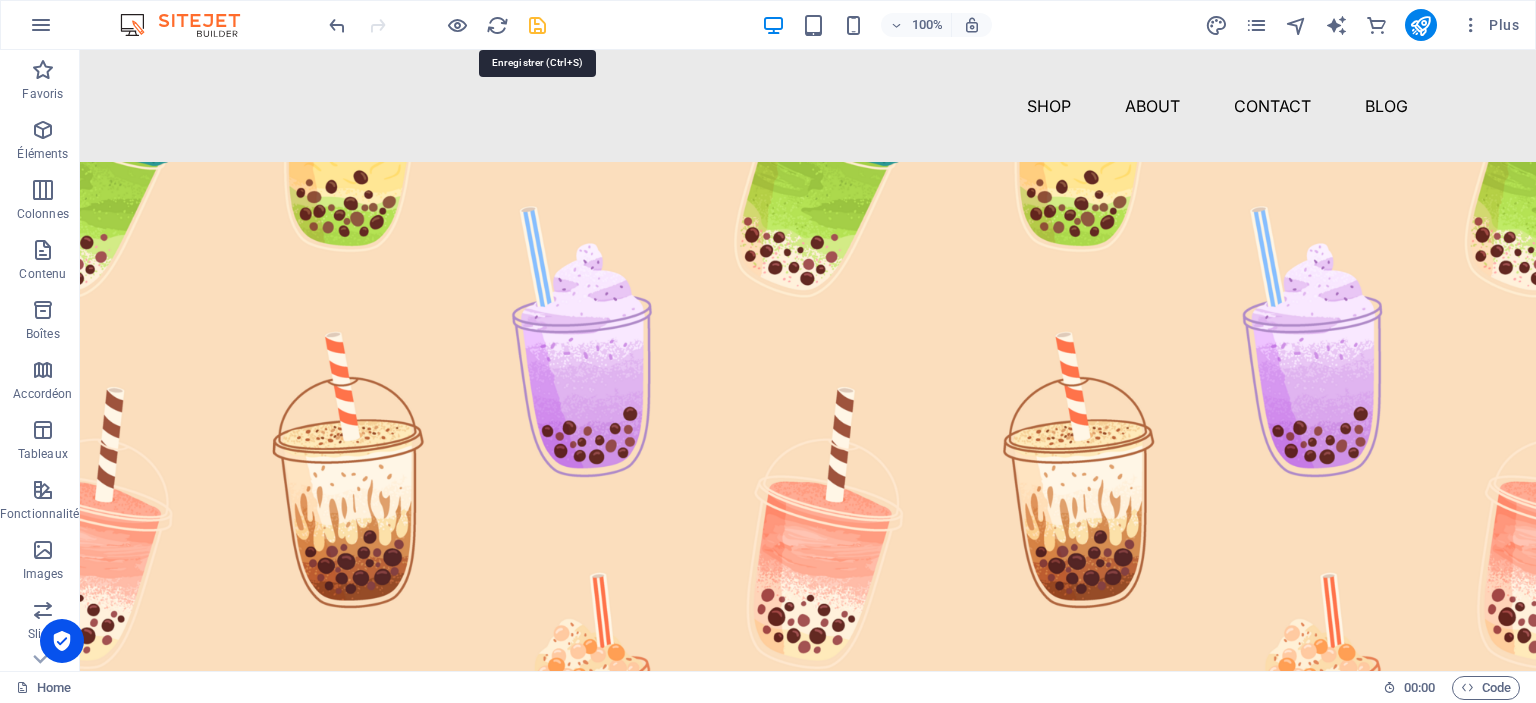 click at bounding box center [537, 25] 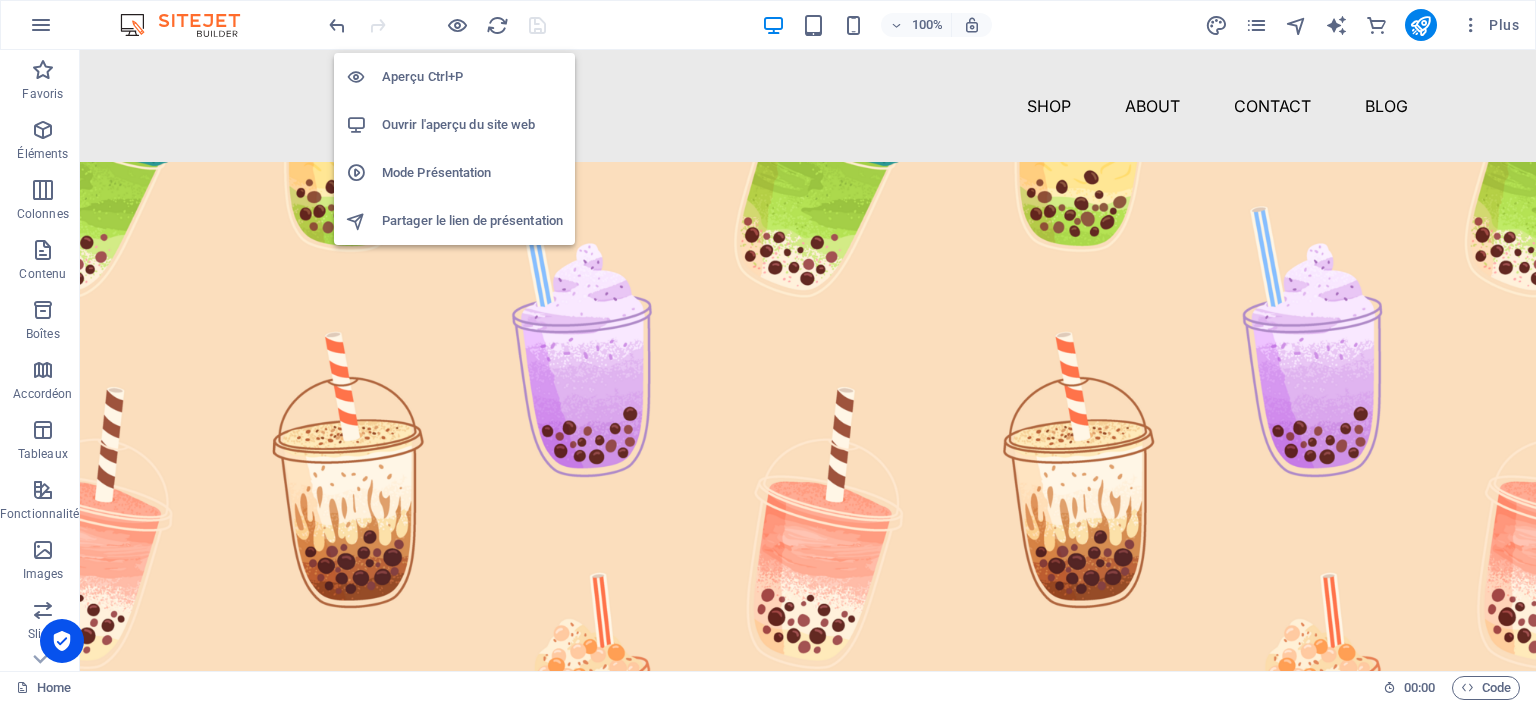 click on "Mode Présentation" at bounding box center (472, 173) 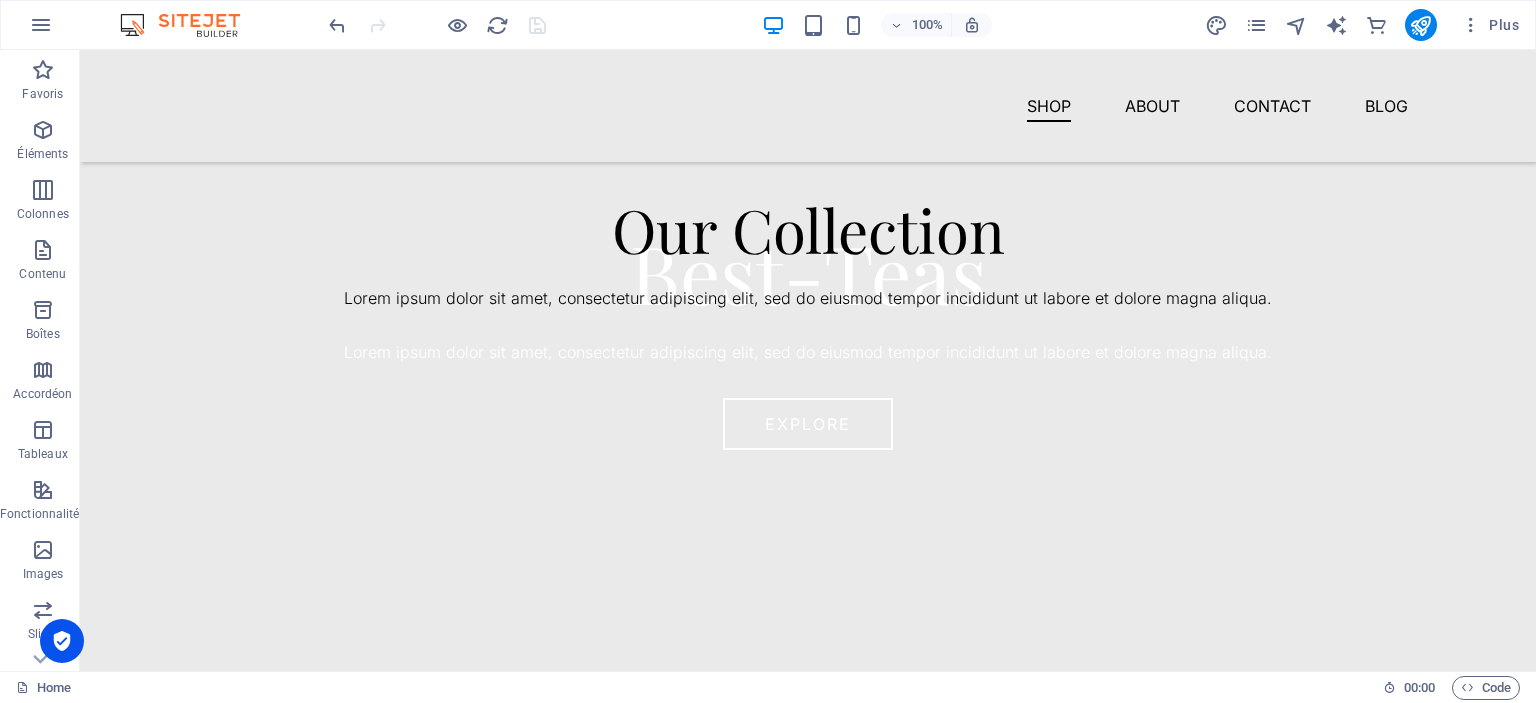 scroll, scrollTop: 624, scrollLeft: 0, axis: vertical 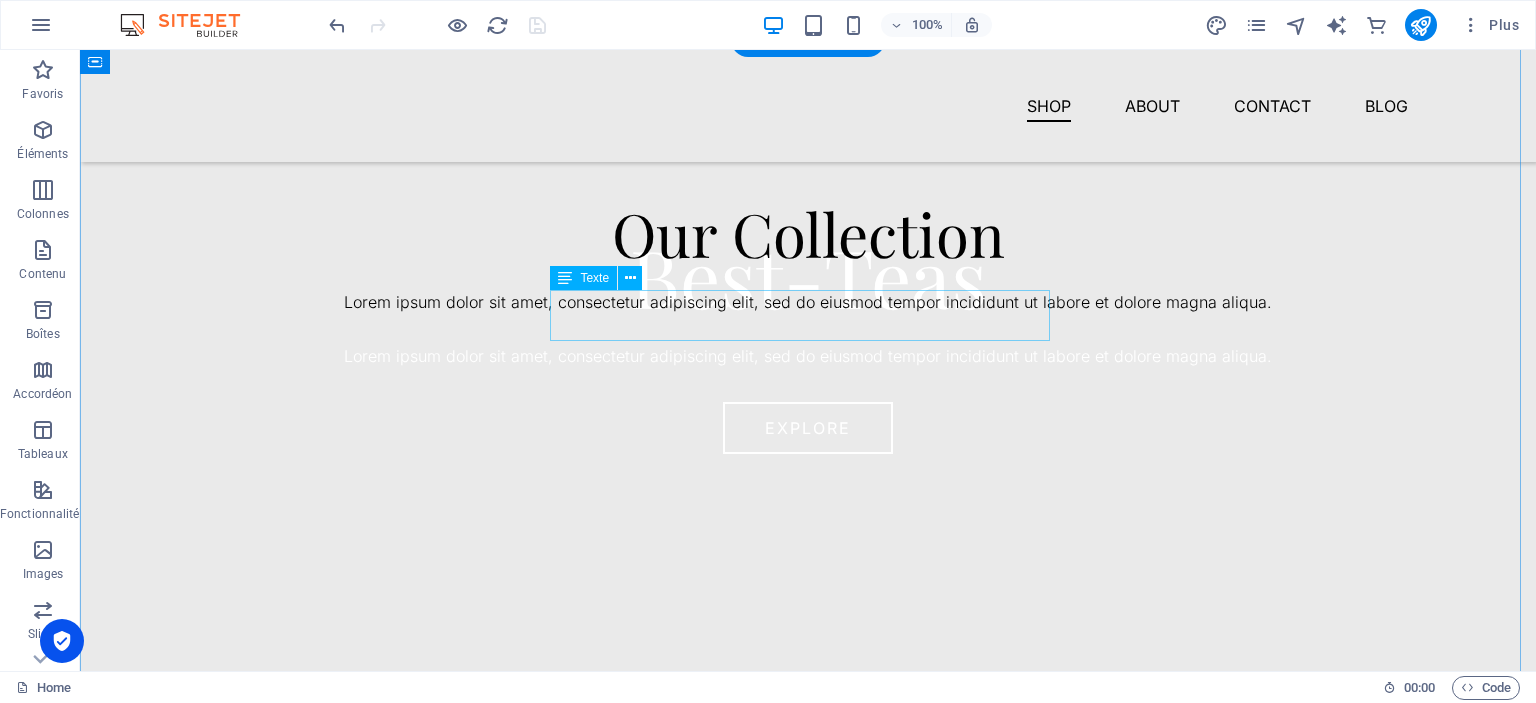 click on "Lorem ipsum dolor sit amet, consectetur adipiscing elit, sed do eiusmod tempor incididunt ut labore et dolore magna aliqua." at bounding box center [808, 303] 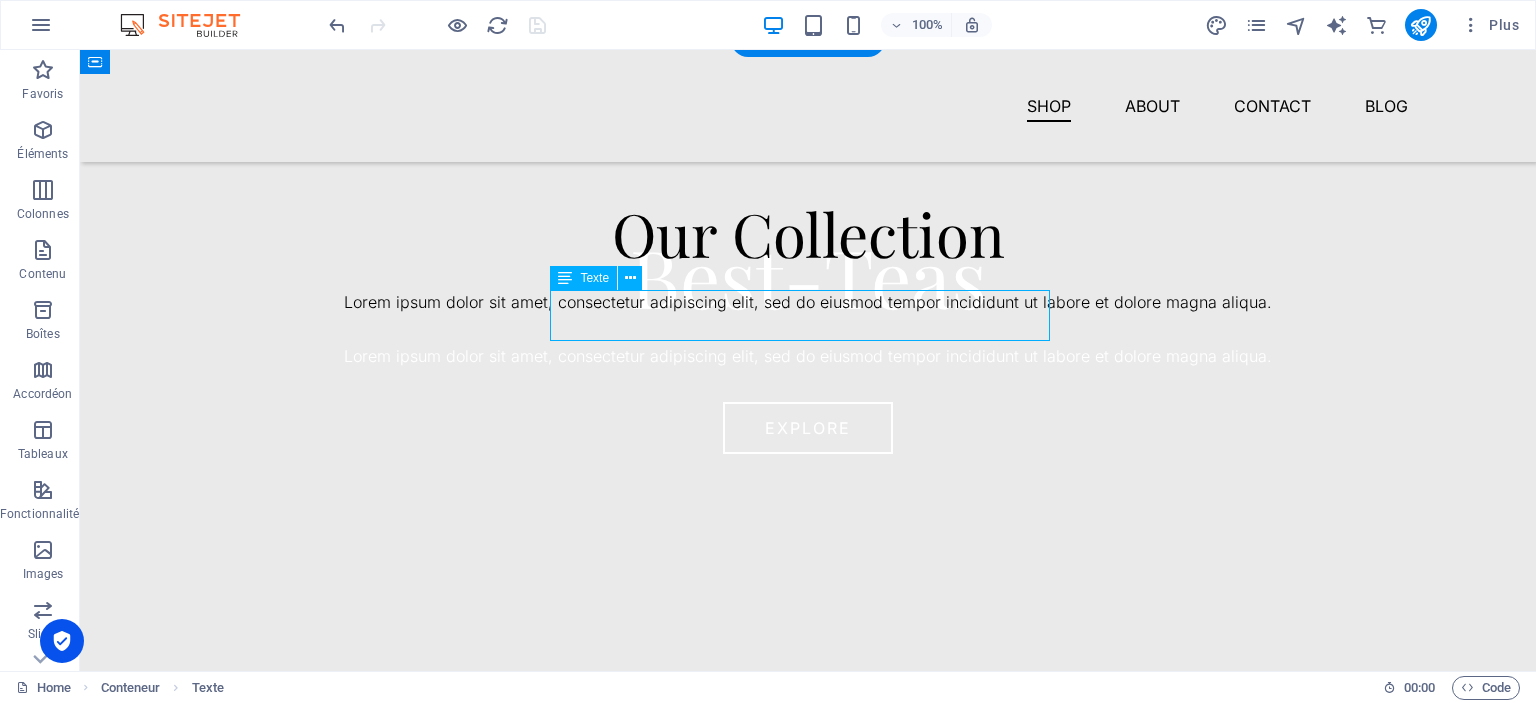 click on "Lorem ipsum dolor sit amet, consectetur adipiscing elit, sed do eiusmod tempor incididunt ut labore et dolore magna aliqua." at bounding box center [808, 303] 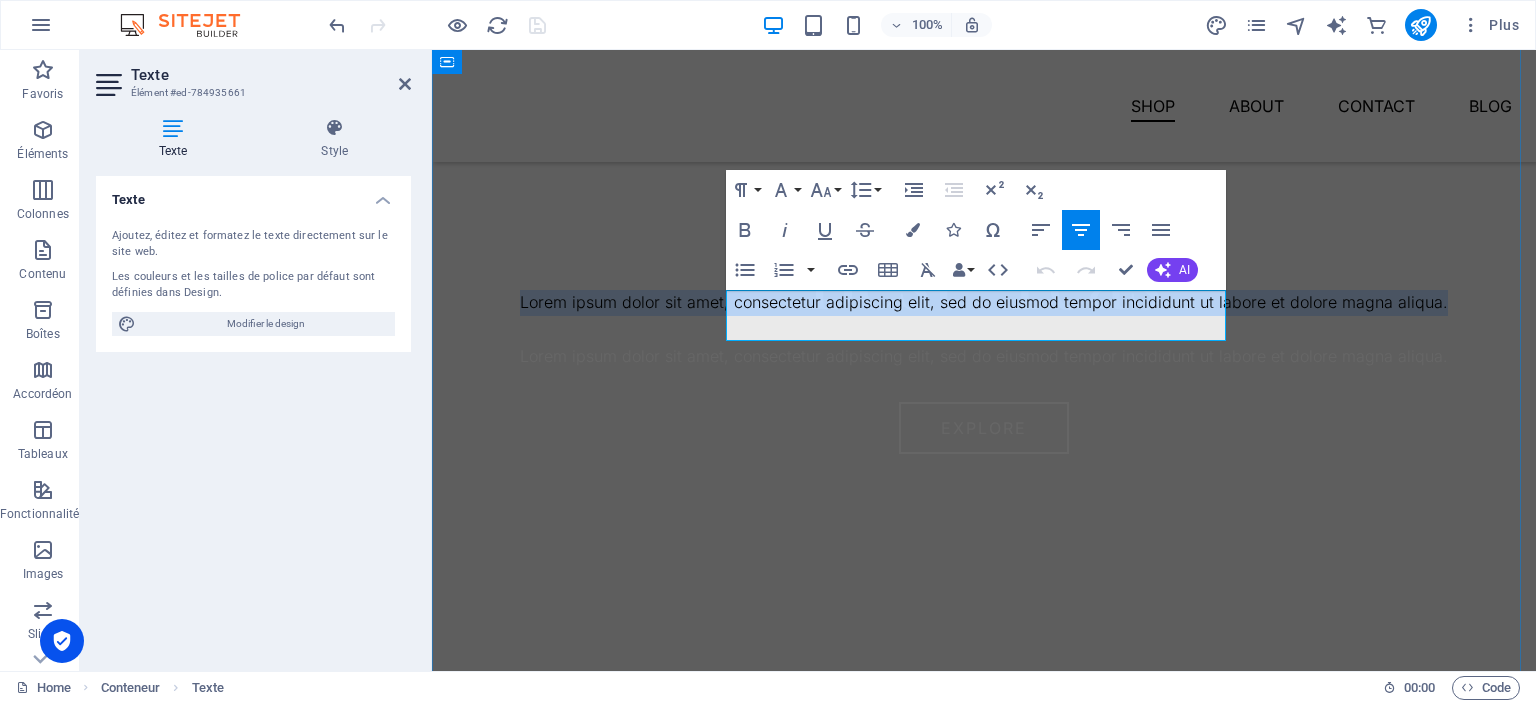 click on "Lorem ipsum dolor sit amet, consectetur adipiscing elit, sed do eiusmod tempor incididunt ut labore et dolore magna aliqua." at bounding box center [984, 303] 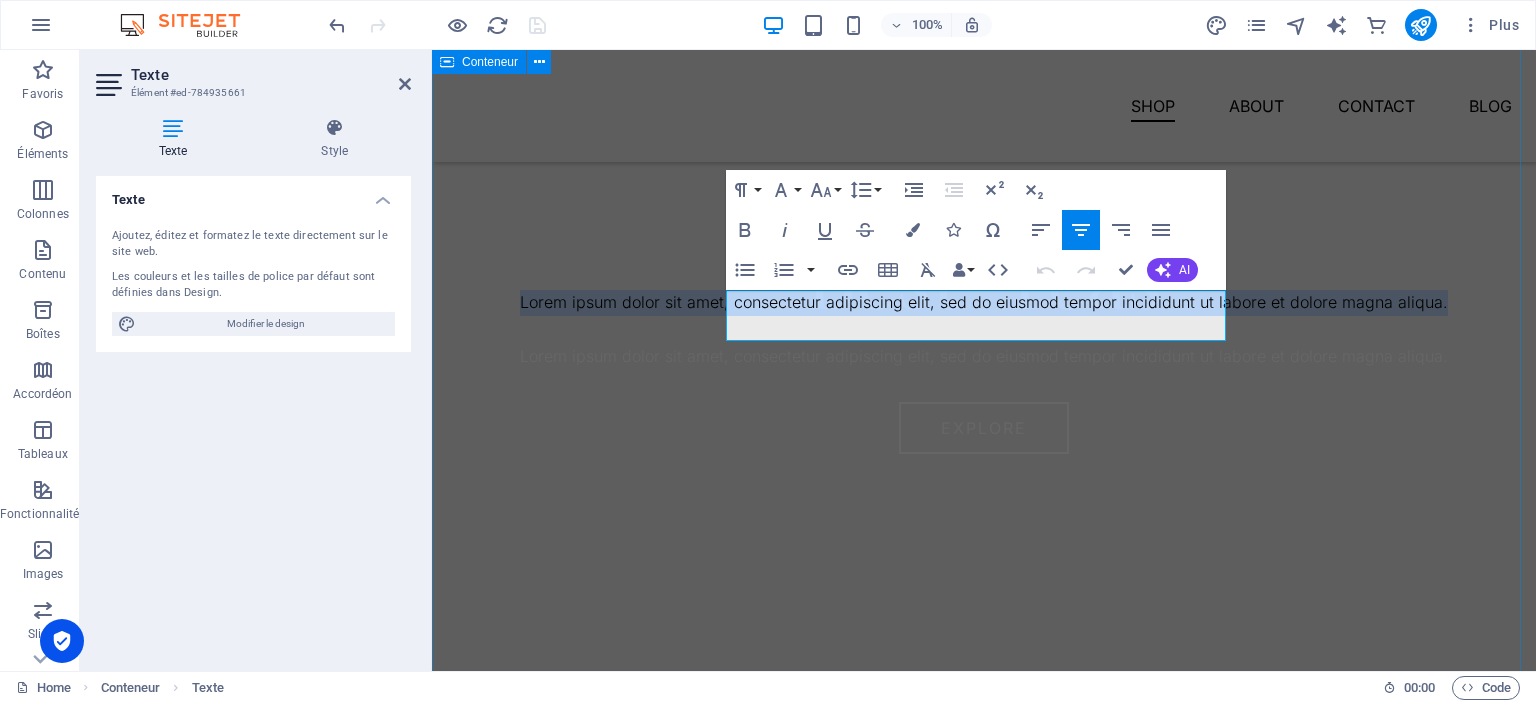 click on "Our Collection Lorem ipsum dolor sit amet, consectetur adipiscing elit, sed do eiusmod tempor incididunt ut labore et dolore magna aliqua." at bounding box center (984, 438) 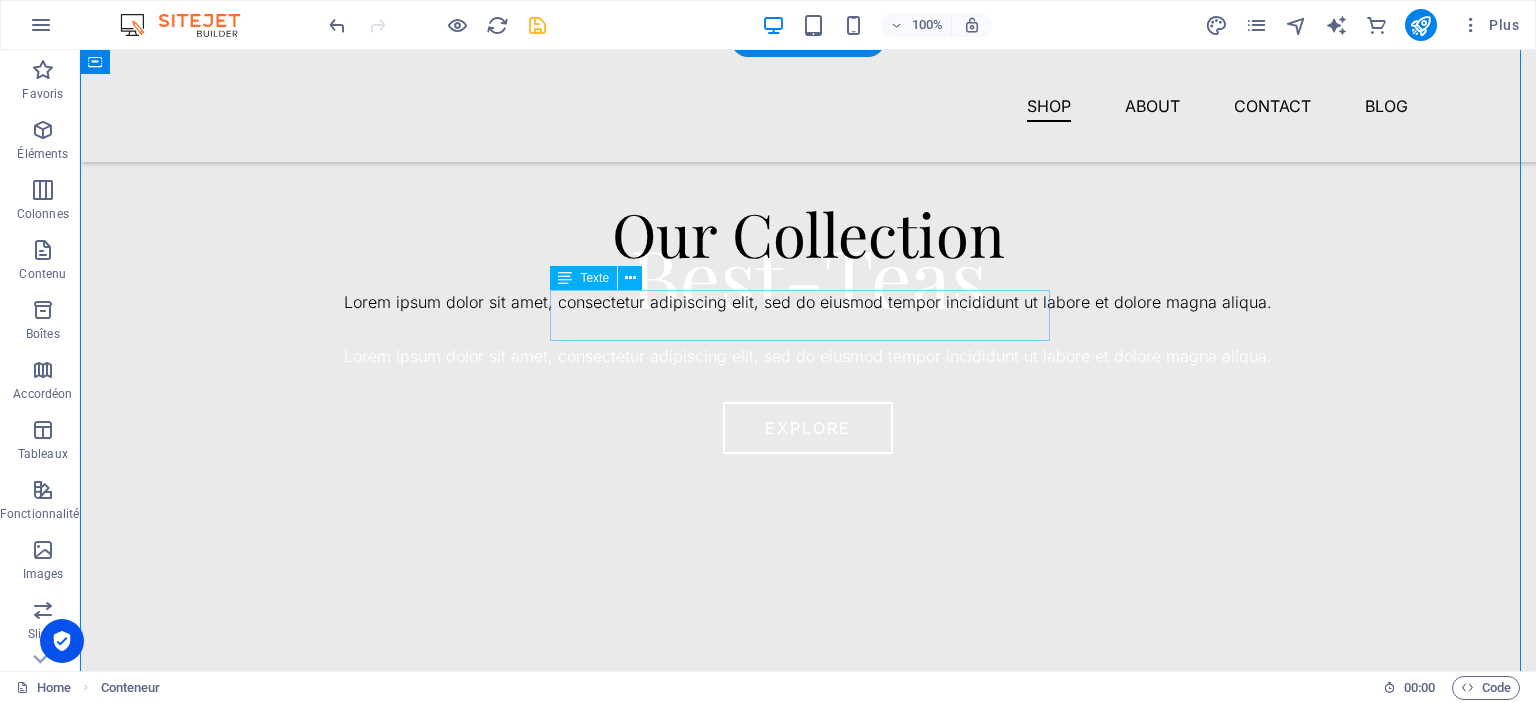 click on "Lorem ipsum dolor sit amet, consectetur adipiscing elit, sed do eiusmod tempor incididunt ut labore et dolore magna aliqua." at bounding box center (808, 303) 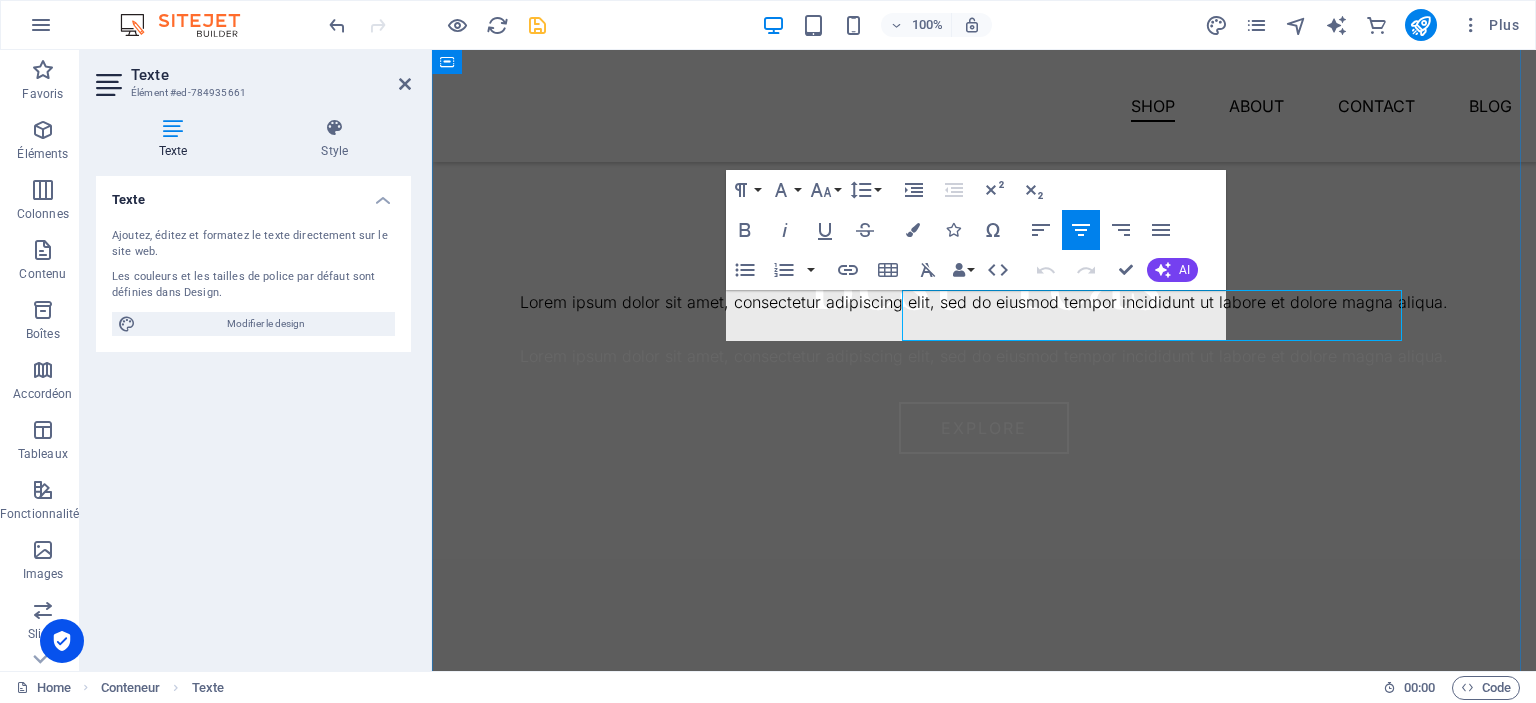 click on "Lorem ipsum dolor sit amet, consectetur adipiscing elit, sed do eiusmod tempor incididunt ut labore et dolore magna aliqua." at bounding box center [984, 303] 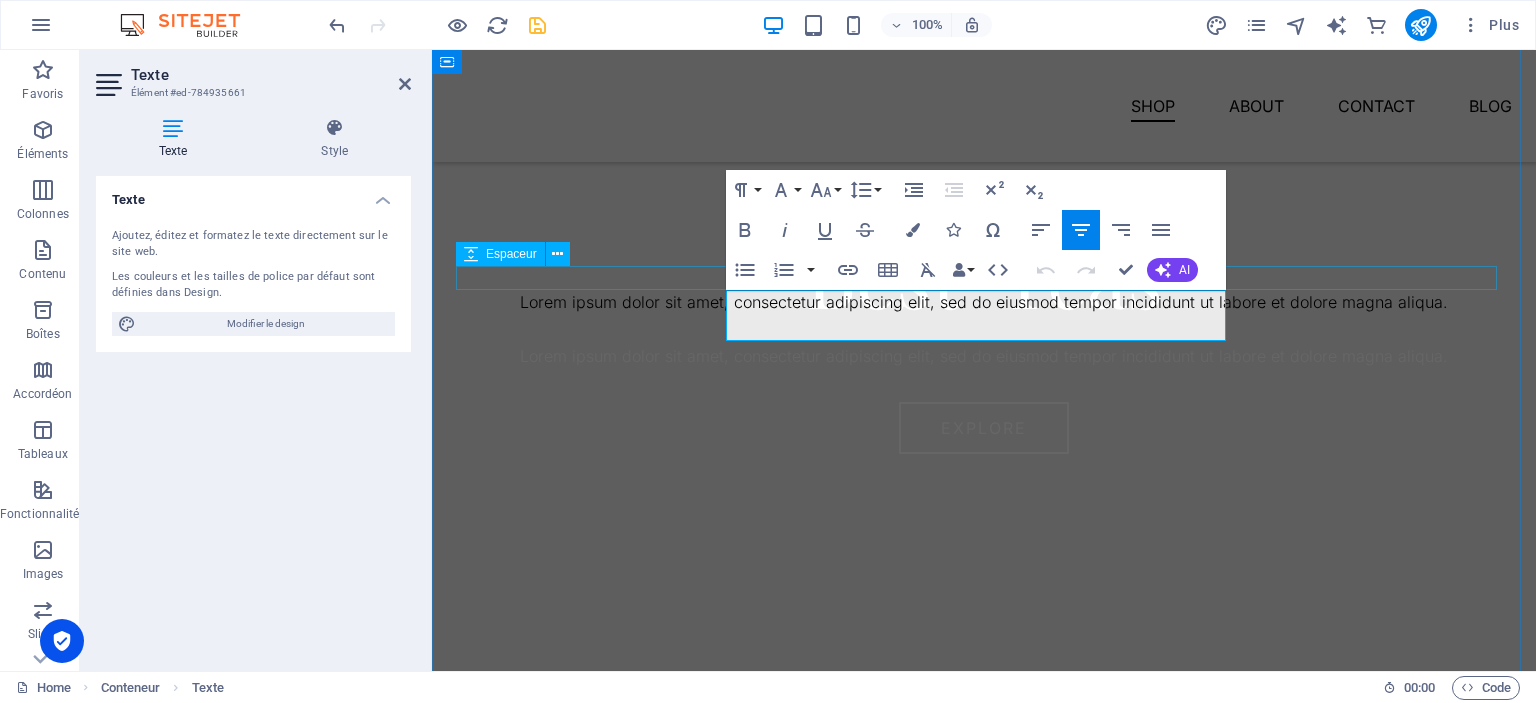 click at bounding box center [984, 278] 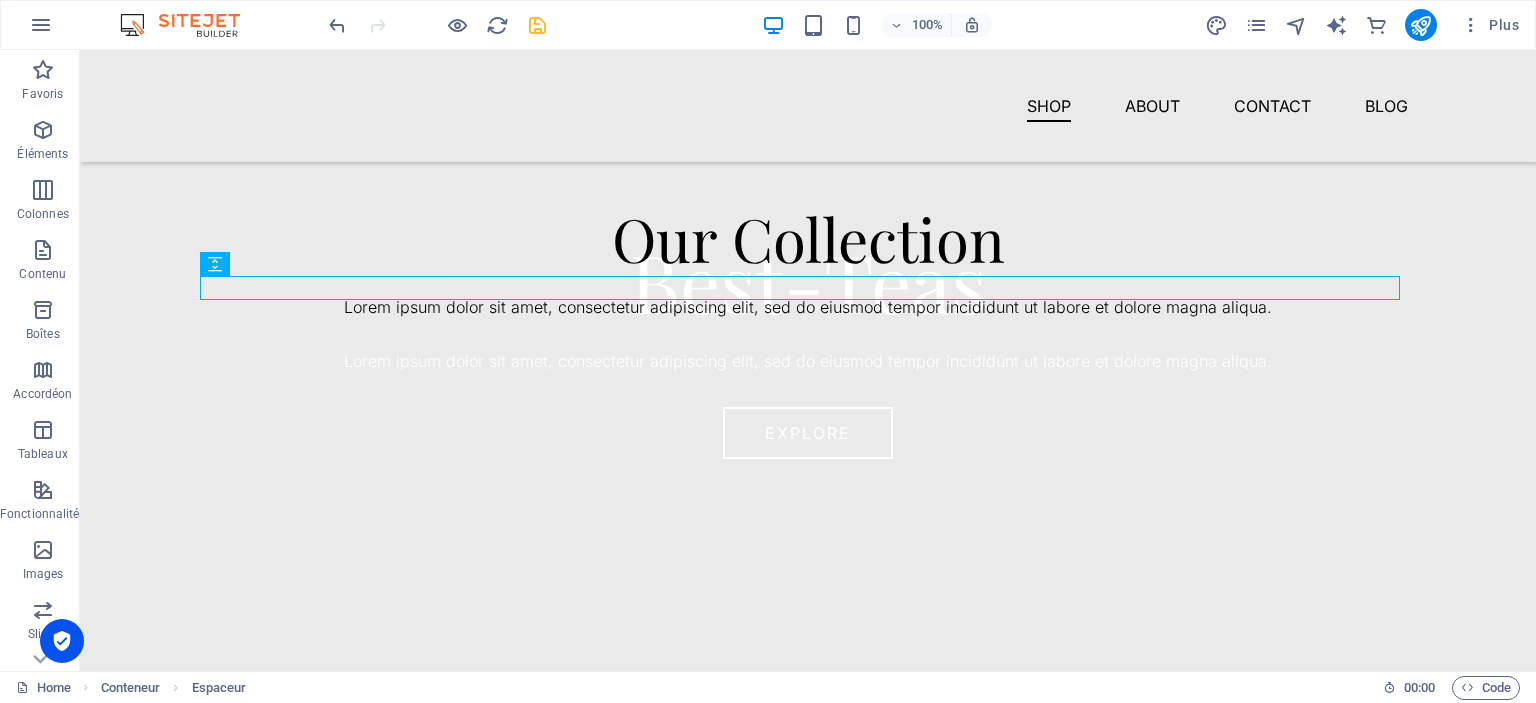 scroll, scrollTop: 613, scrollLeft: 0, axis: vertical 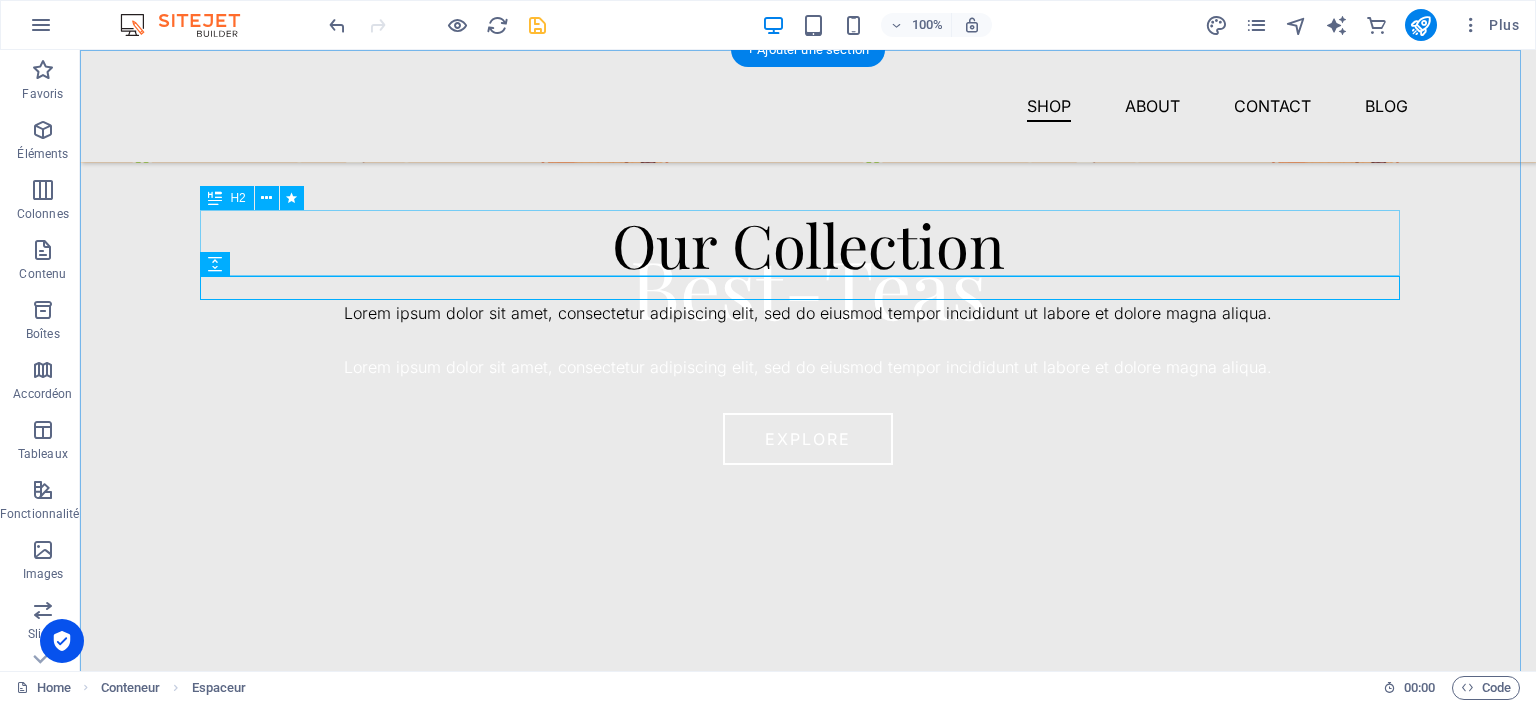 click on "Our Collection" at bounding box center (808, 244) 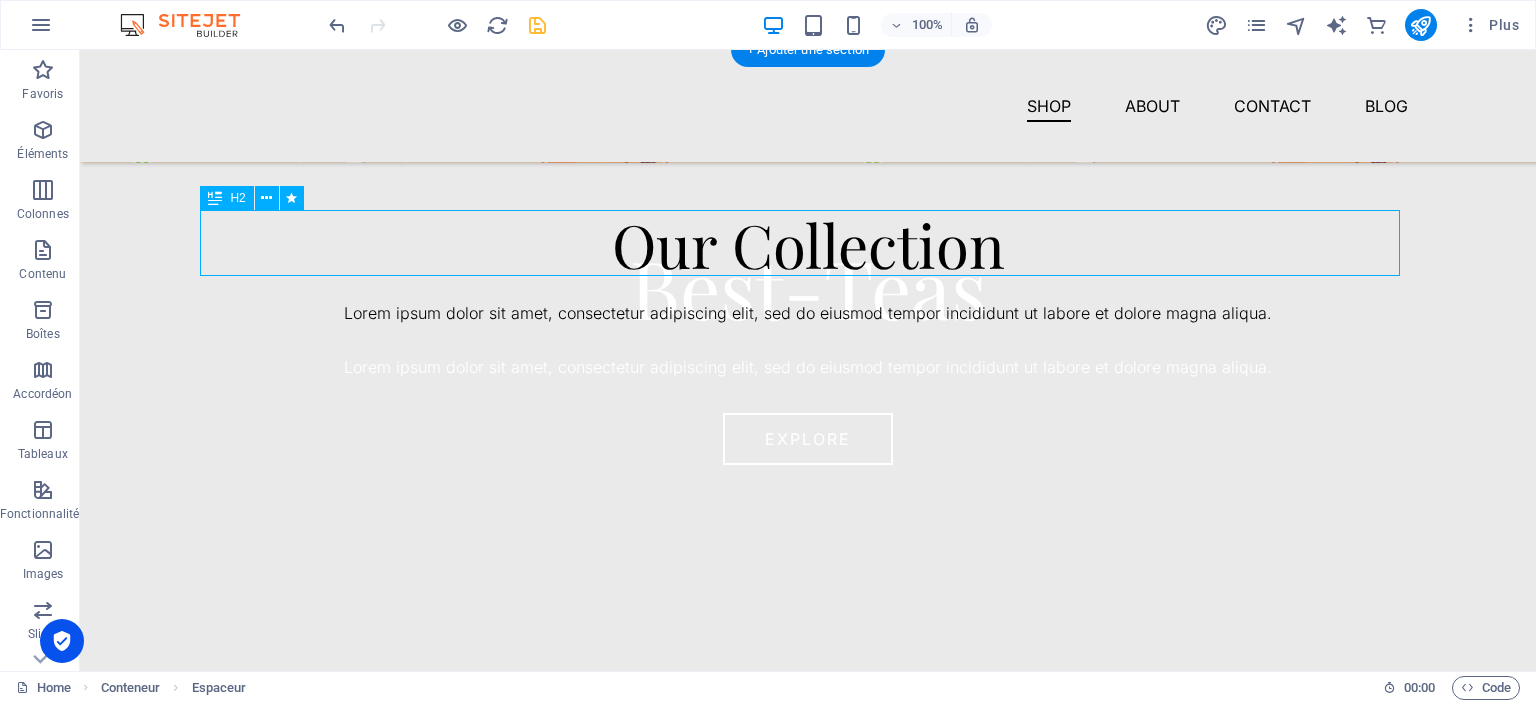 click on "Our Collection" at bounding box center (808, 244) 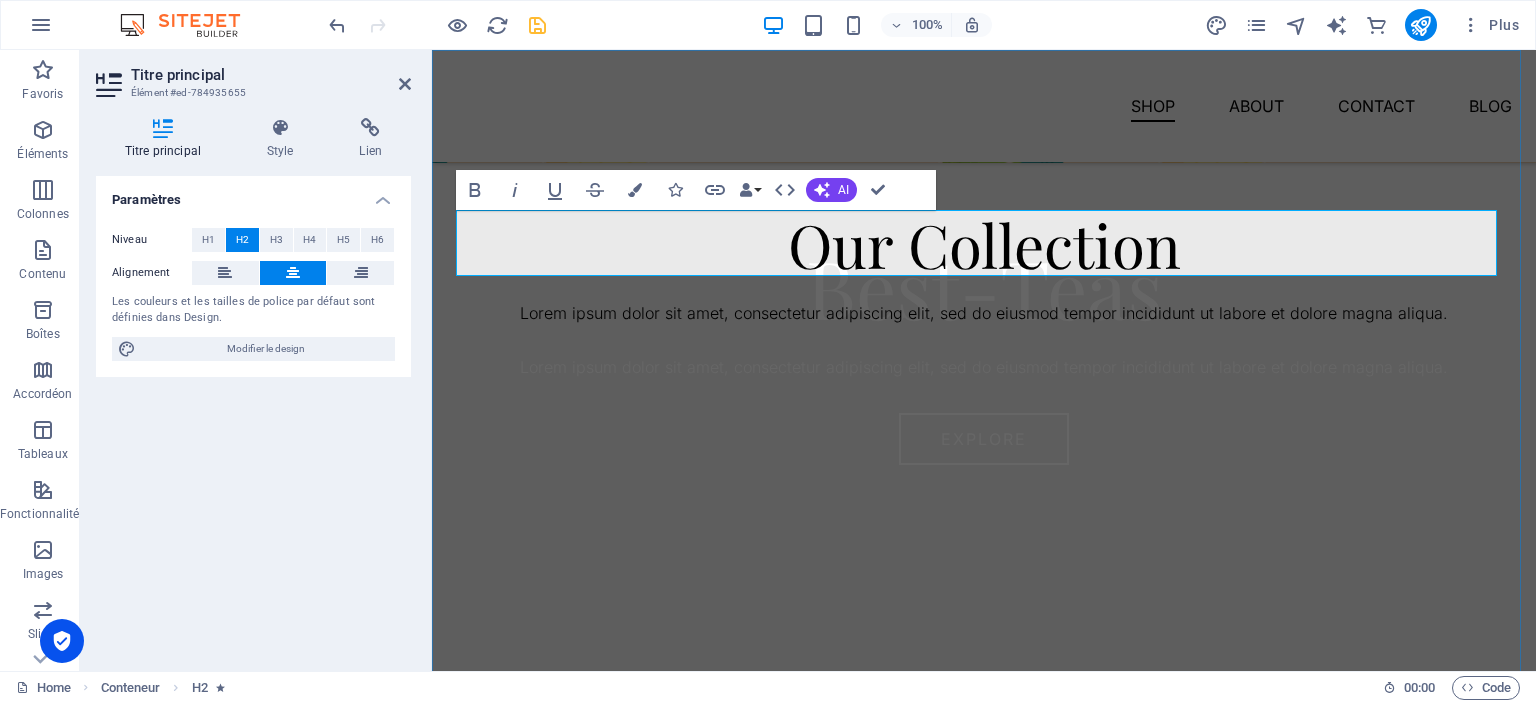 click on "Our Collection Lorem ipsum dolor sit amet, consectetur adipiscing elit, sed do eiusmod tempor incididunt ut labore et dolore magna aliqua." at bounding box center (984, 449) 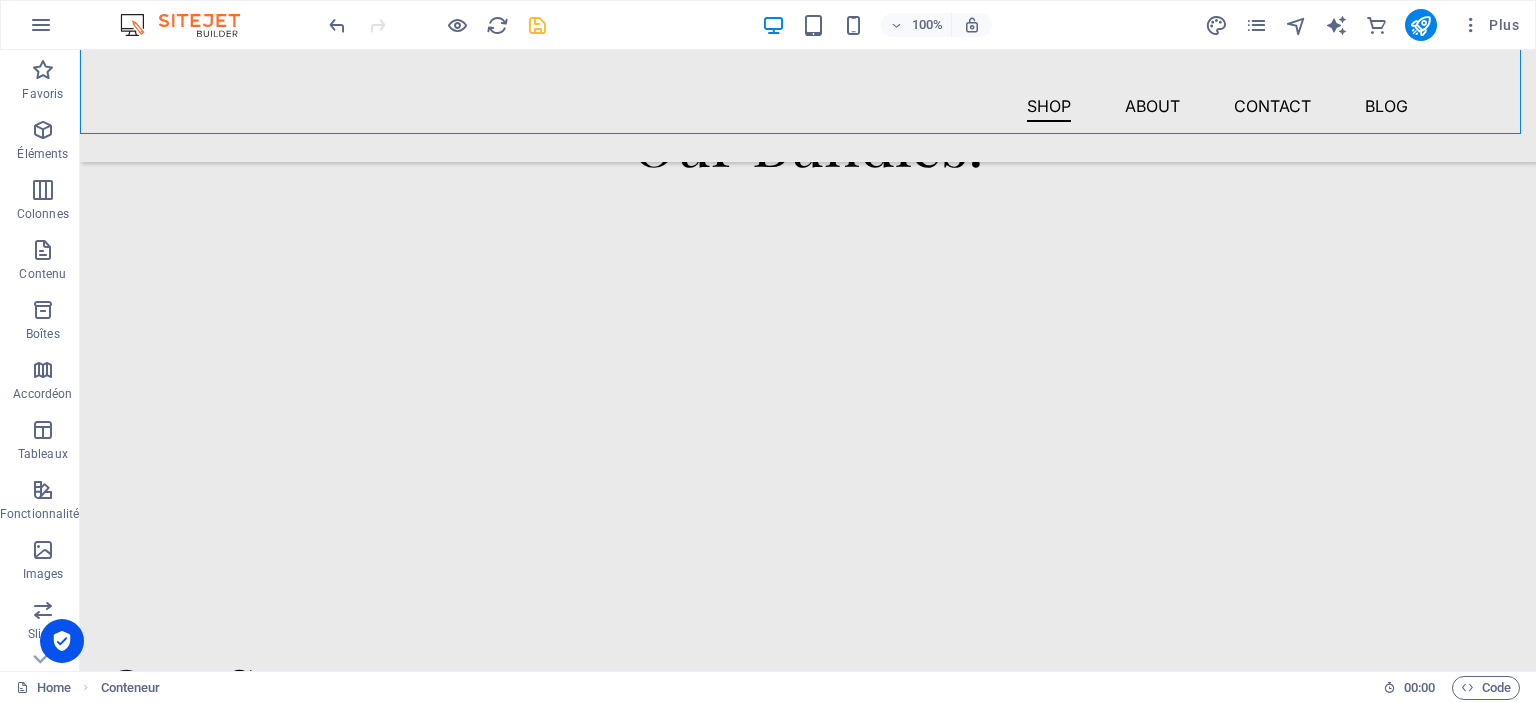 scroll, scrollTop: 1362, scrollLeft: 0, axis: vertical 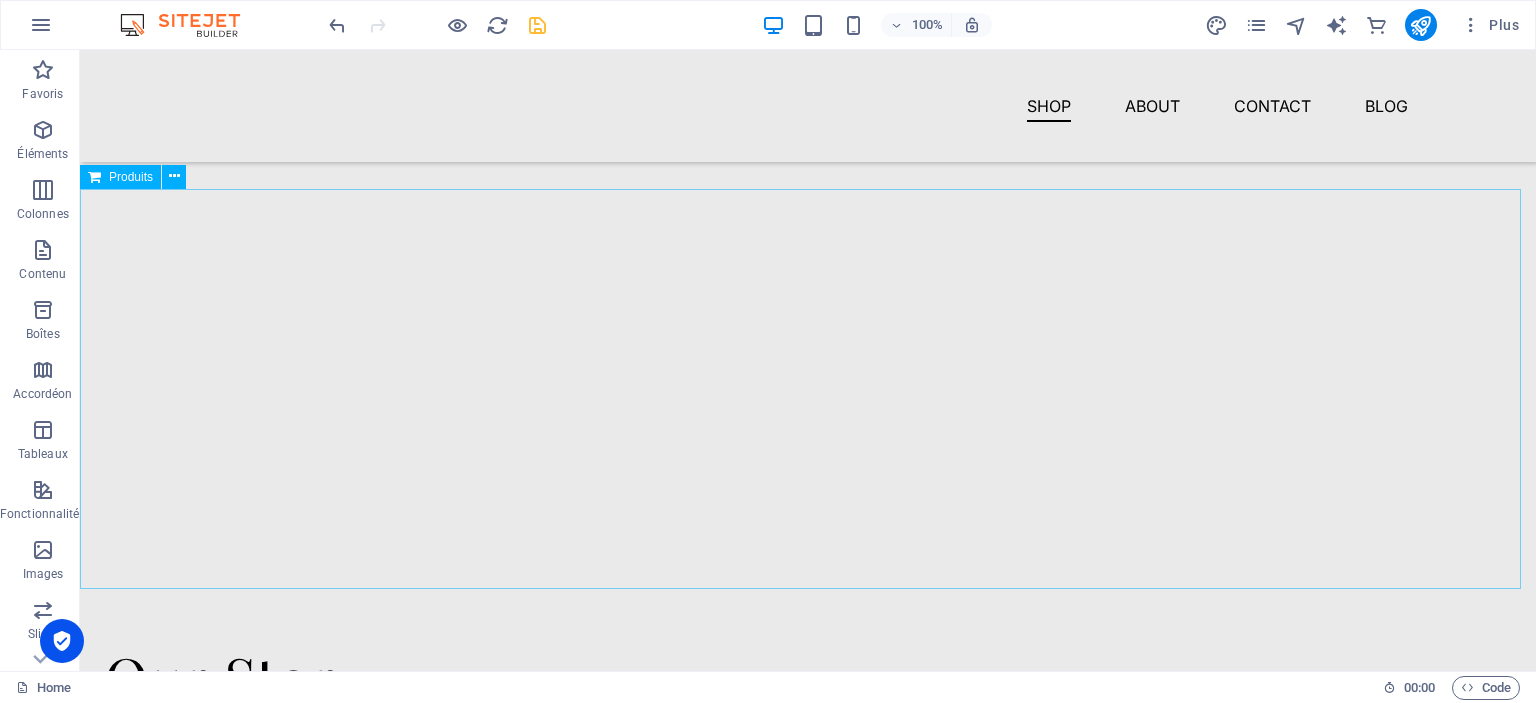 click on "Produits" at bounding box center [120, 177] 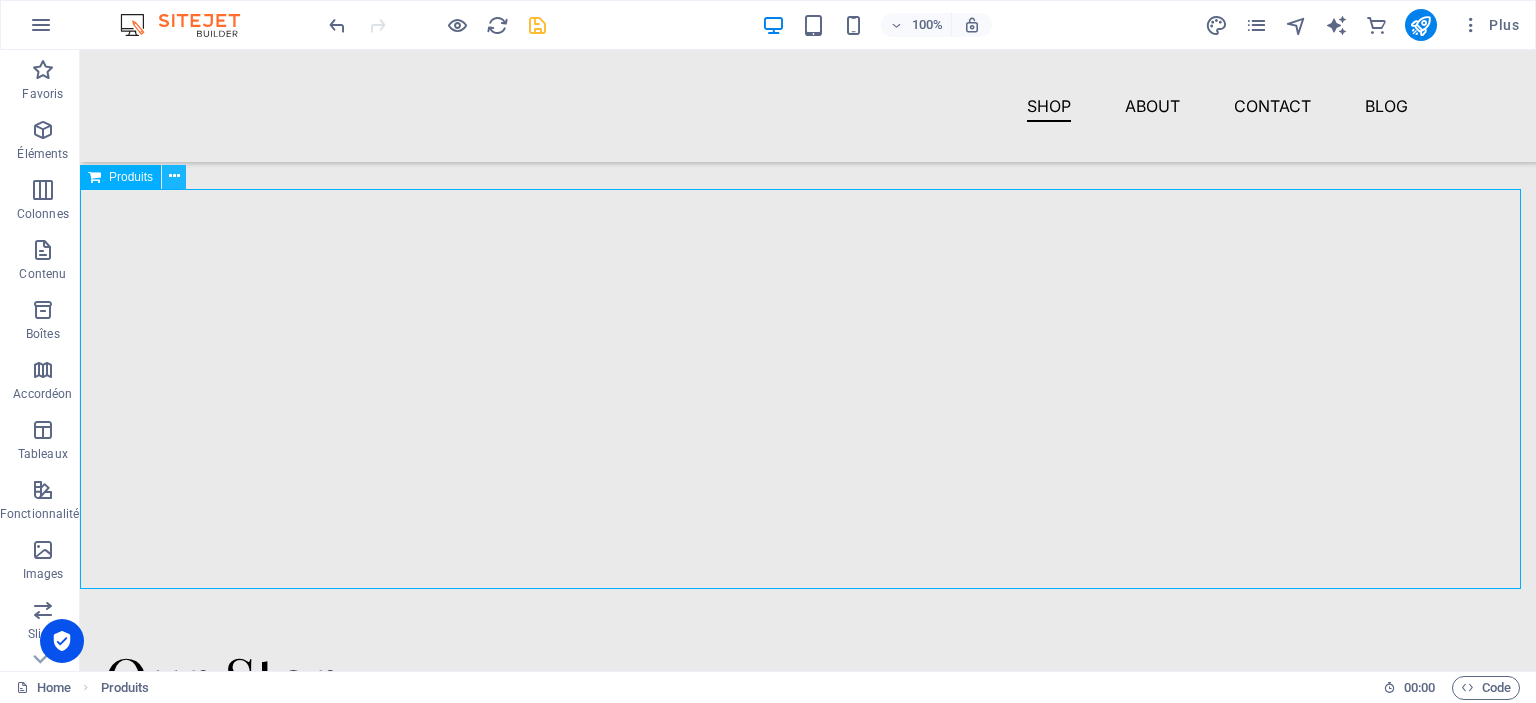 click at bounding box center (174, 176) 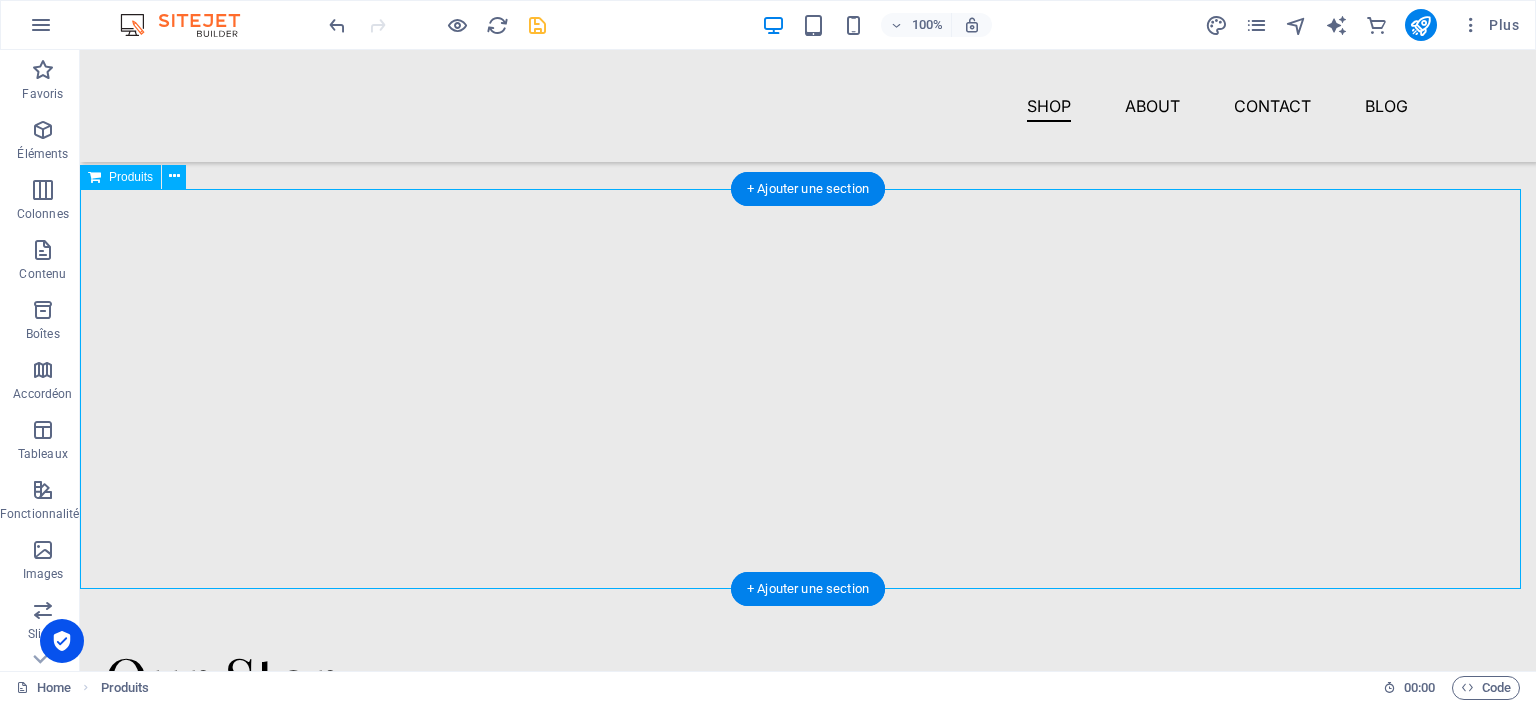 click at bounding box center (808, 364) 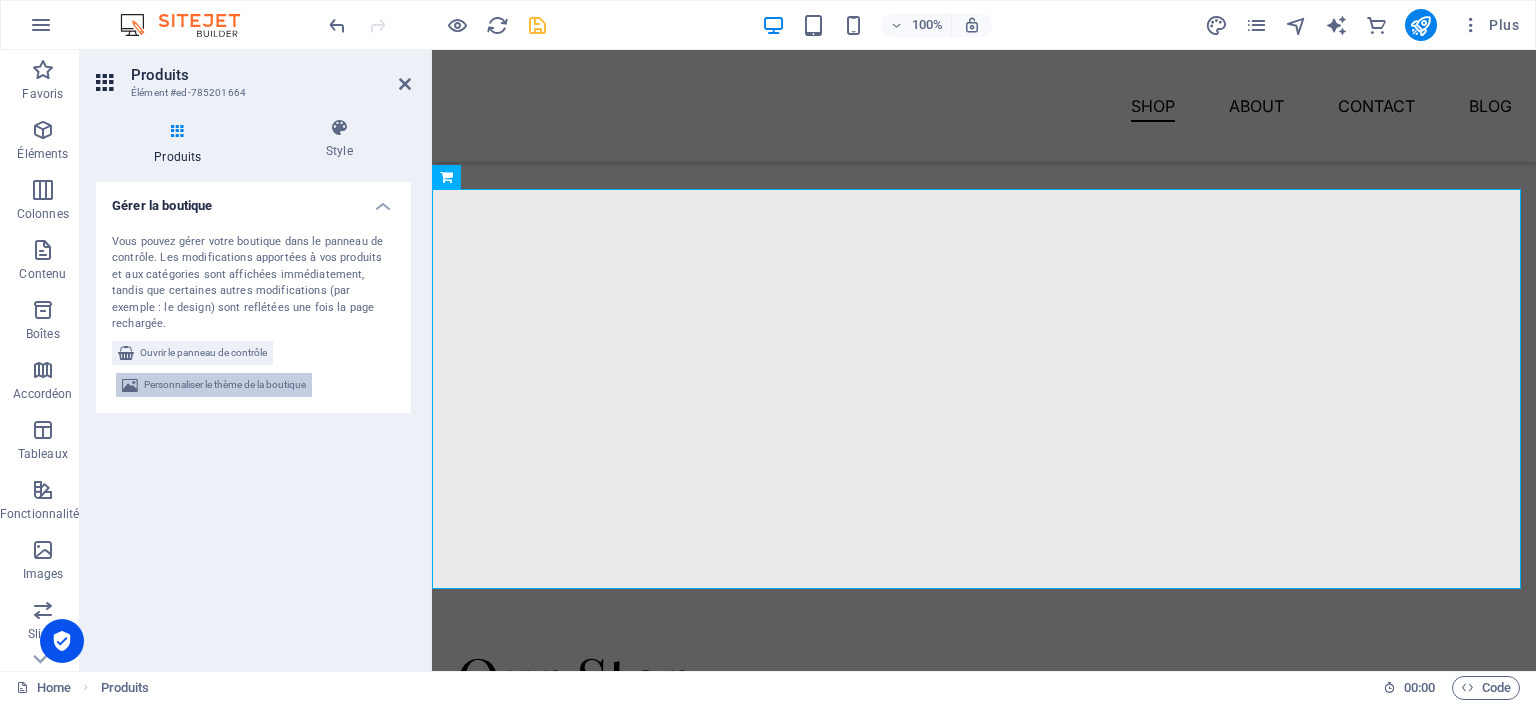 click on "Personnaliser le thème de la boutique" at bounding box center (225, 385) 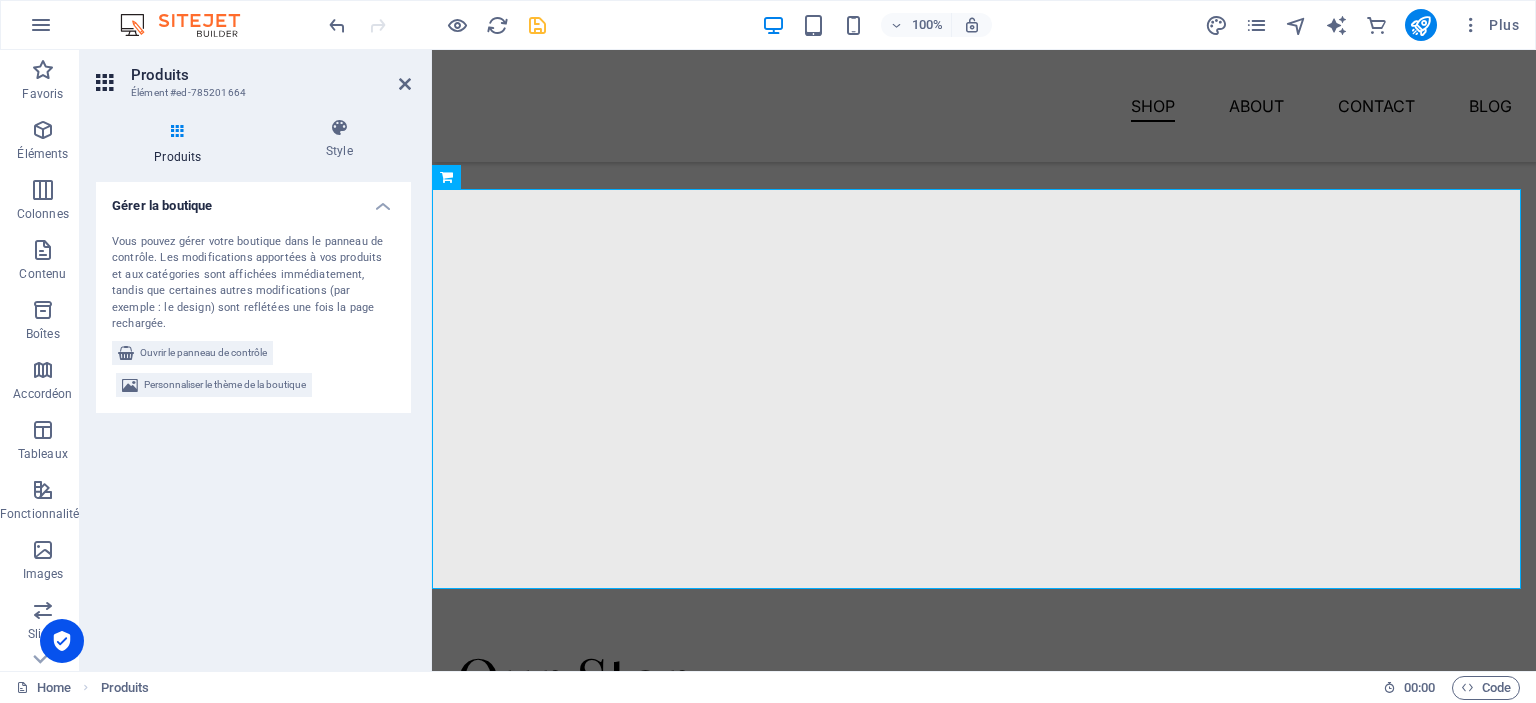 select on "px" 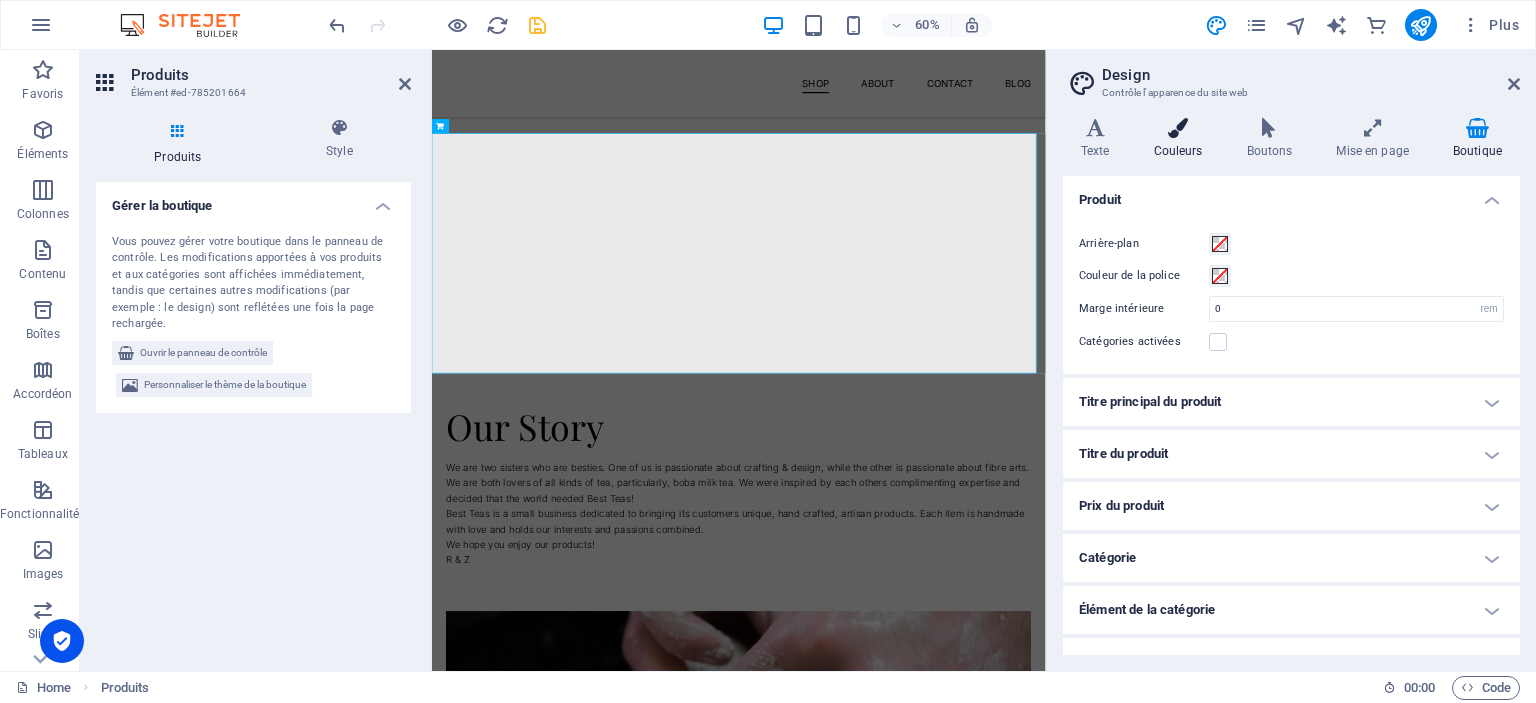 click at bounding box center [1178, 128] 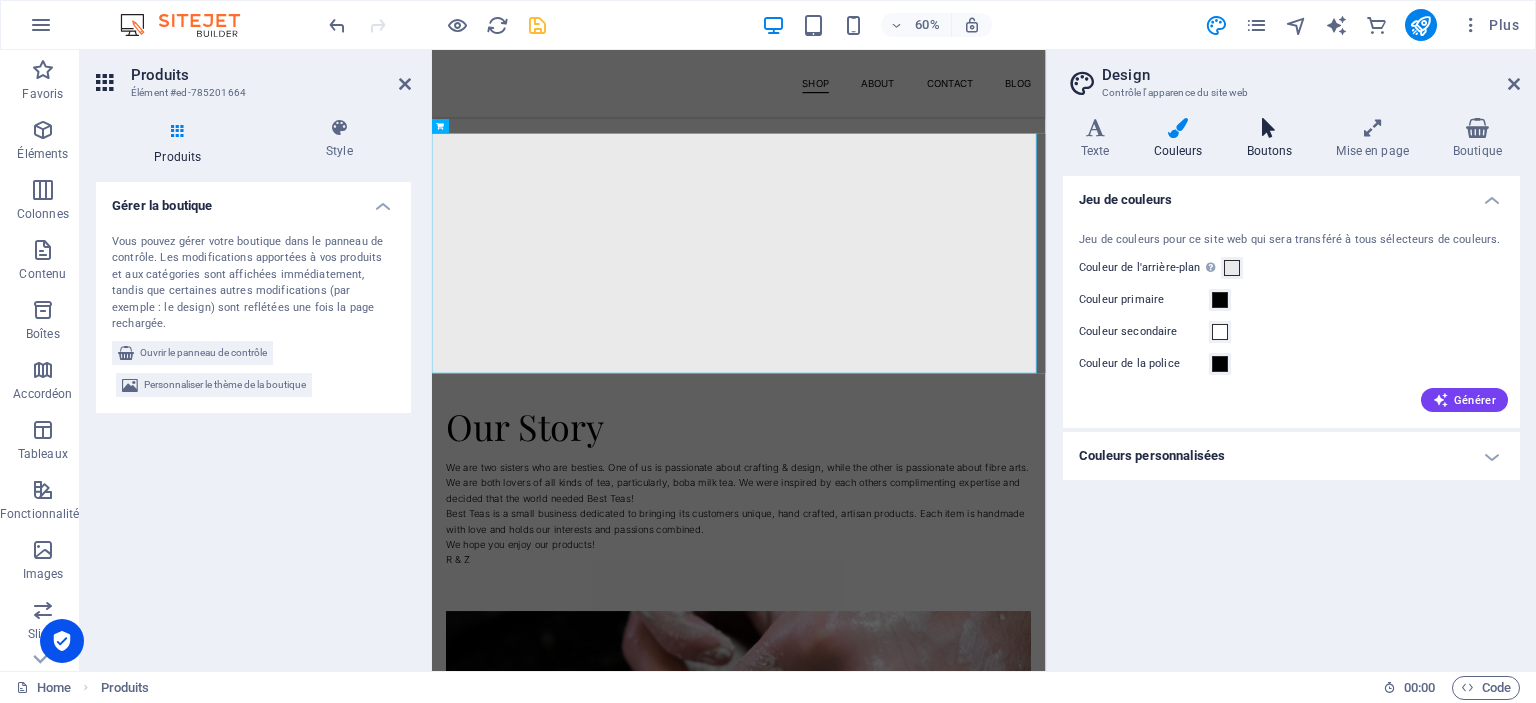 click at bounding box center [1270, 128] 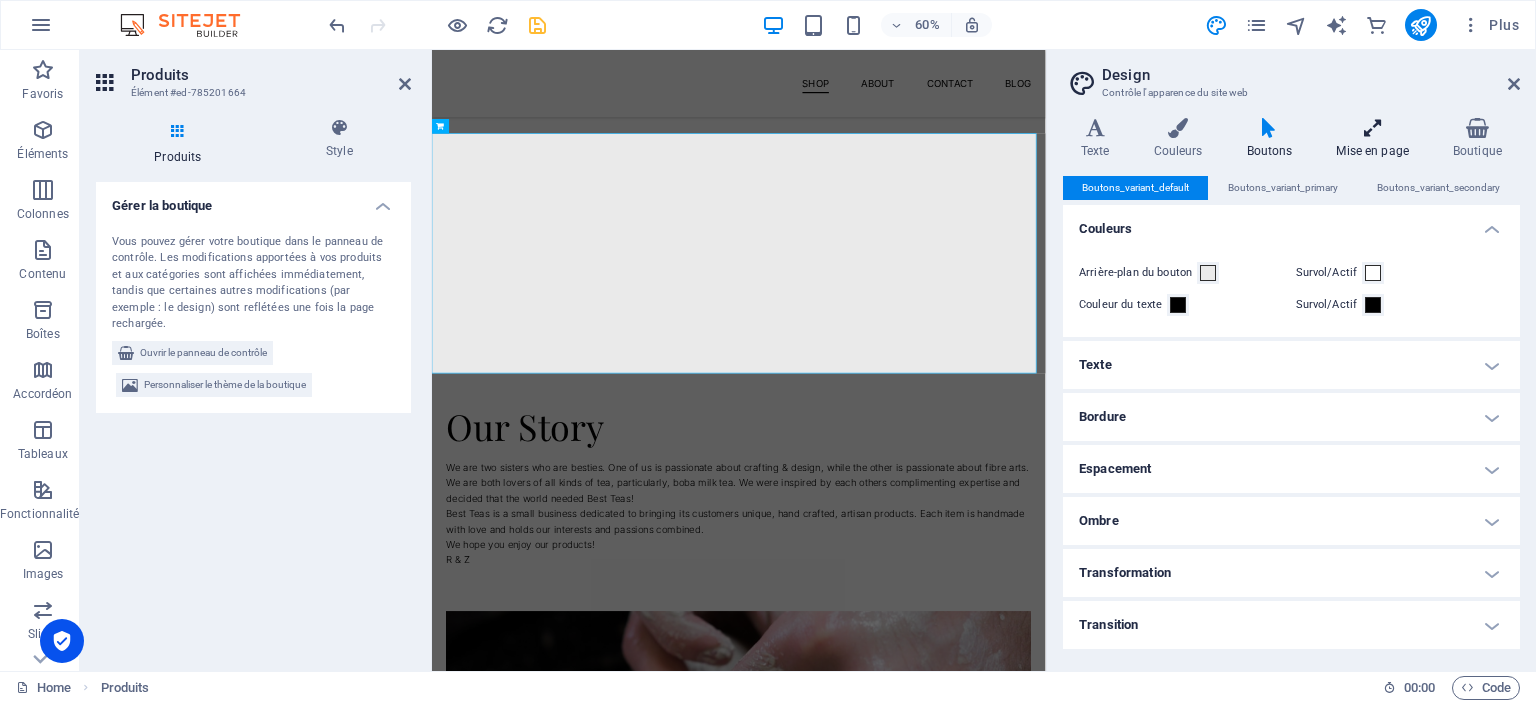 click at bounding box center (1372, 128) 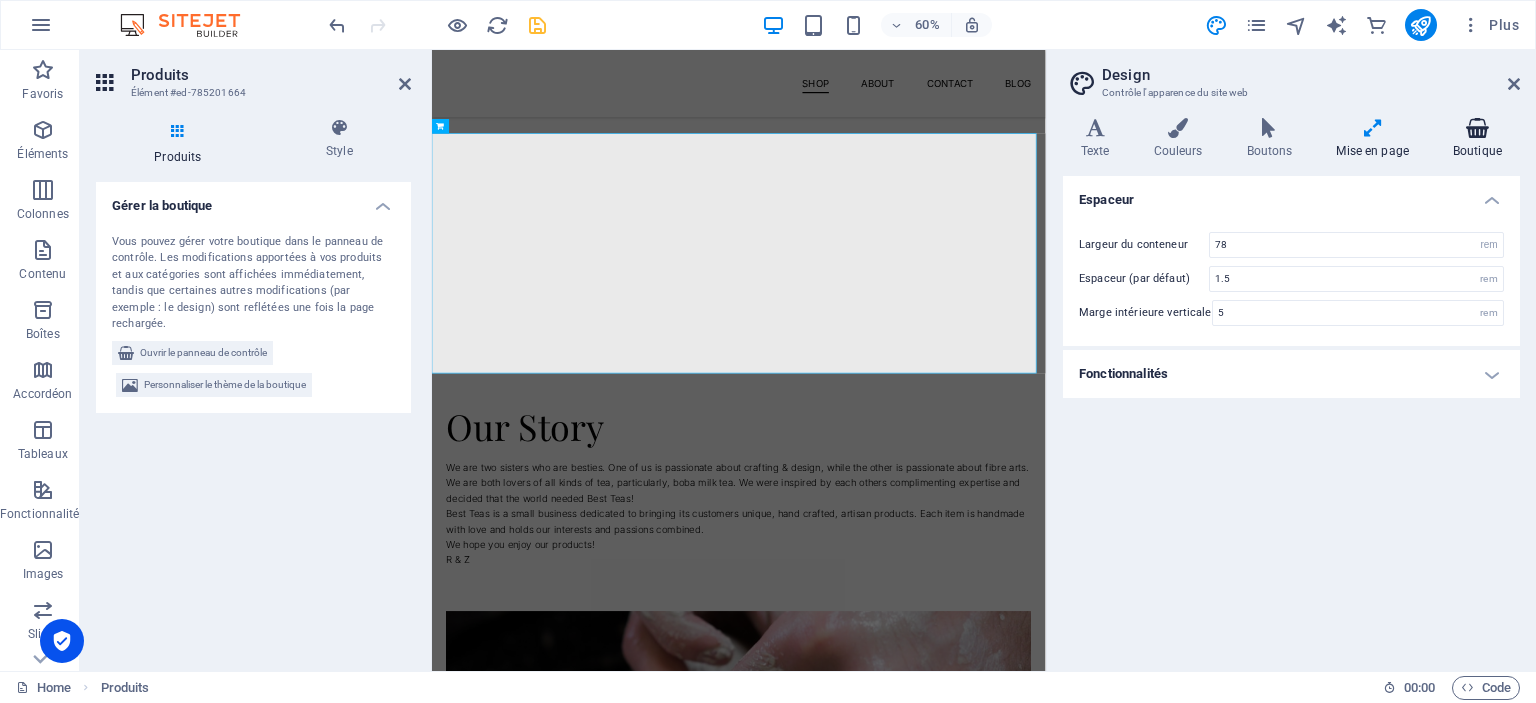 click on "Boutique" at bounding box center [1477, 139] 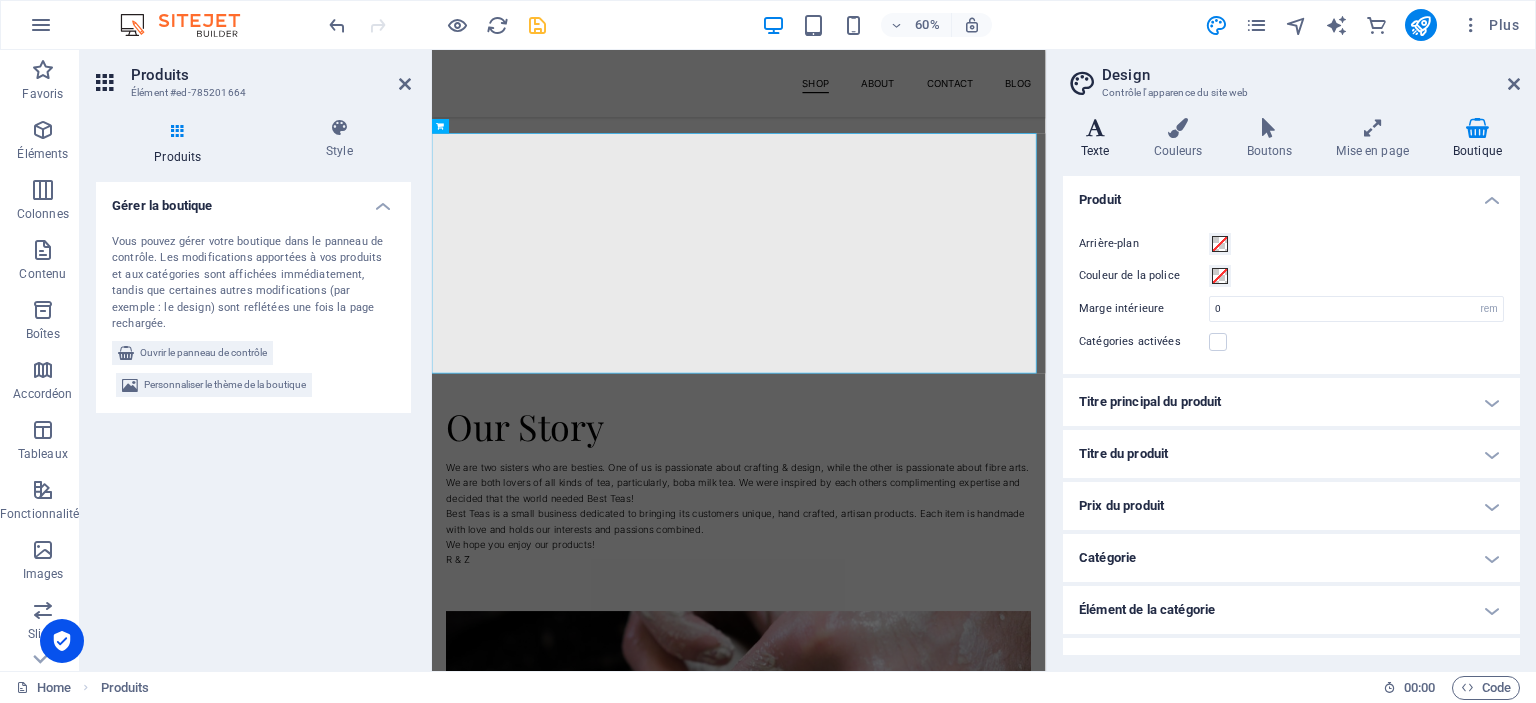 click on "Texte" at bounding box center [1099, 139] 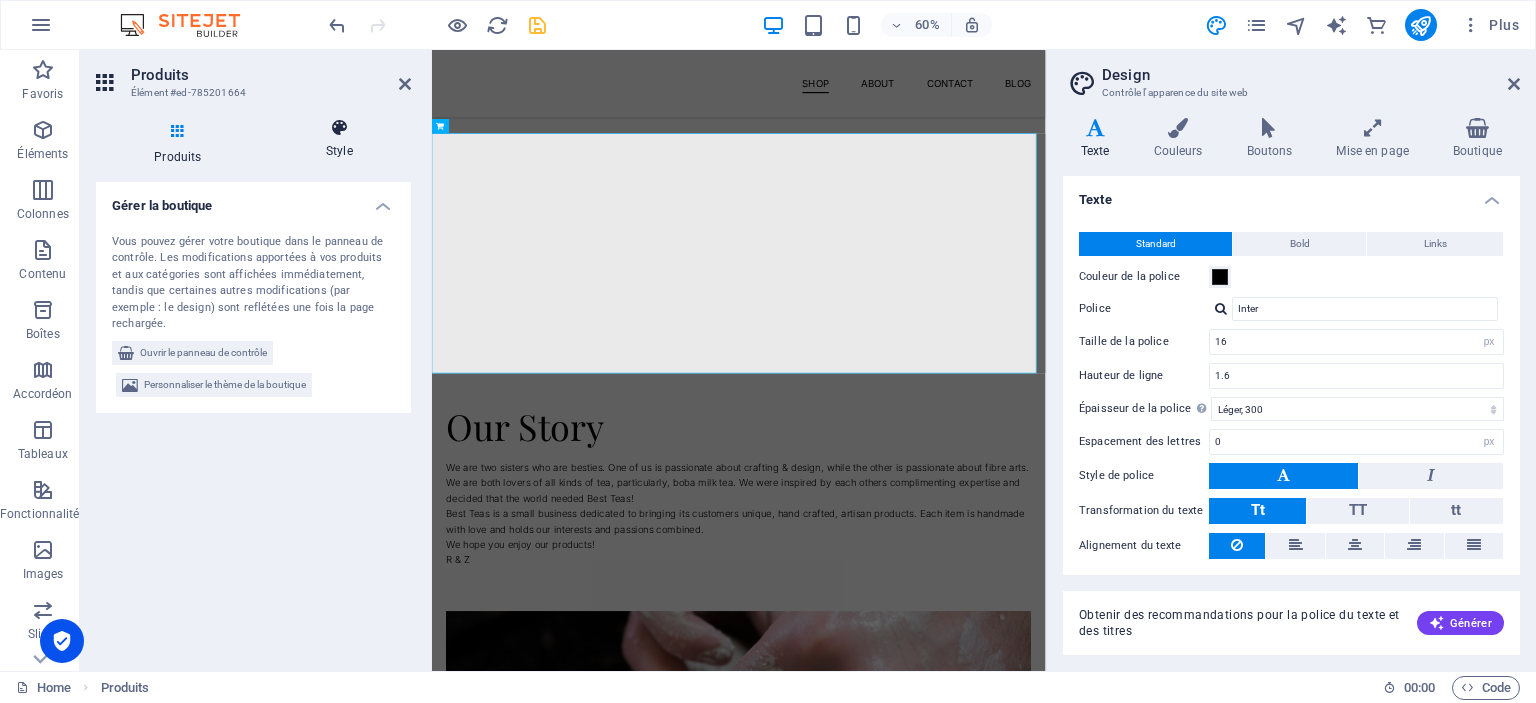 click at bounding box center [339, 128] 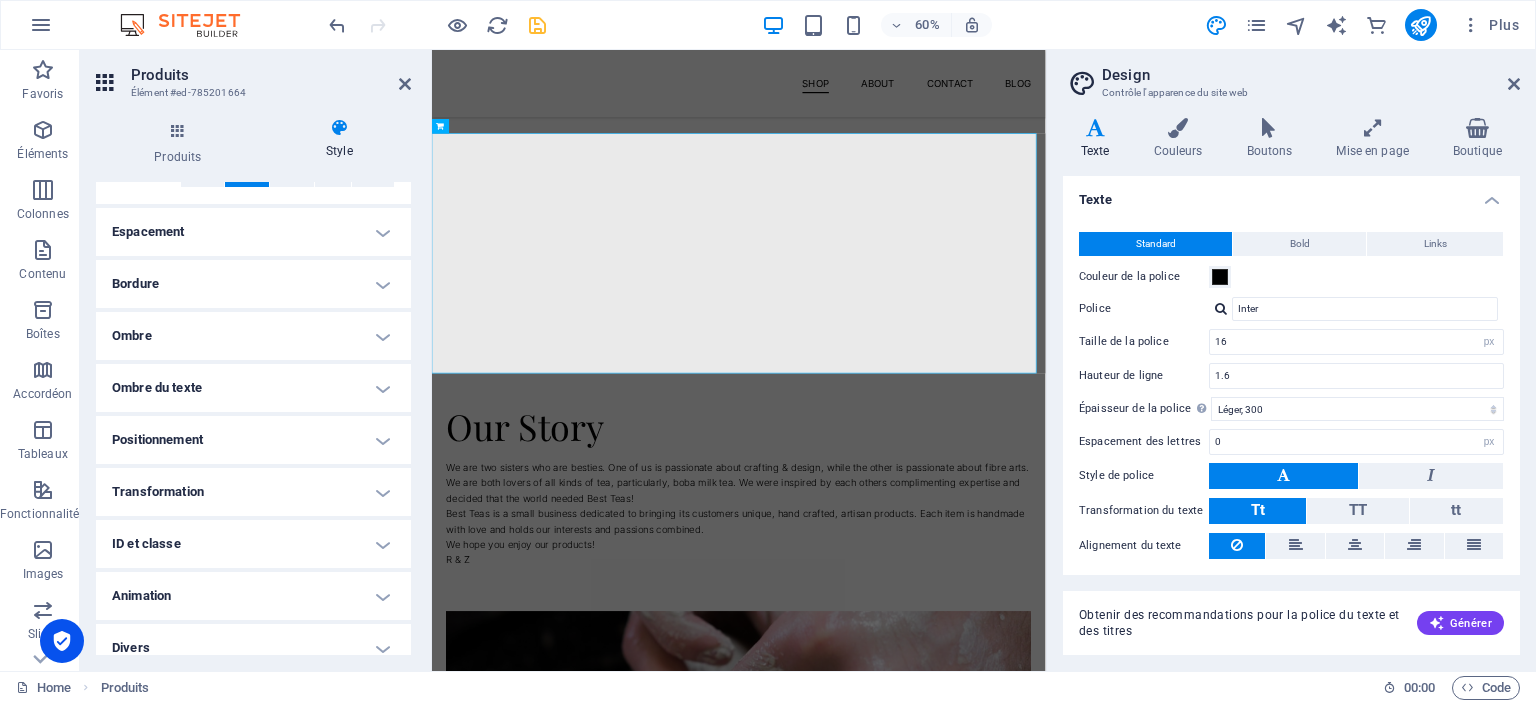 scroll, scrollTop: 161, scrollLeft: 0, axis: vertical 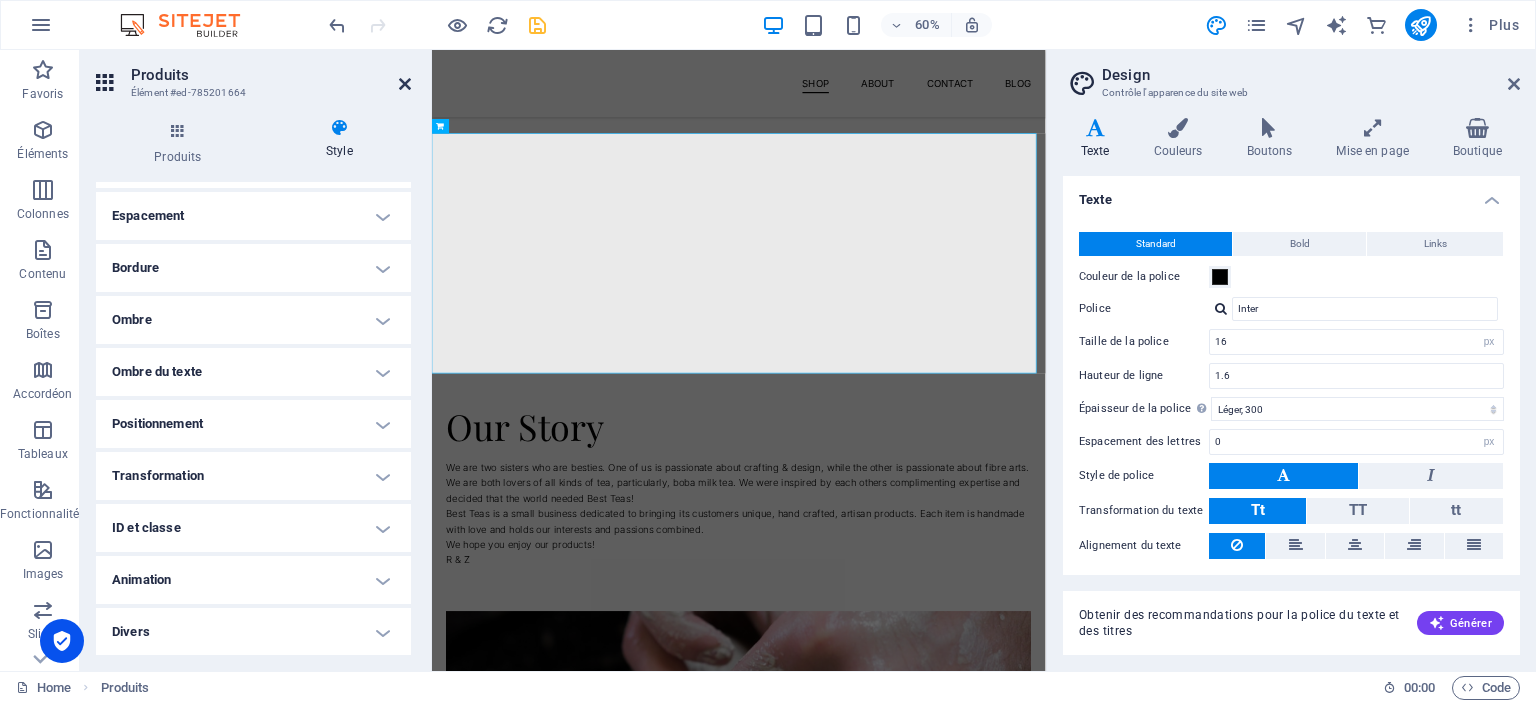 click at bounding box center (405, 84) 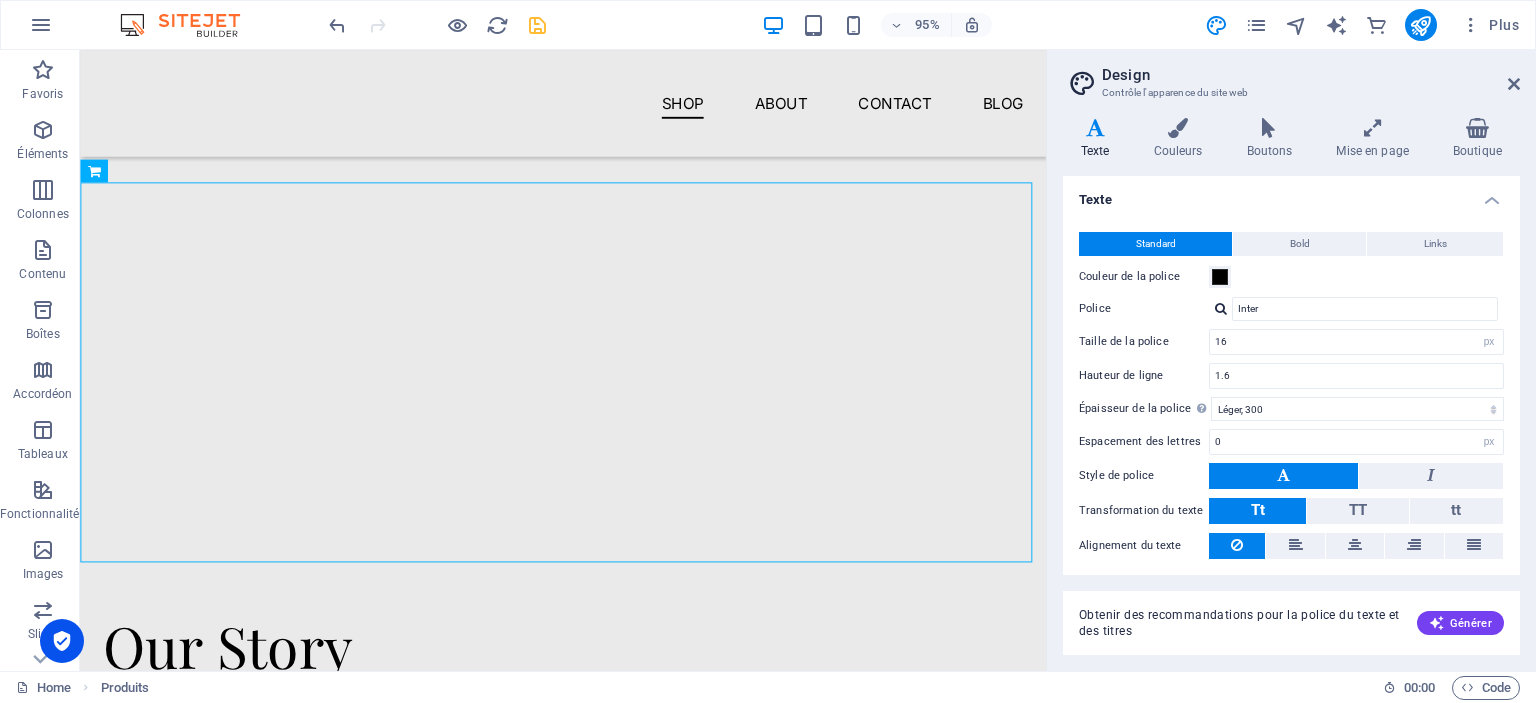 click on "Design" at bounding box center [1311, 75] 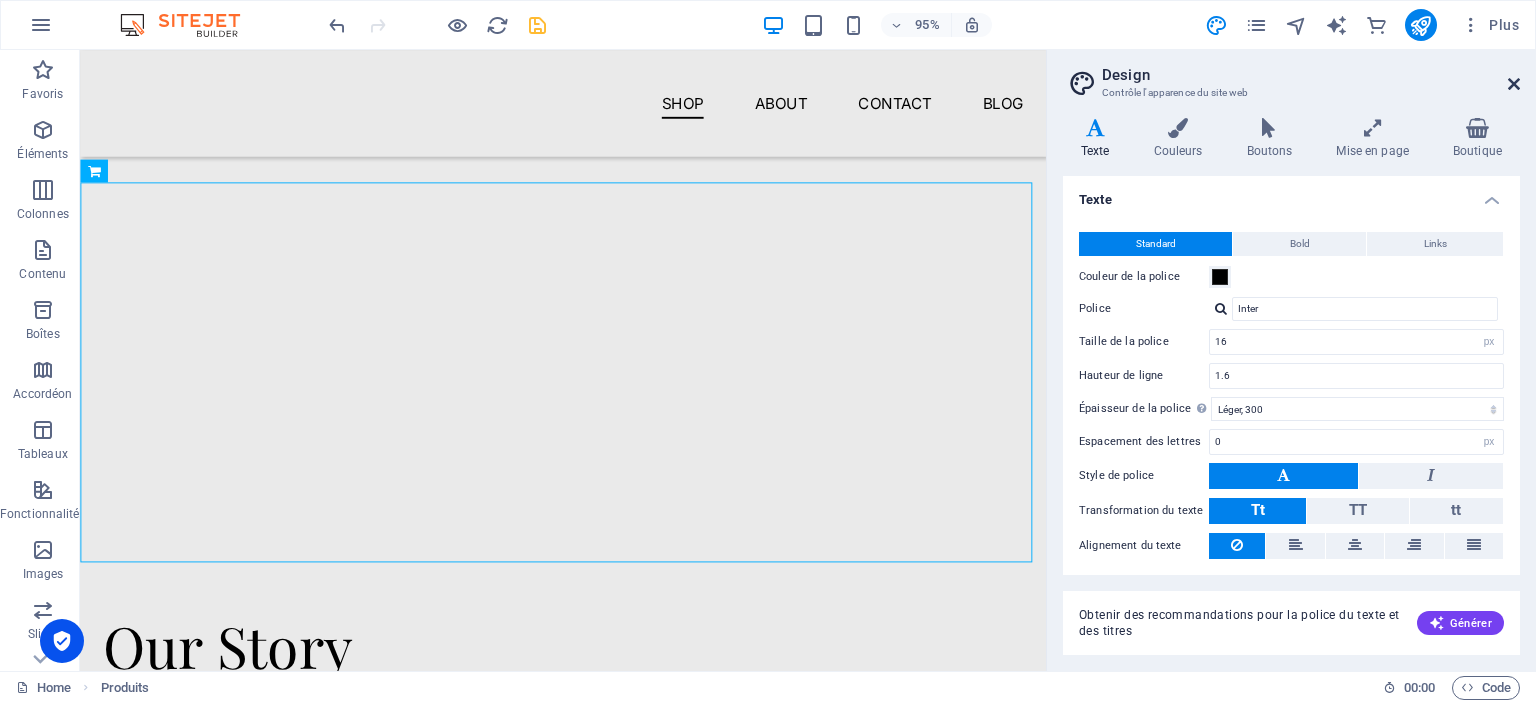 click at bounding box center (1514, 84) 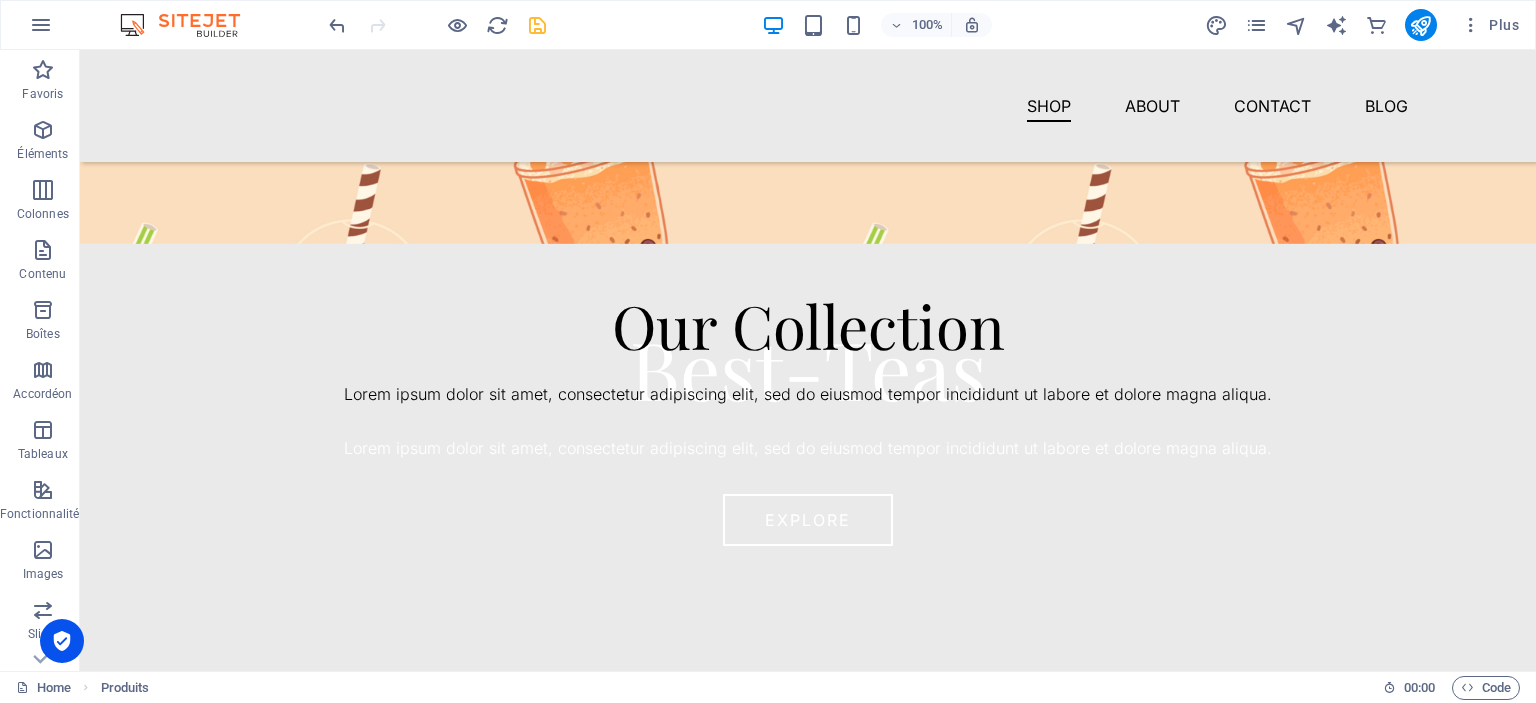 scroll, scrollTop: 700, scrollLeft: 0, axis: vertical 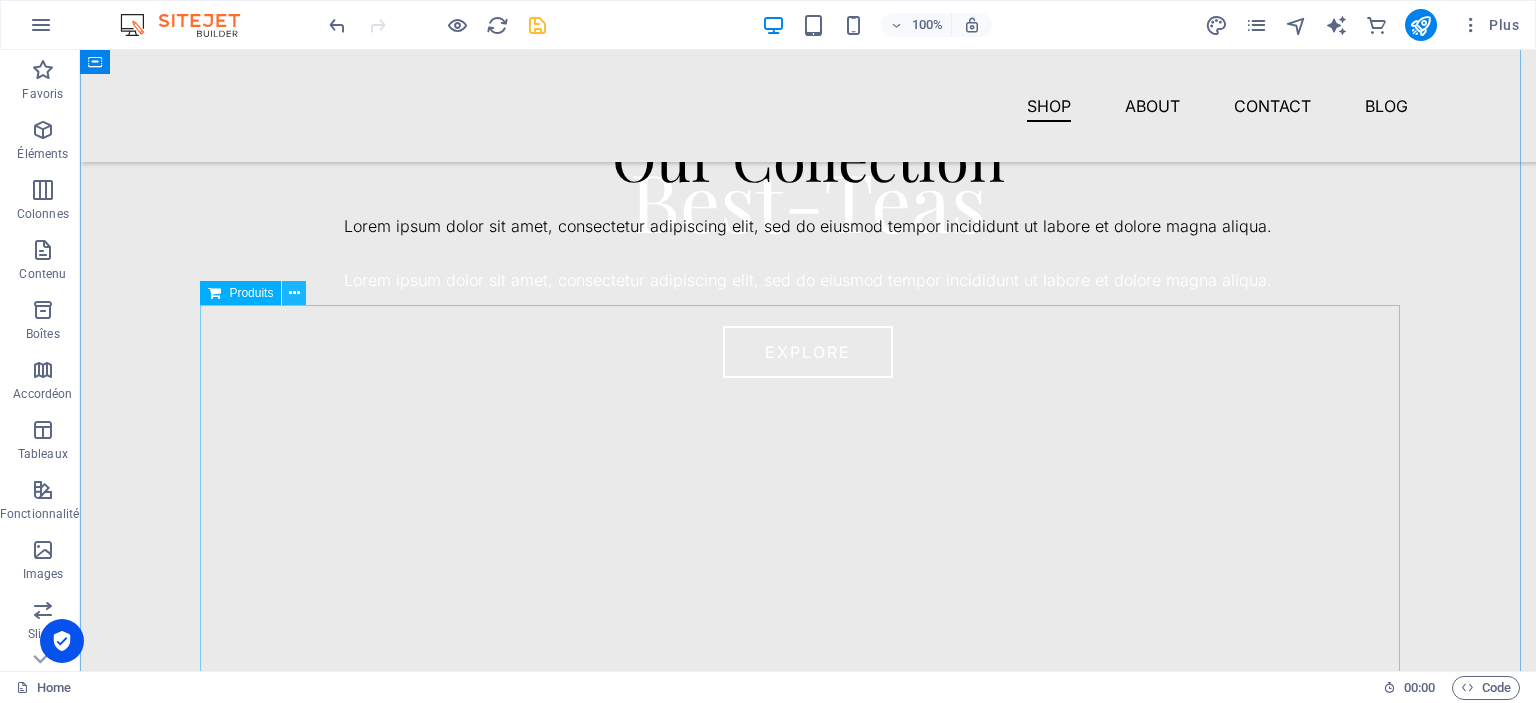 click at bounding box center [294, 293] 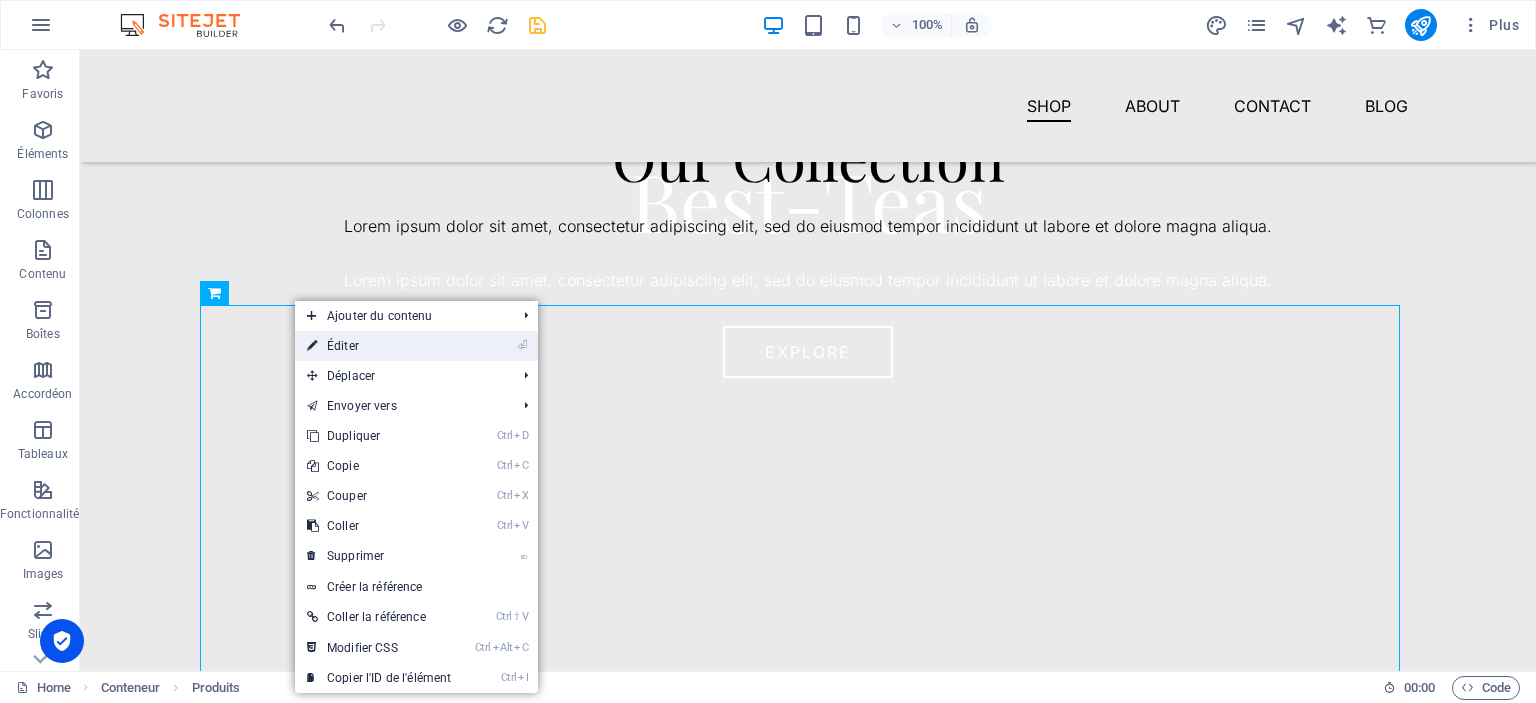 click on "⏎  Éditer" at bounding box center (379, 346) 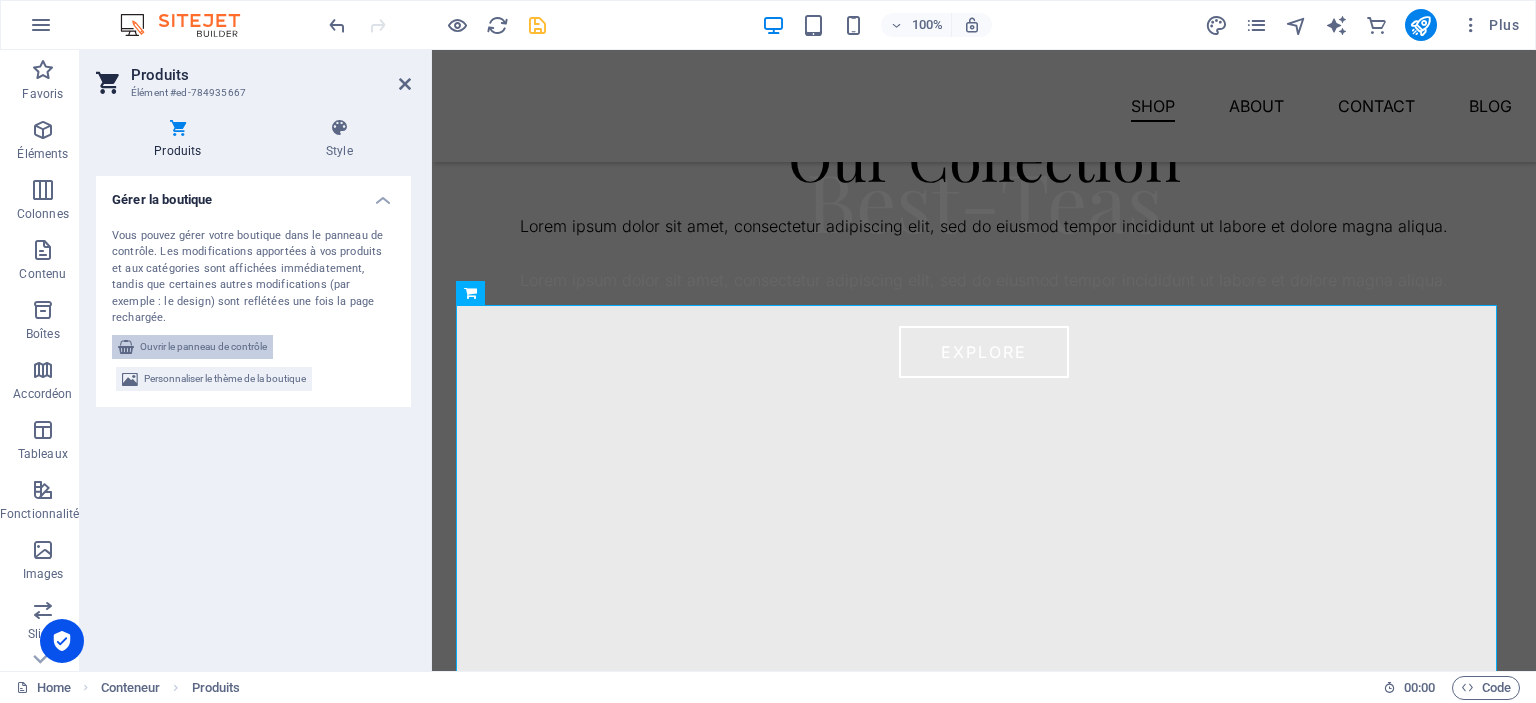 click on "Ouvrir le panneau de contrôle" at bounding box center [203, 347] 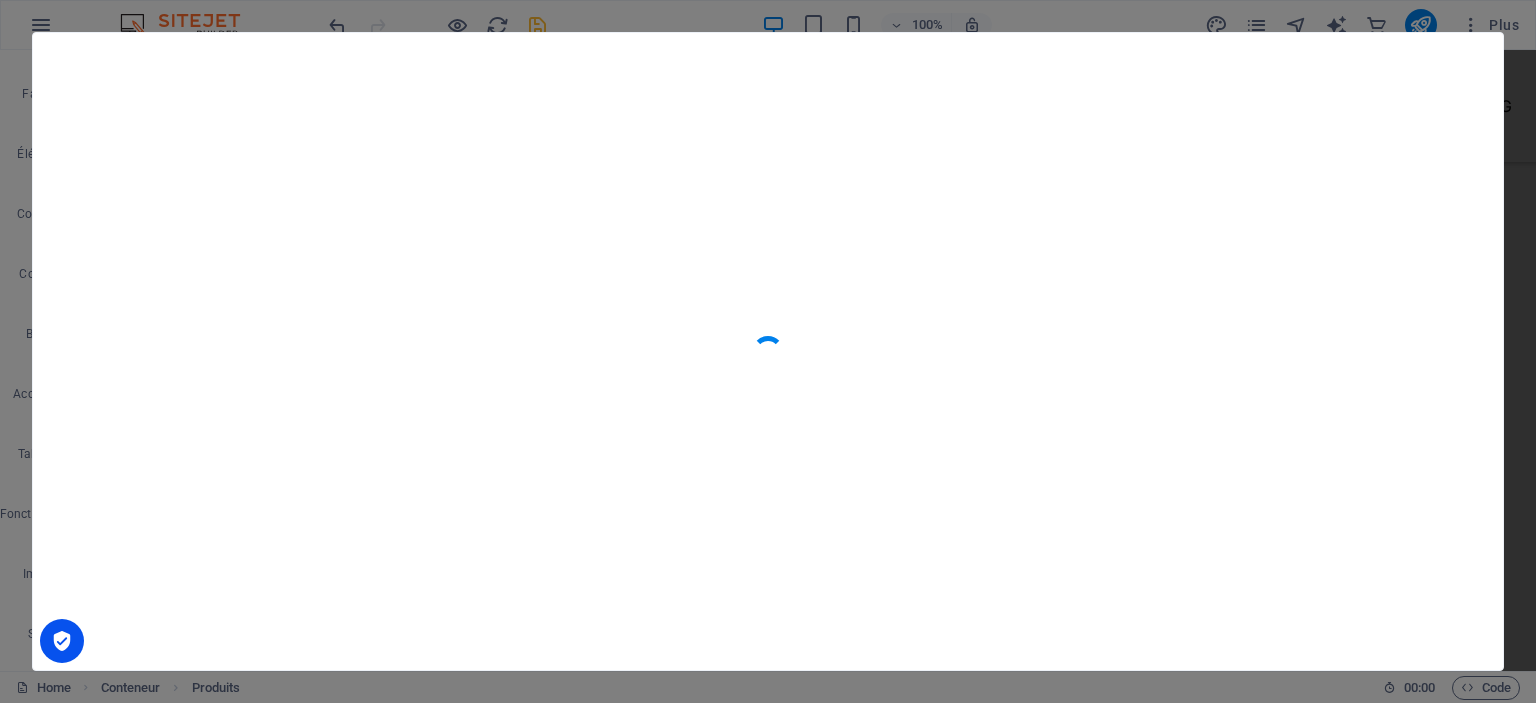 click at bounding box center (768, 351) 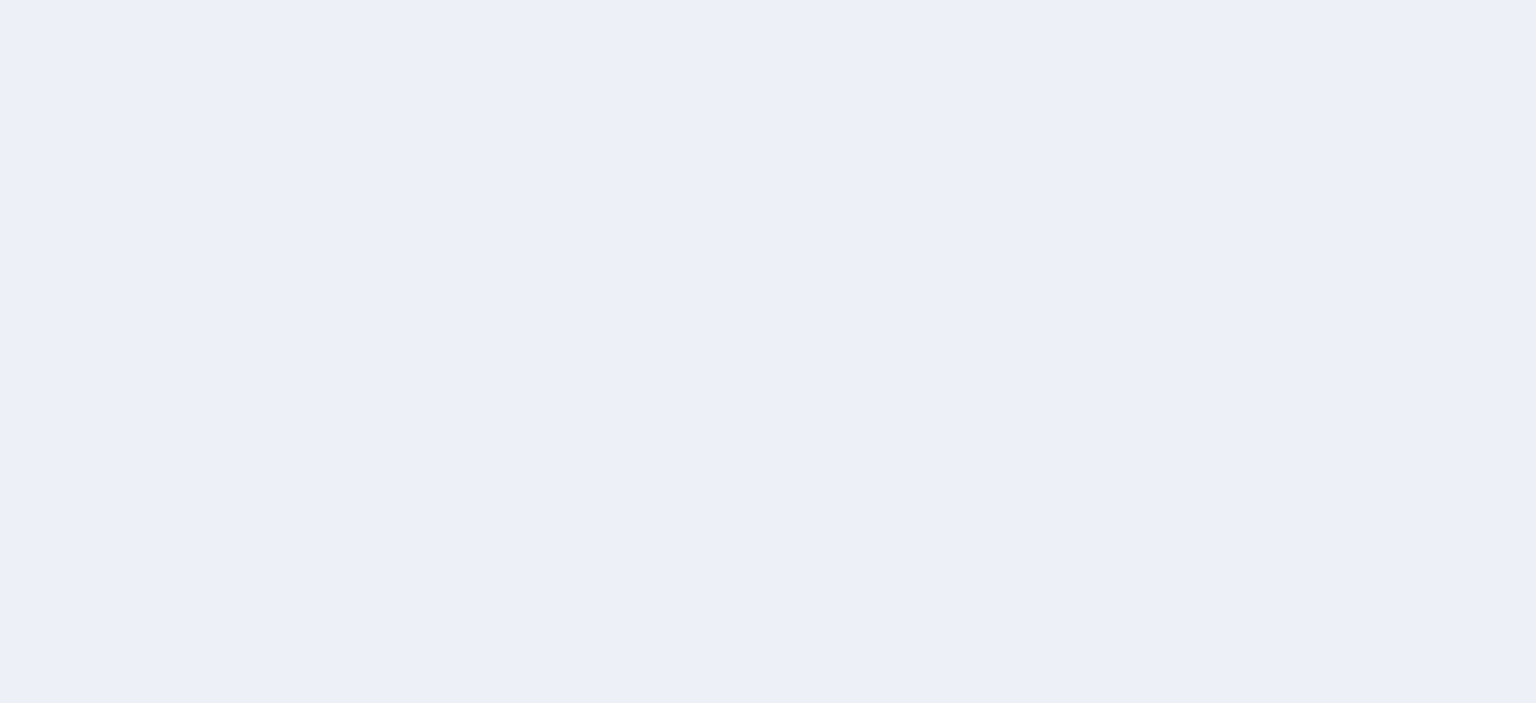 scroll, scrollTop: 0, scrollLeft: 0, axis: both 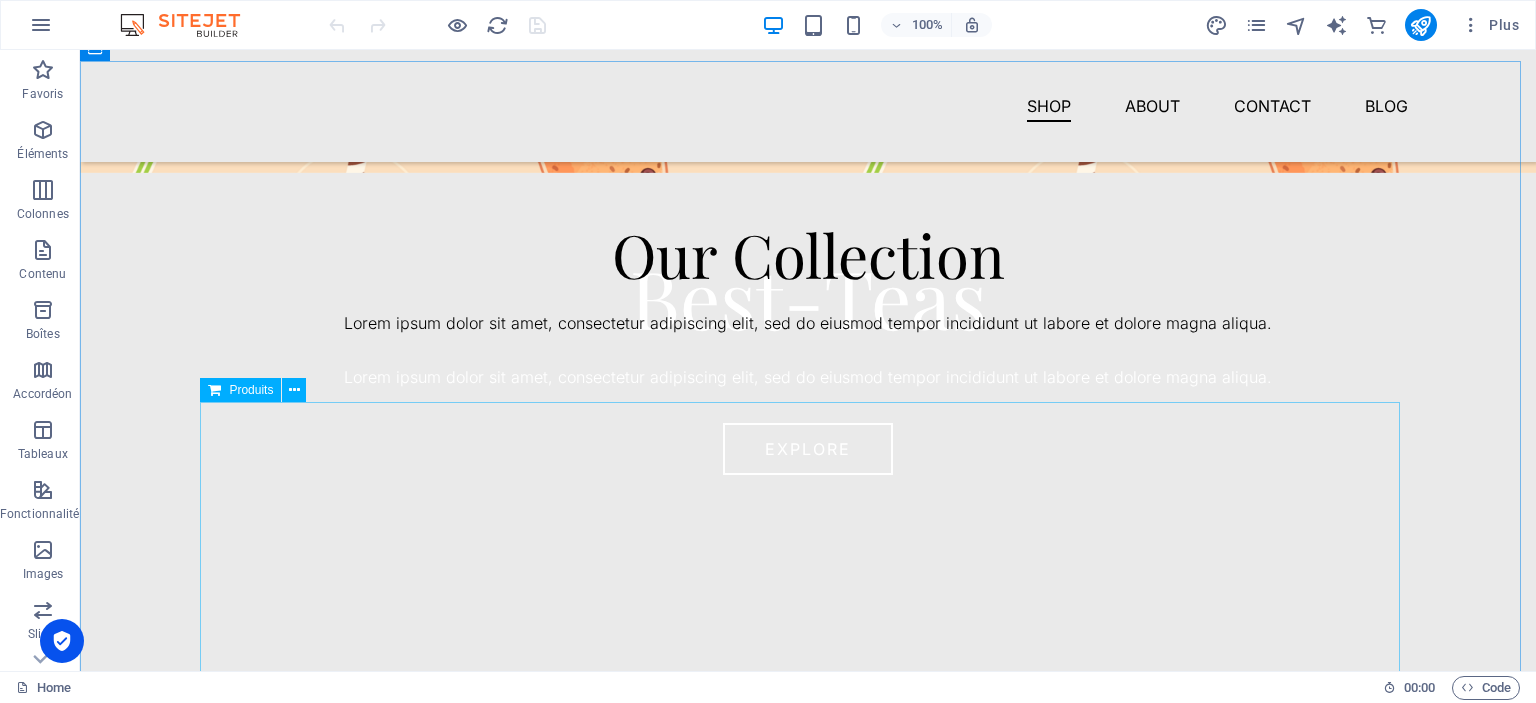 click on "Produits" at bounding box center (240, 390) 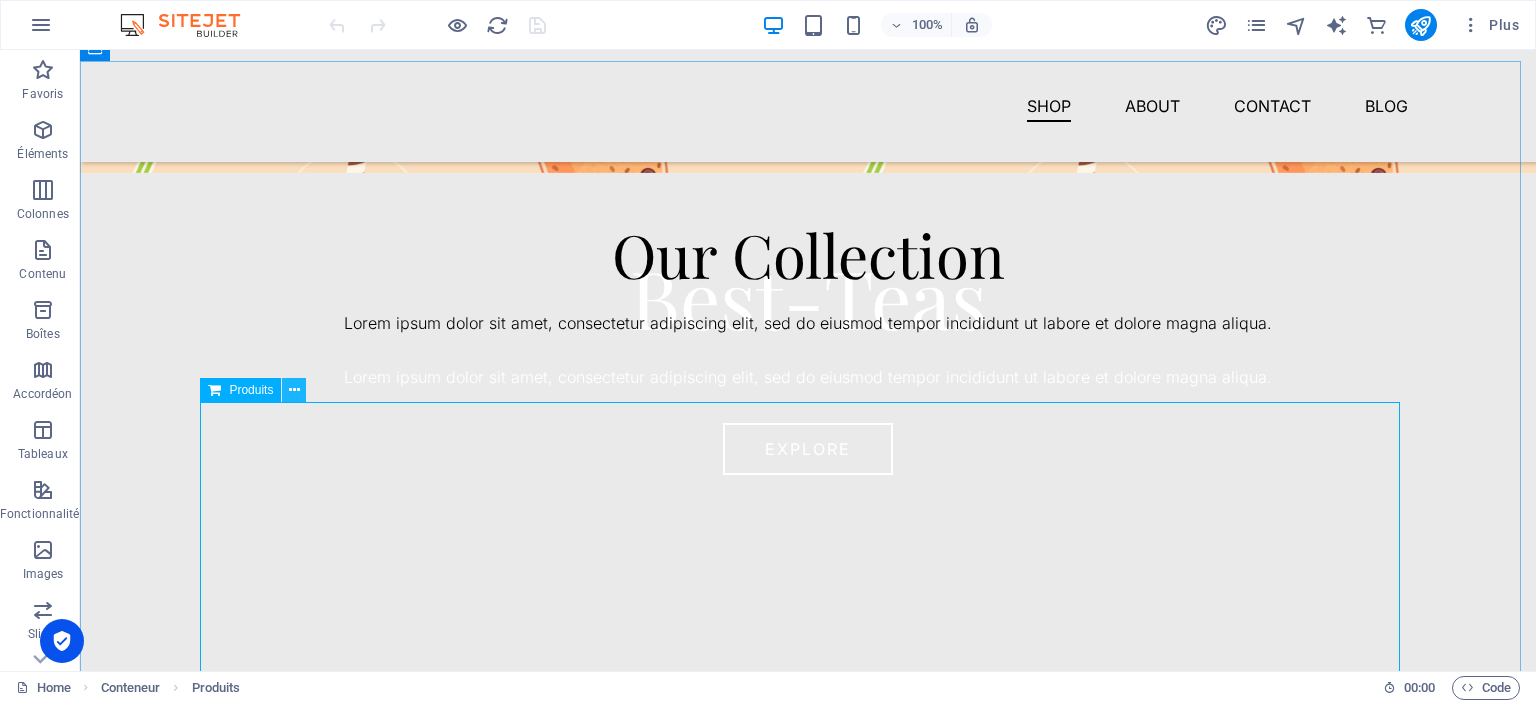 click at bounding box center (294, 390) 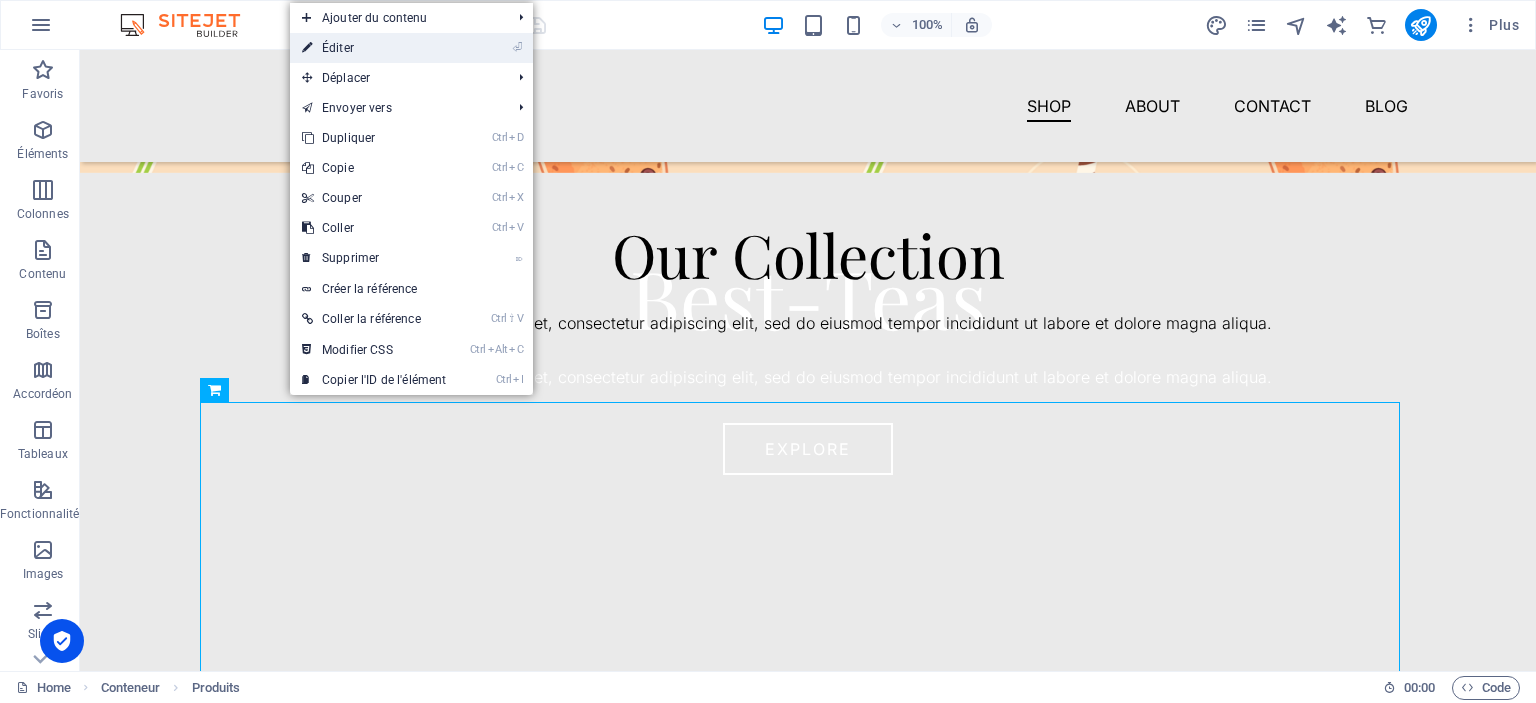 click on "⏎  Éditer" at bounding box center [374, 48] 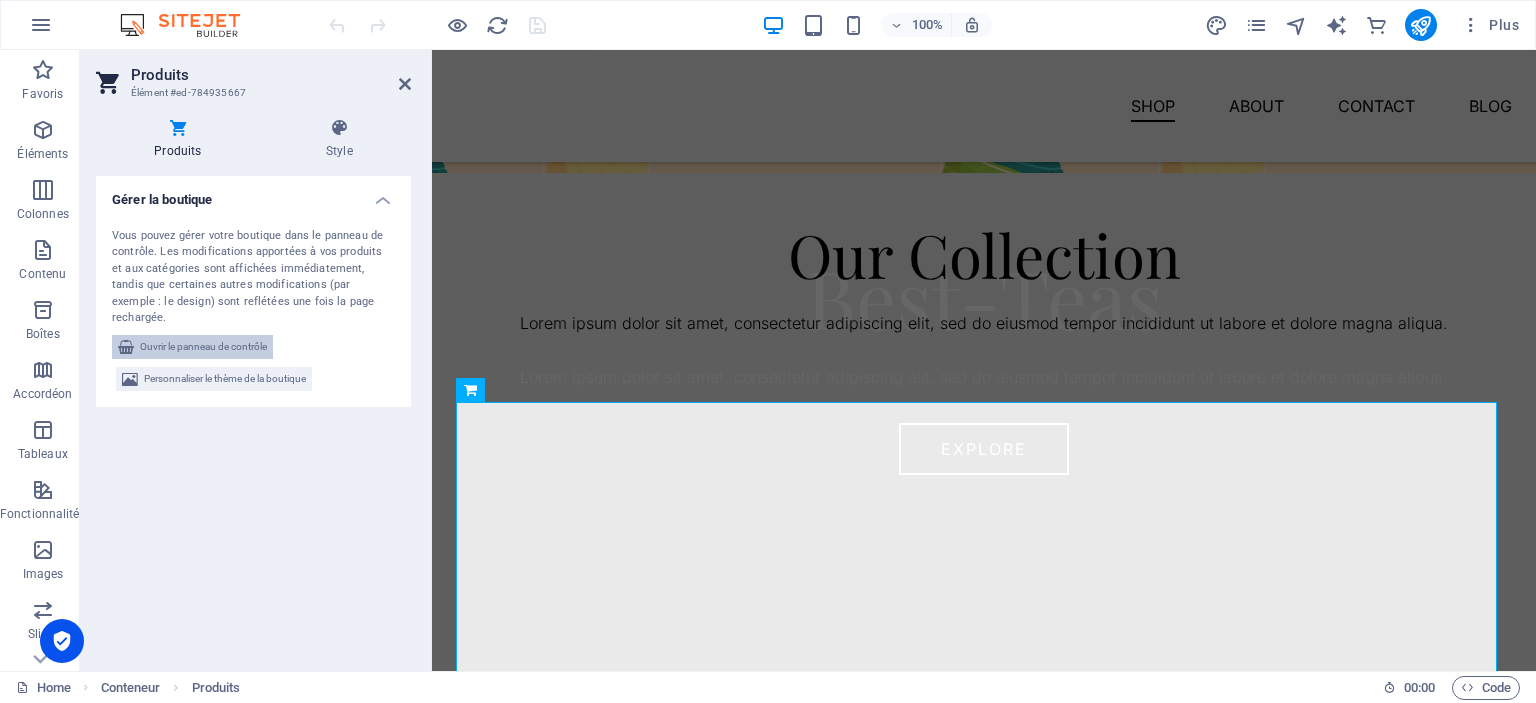 click on "Ouvrir le panneau de contrôle" at bounding box center [203, 347] 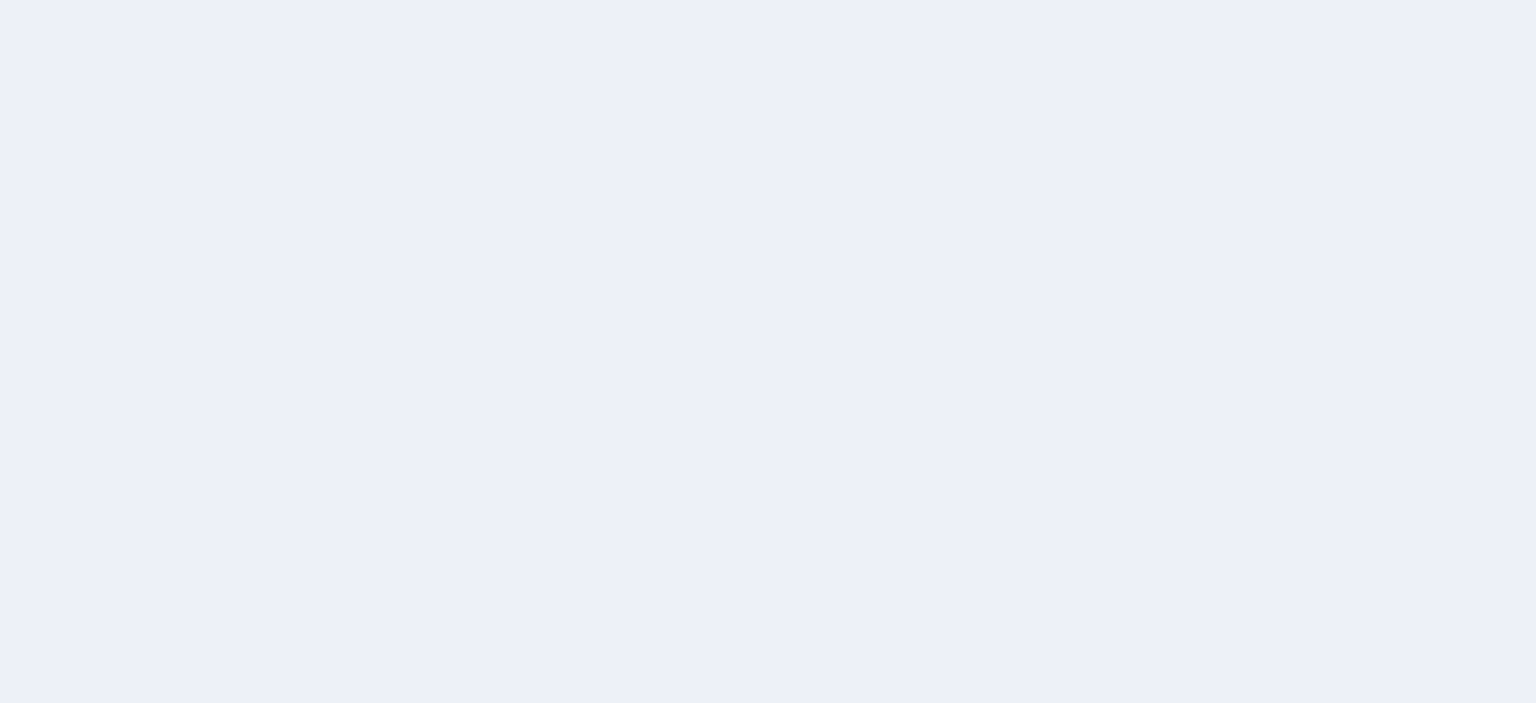 scroll, scrollTop: 0, scrollLeft: 0, axis: both 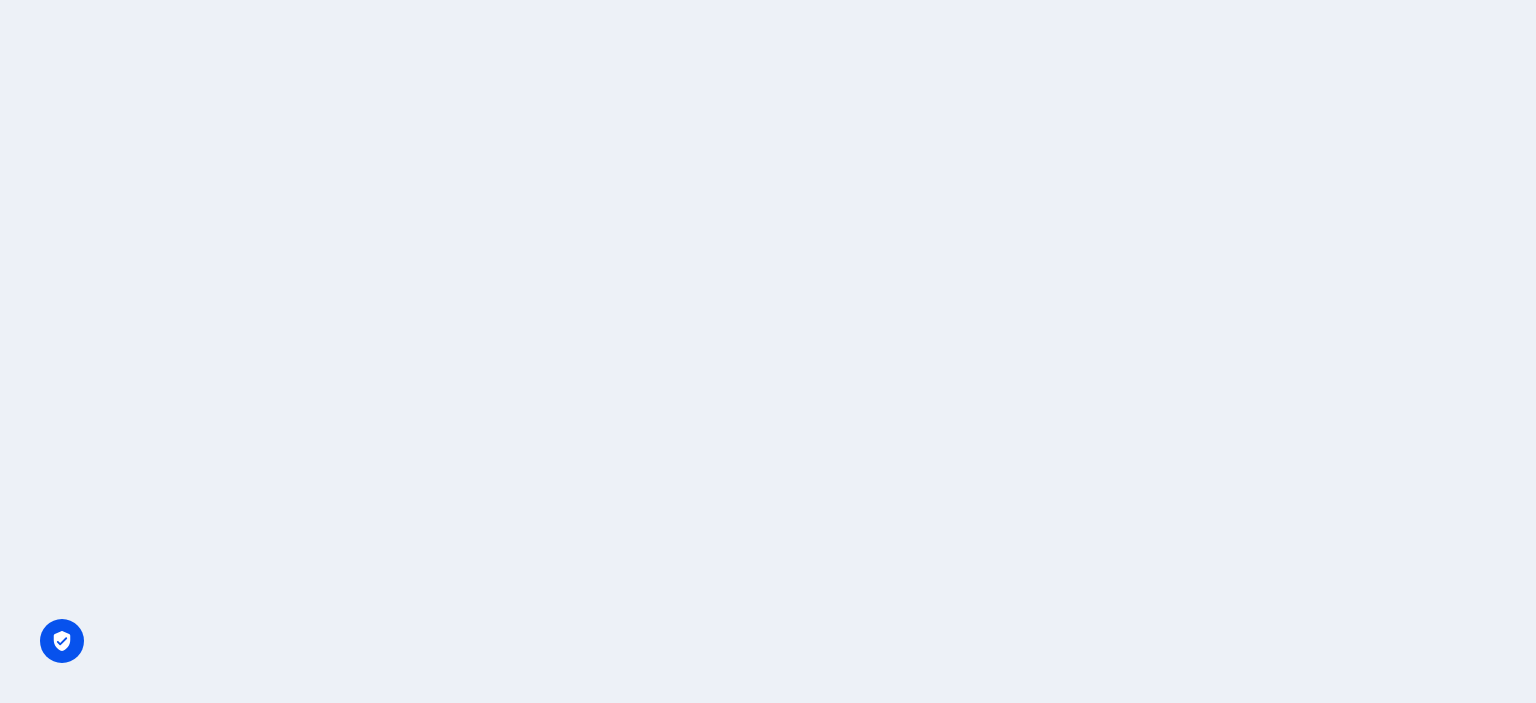 click at bounding box center (768, 351) 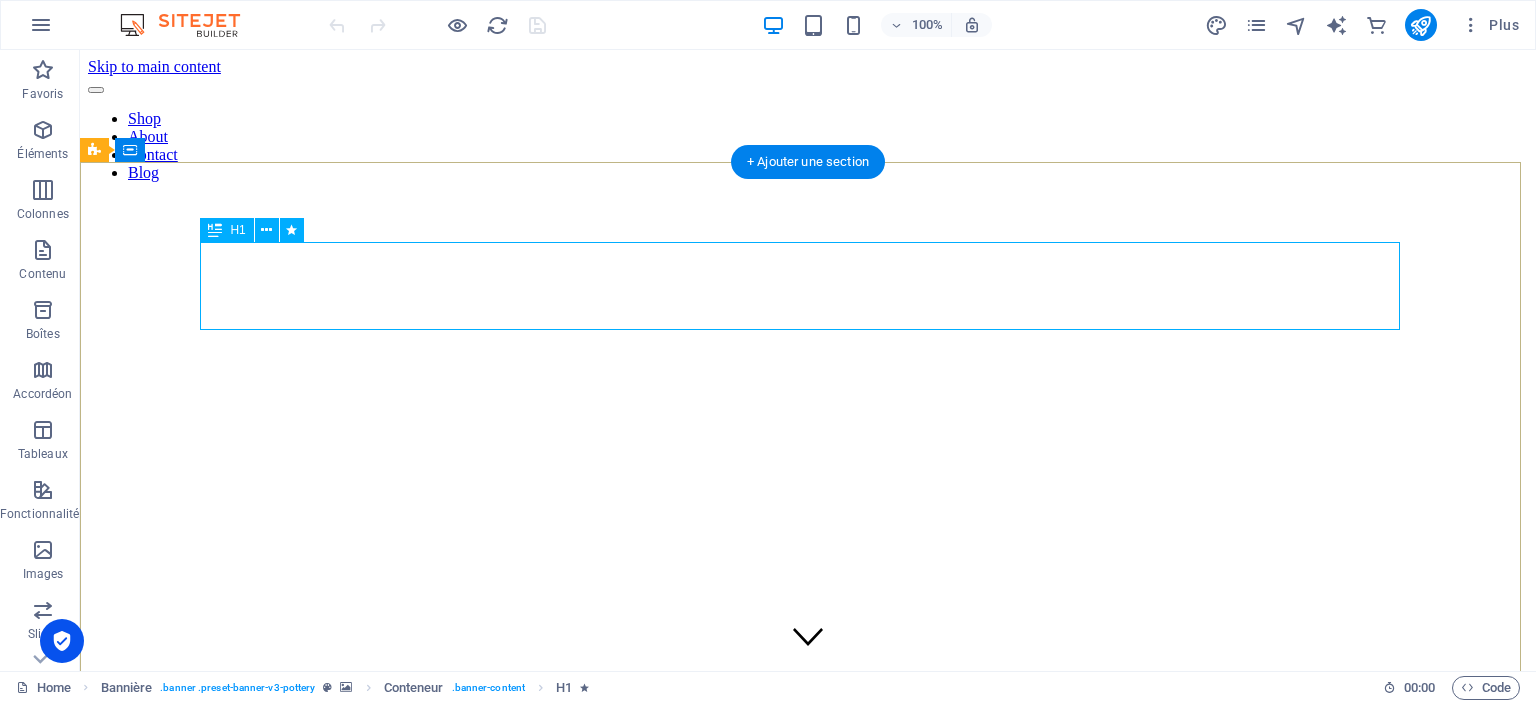 scroll, scrollTop: 0, scrollLeft: 0, axis: both 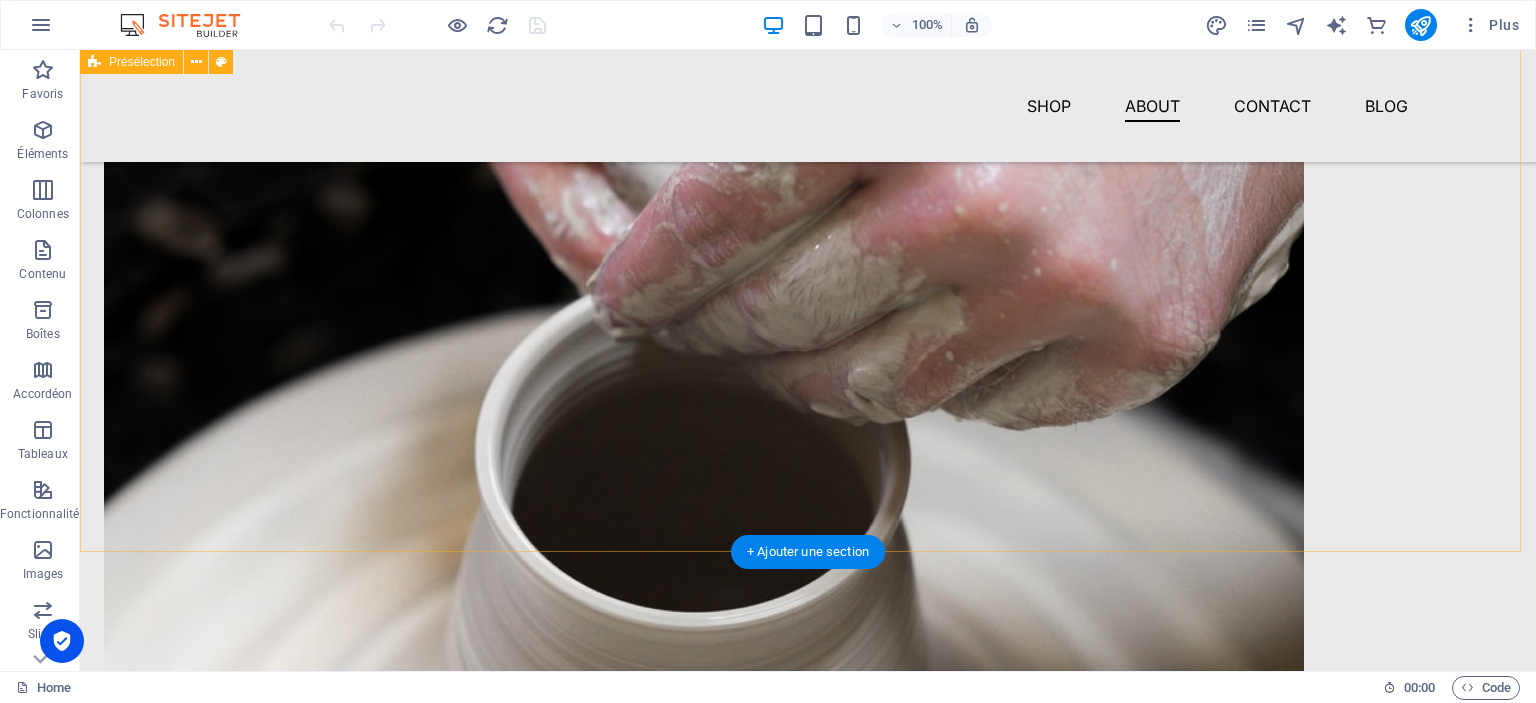 drag, startPoint x: 680, startPoint y: 263, endPoint x: 671, endPoint y: 363, distance: 100.40418 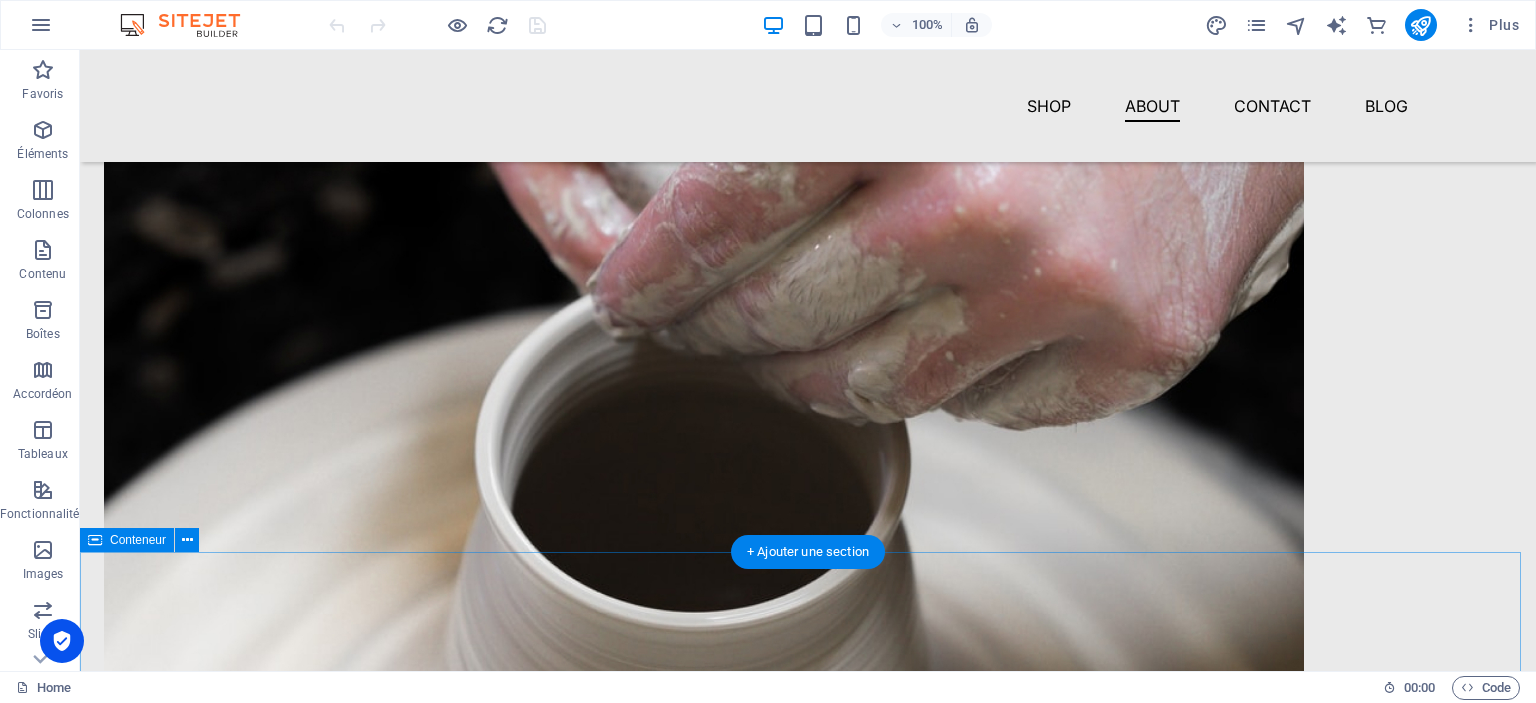 drag, startPoint x: 686, startPoint y: 463, endPoint x: 698, endPoint y: 604, distance: 141.50972 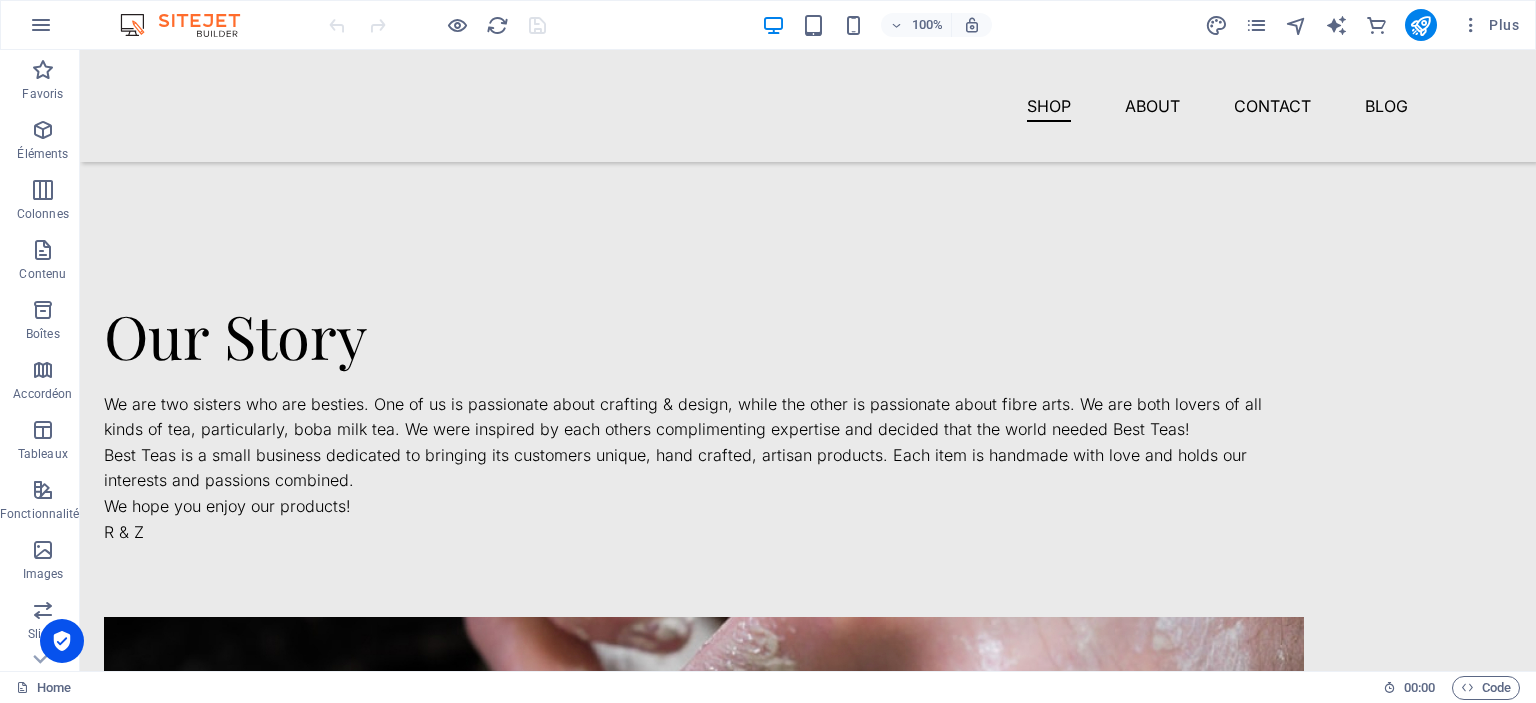 scroll, scrollTop: 1504, scrollLeft: 0, axis: vertical 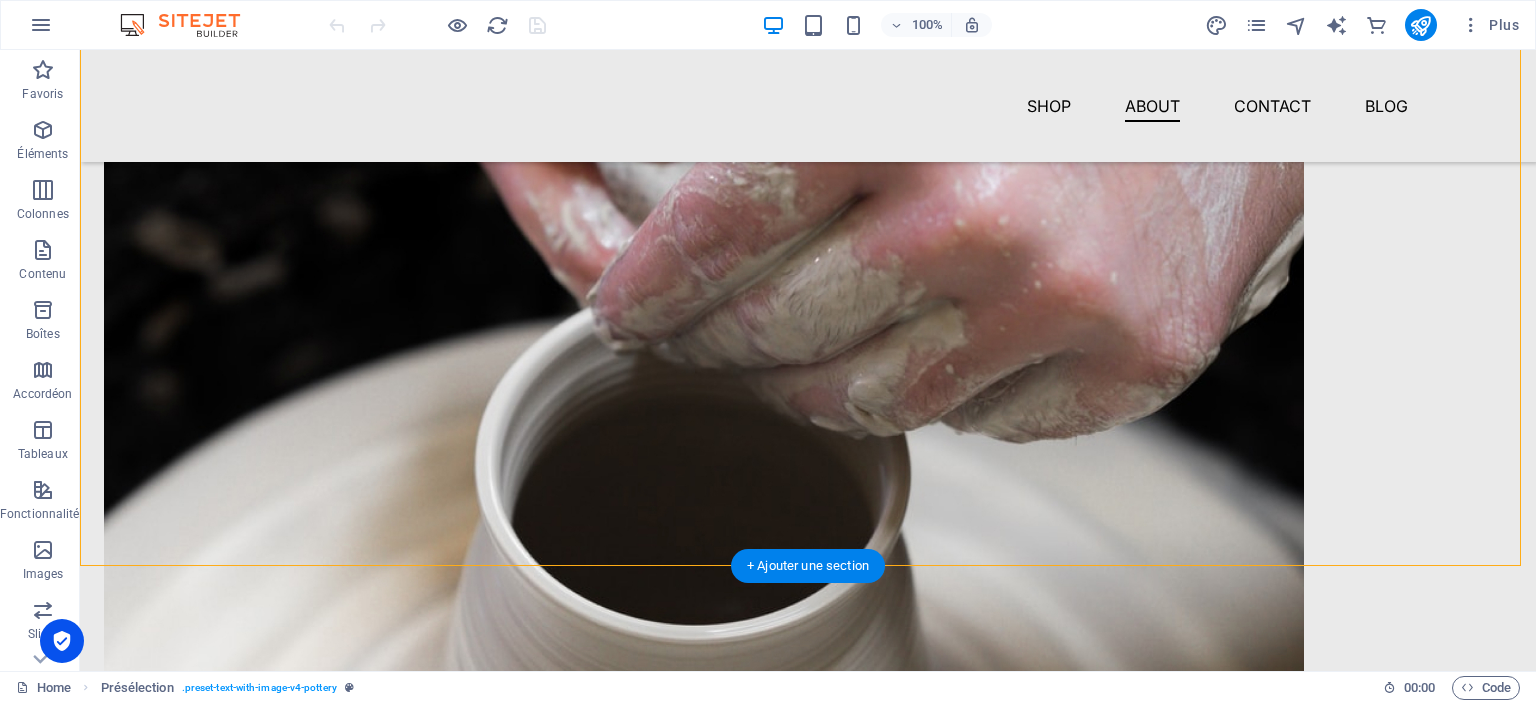 drag, startPoint x: 421, startPoint y: 494, endPoint x: 461, endPoint y: 519, distance: 47.169907 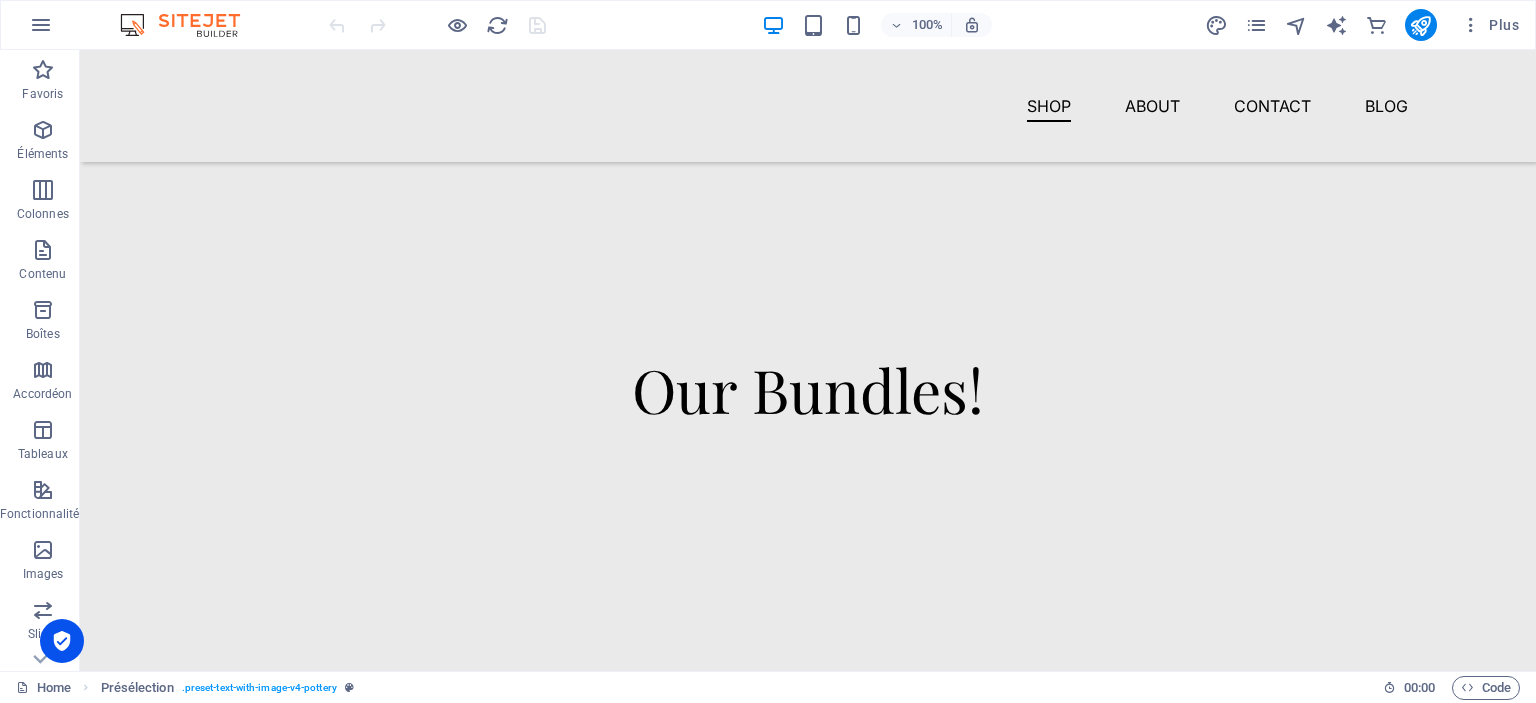scroll, scrollTop: 1195, scrollLeft: 0, axis: vertical 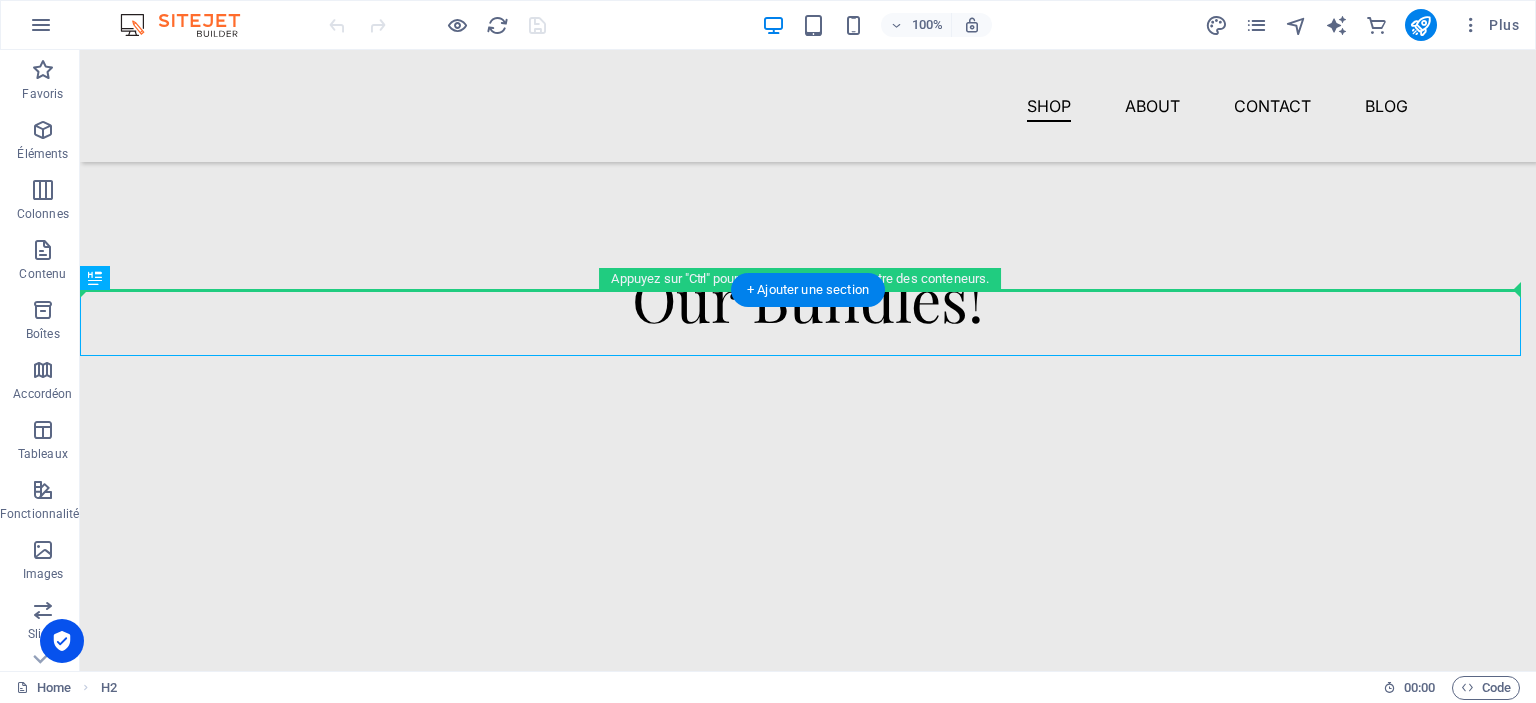 drag, startPoint x: 924, startPoint y: 319, endPoint x: 924, endPoint y: 285, distance: 34 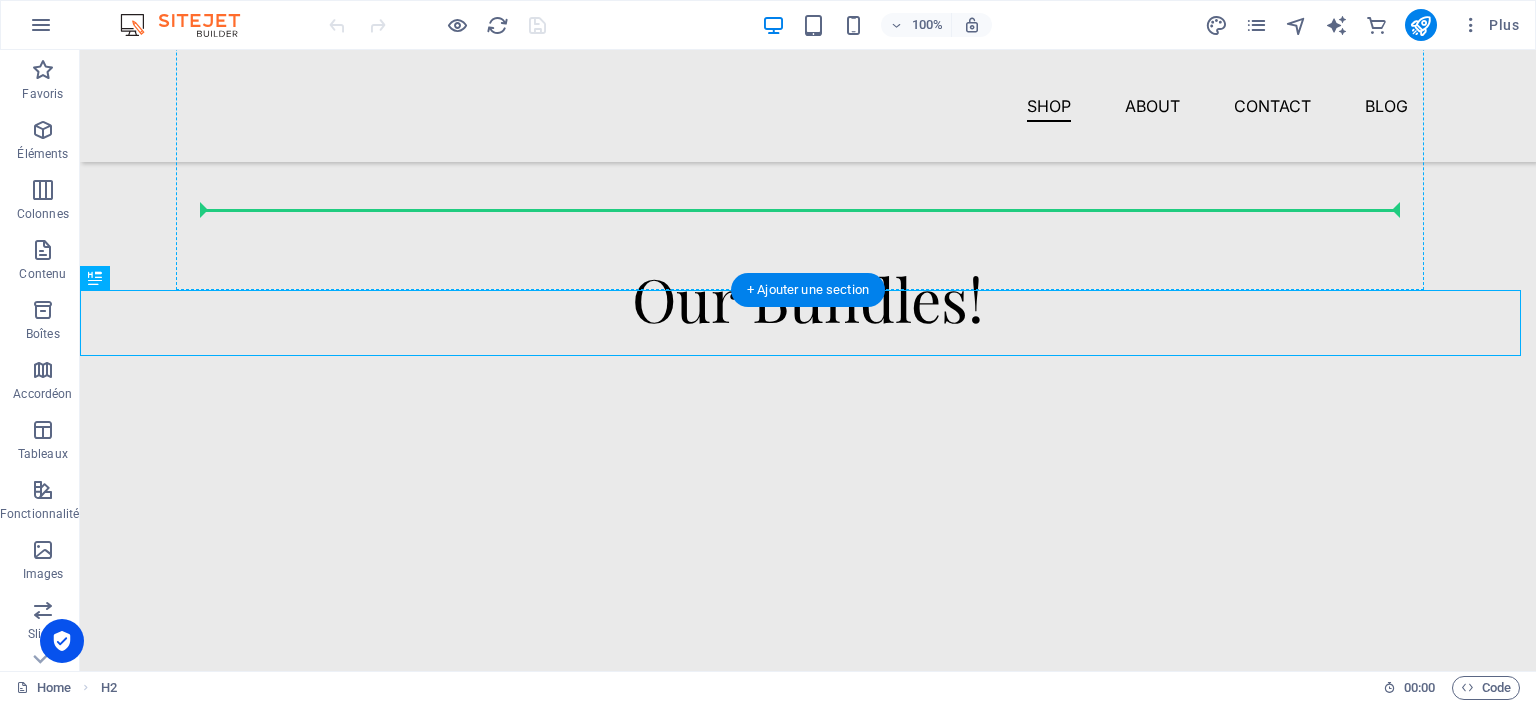drag, startPoint x: 945, startPoint y: 344, endPoint x: 976, endPoint y: 207, distance: 140.46352 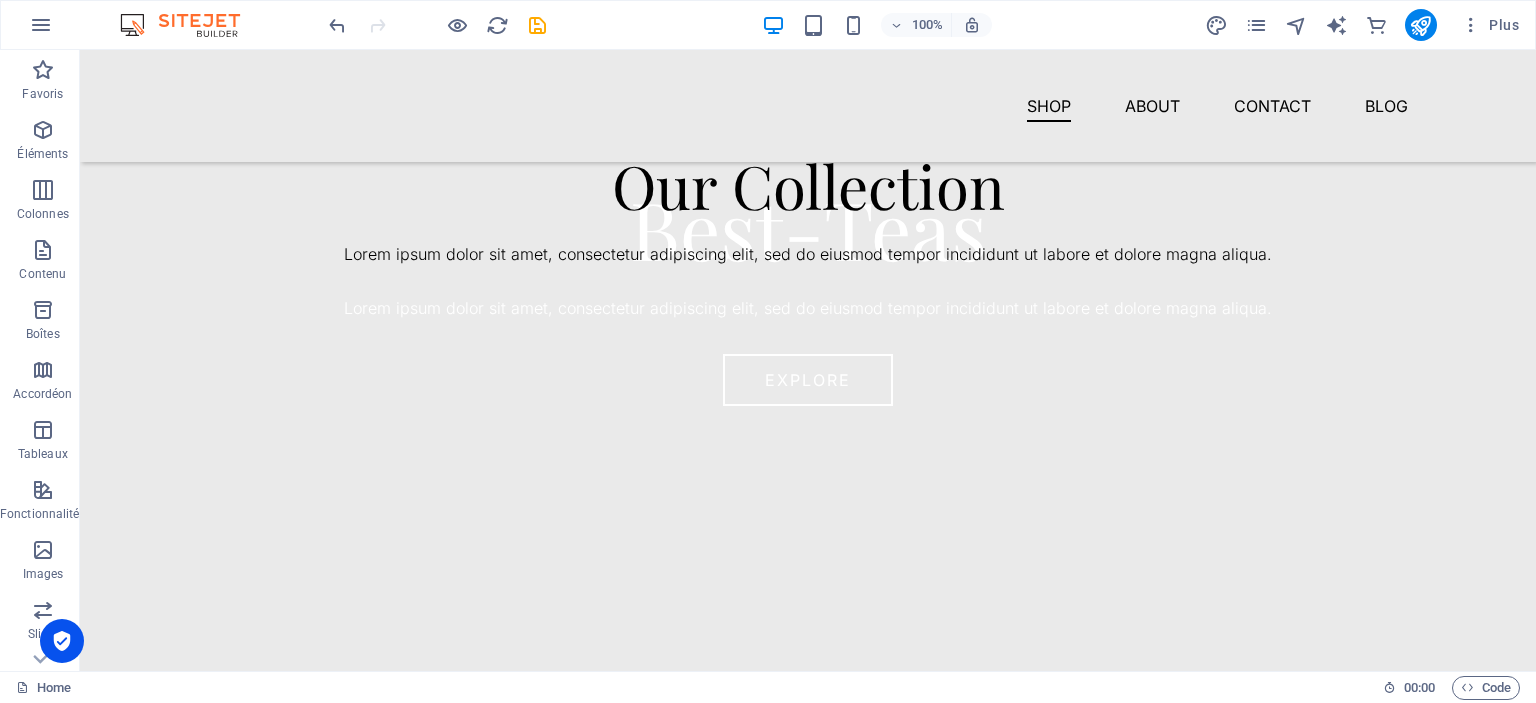 scroll, scrollTop: 678, scrollLeft: 0, axis: vertical 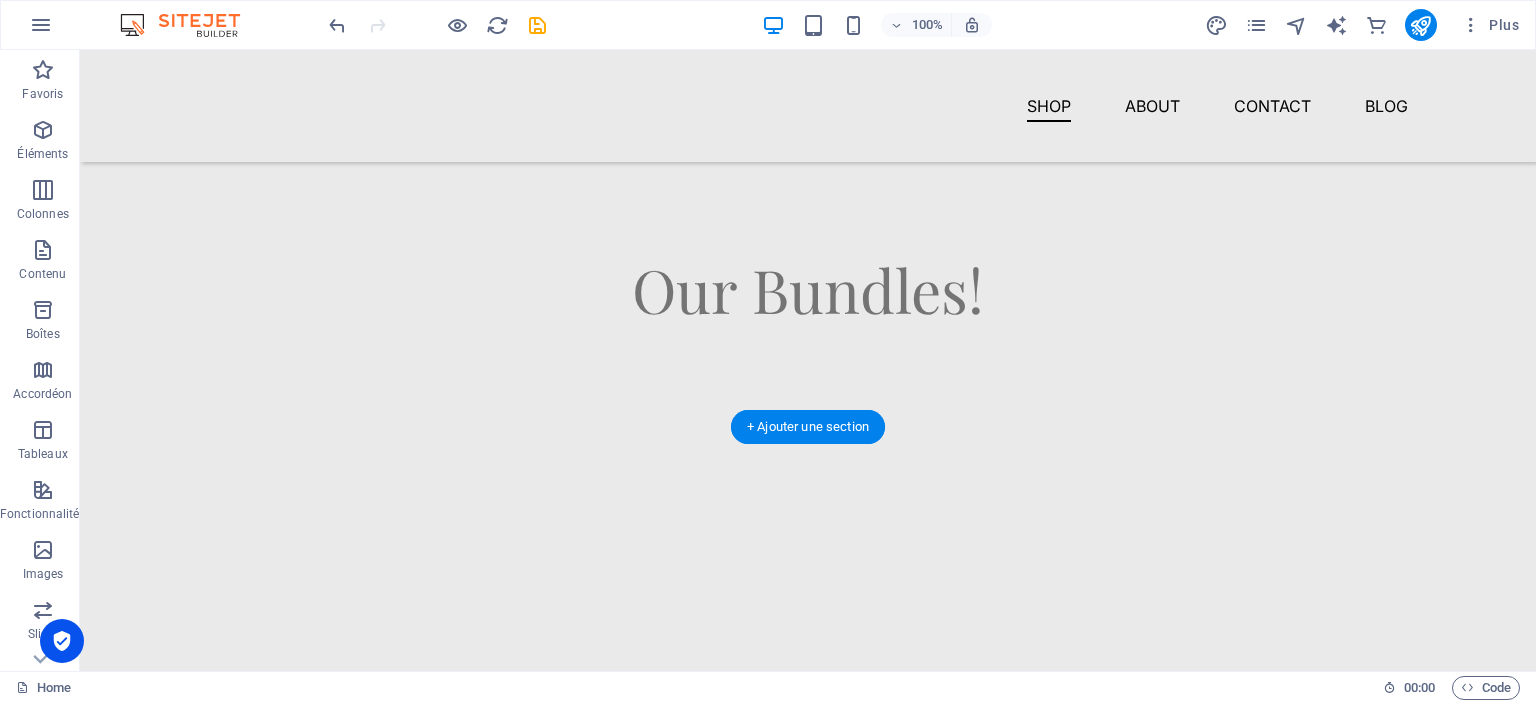 drag, startPoint x: 815, startPoint y: 369, endPoint x: 879, endPoint y: 320, distance: 80.60397 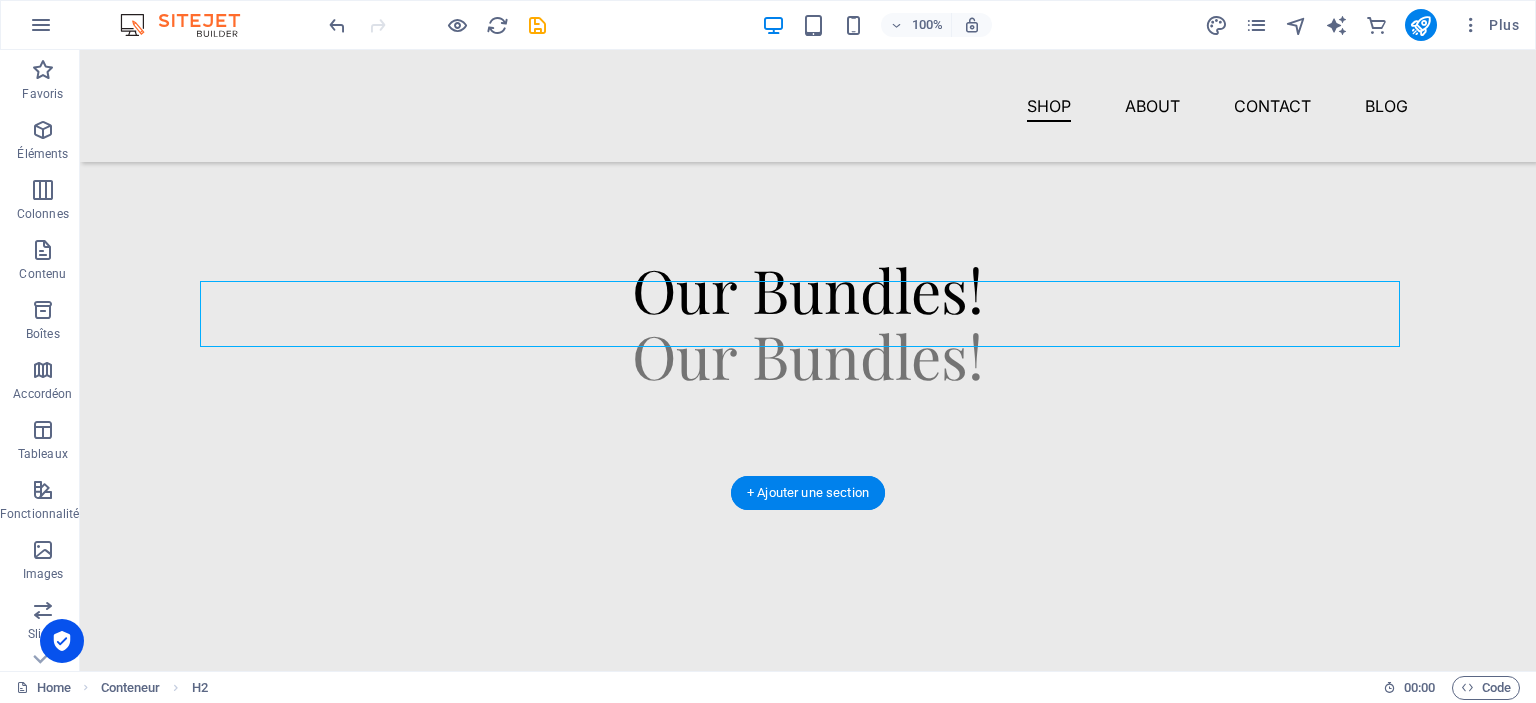 click on "Our Bundles!" at bounding box center (808, 289) 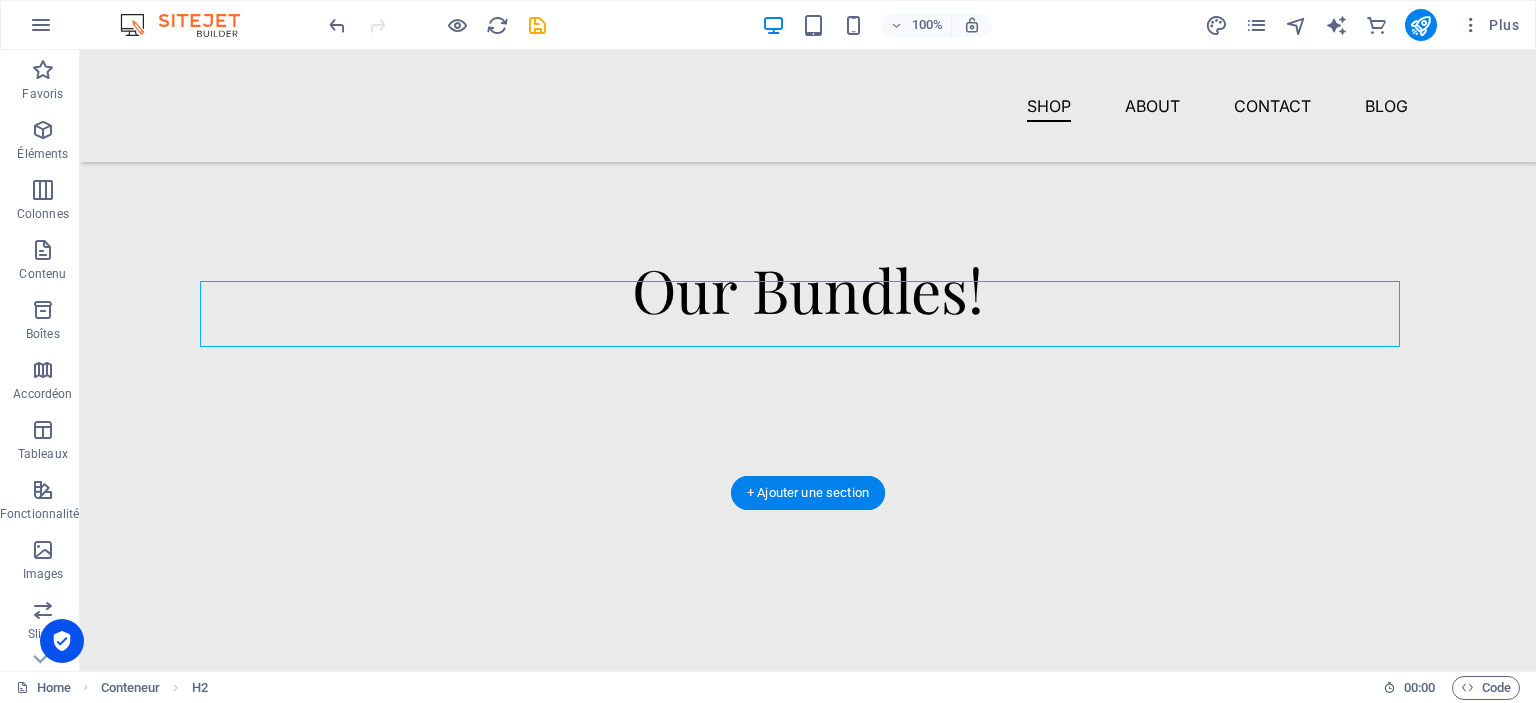 click on "Our Bundles!" at bounding box center (808, 289) 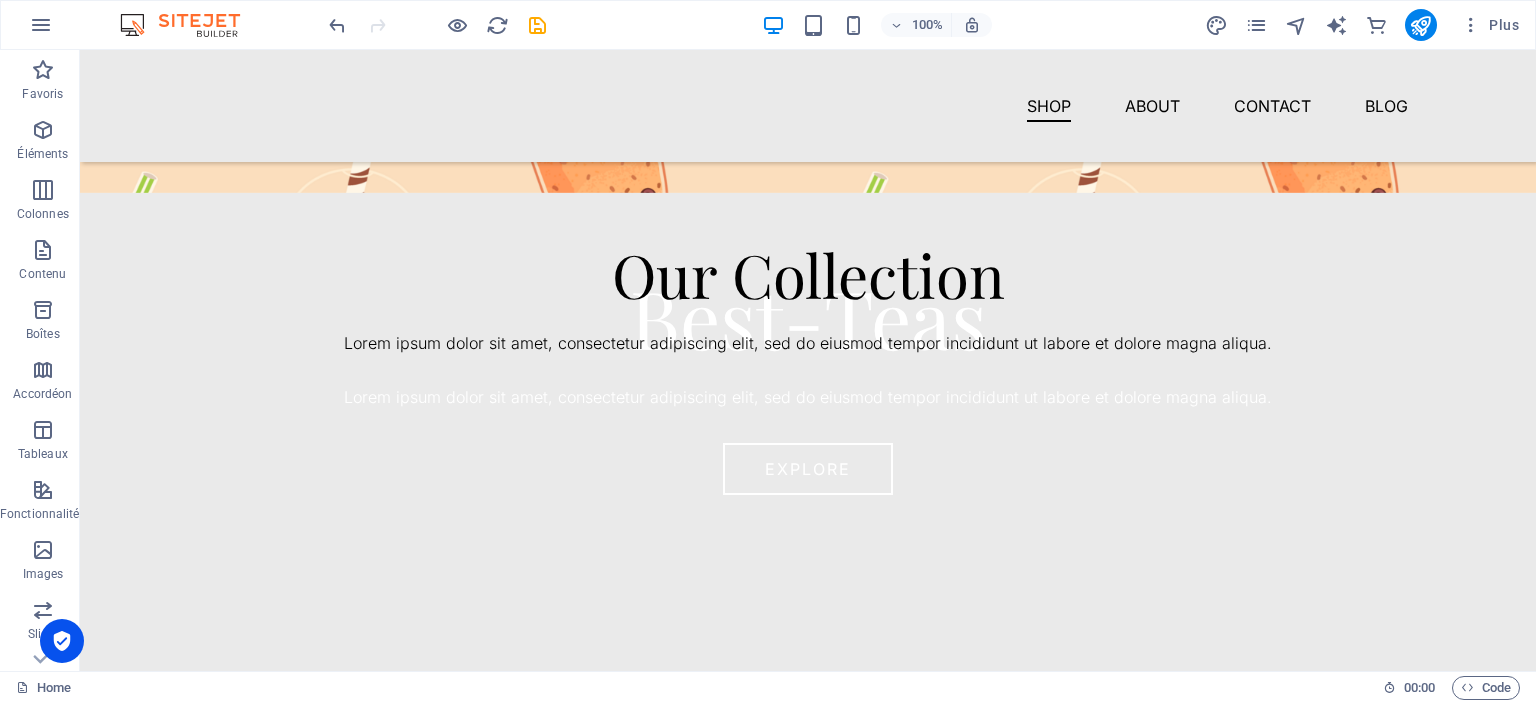 scroll, scrollTop: 572, scrollLeft: 0, axis: vertical 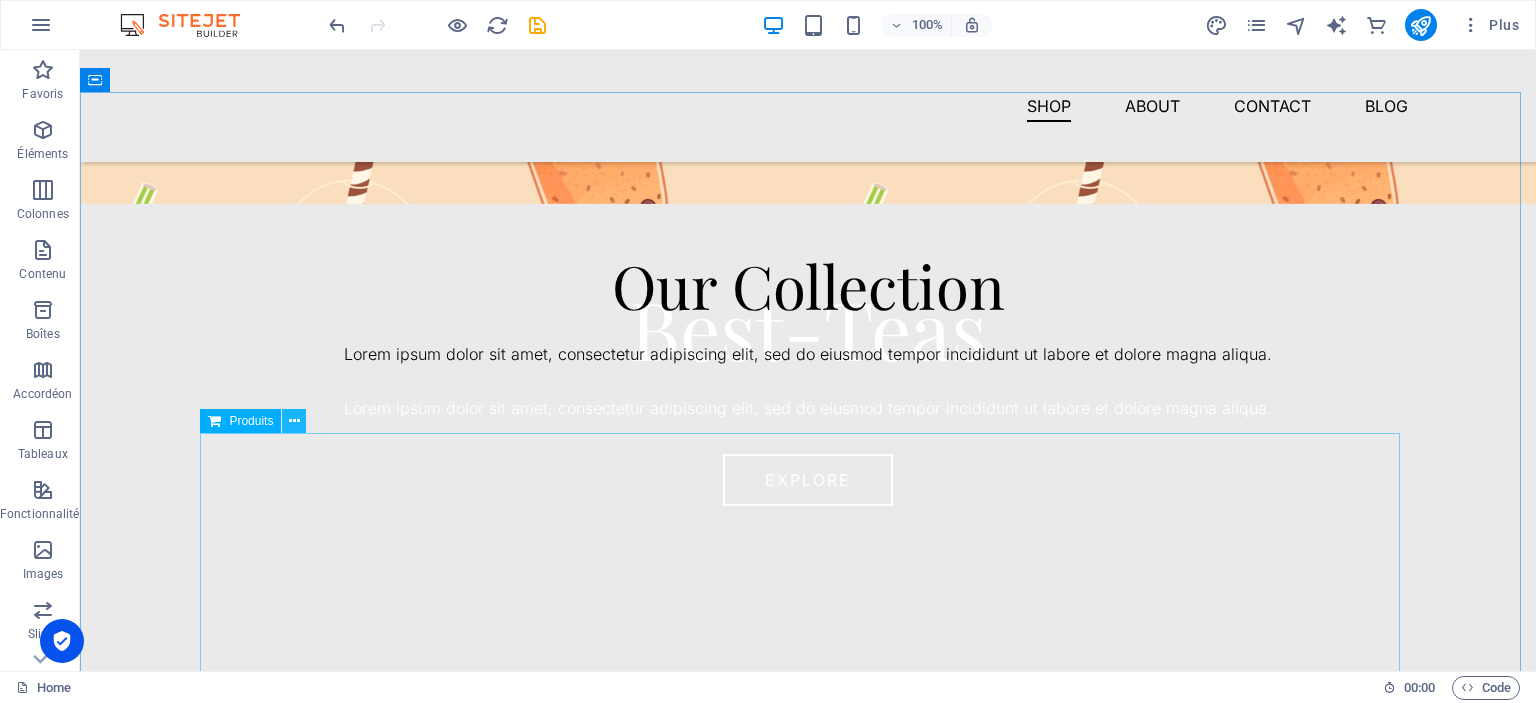 click at bounding box center (294, 421) 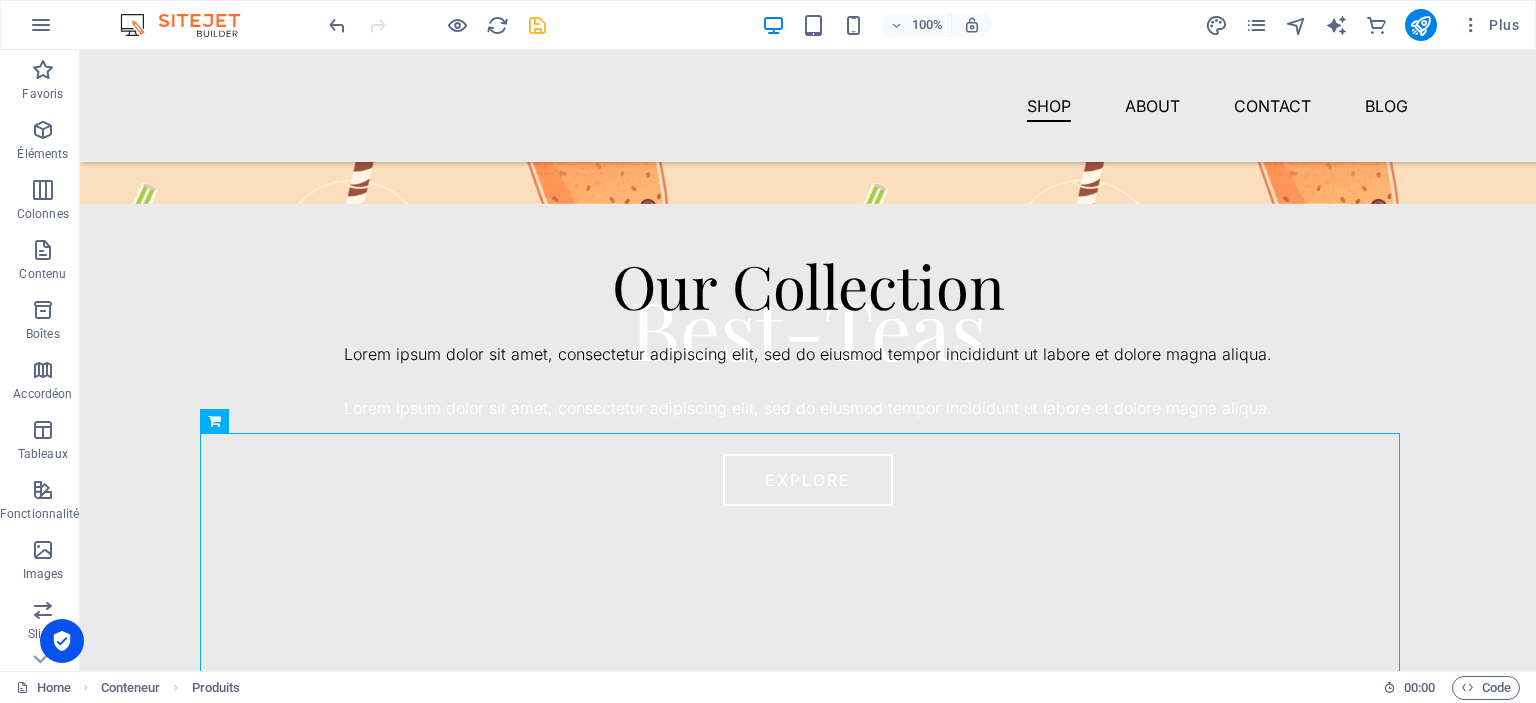 drag, startPoint x: 698, startPoint y: 11, endPoint x: 538, endPoint y: 27, distance: 160.798 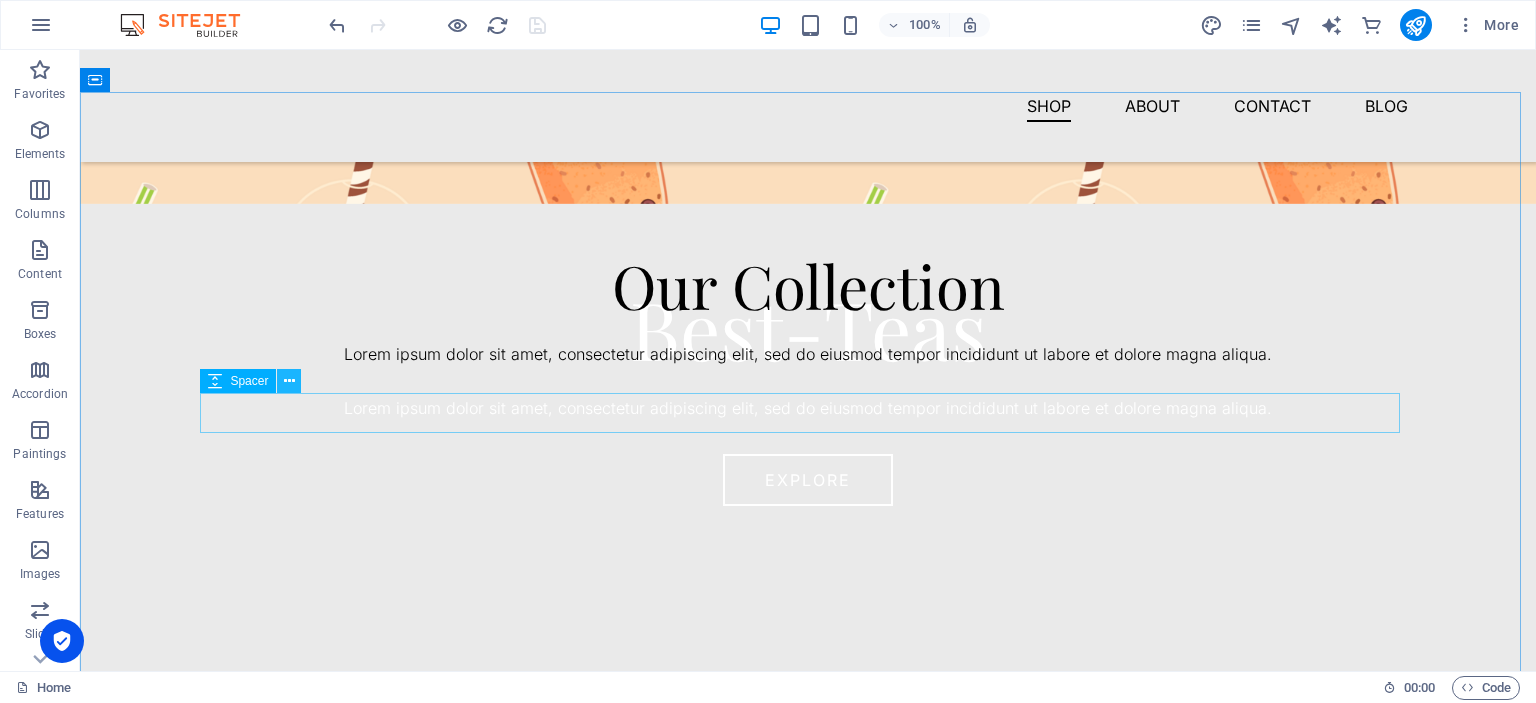 click at bounding box center (289, 381) 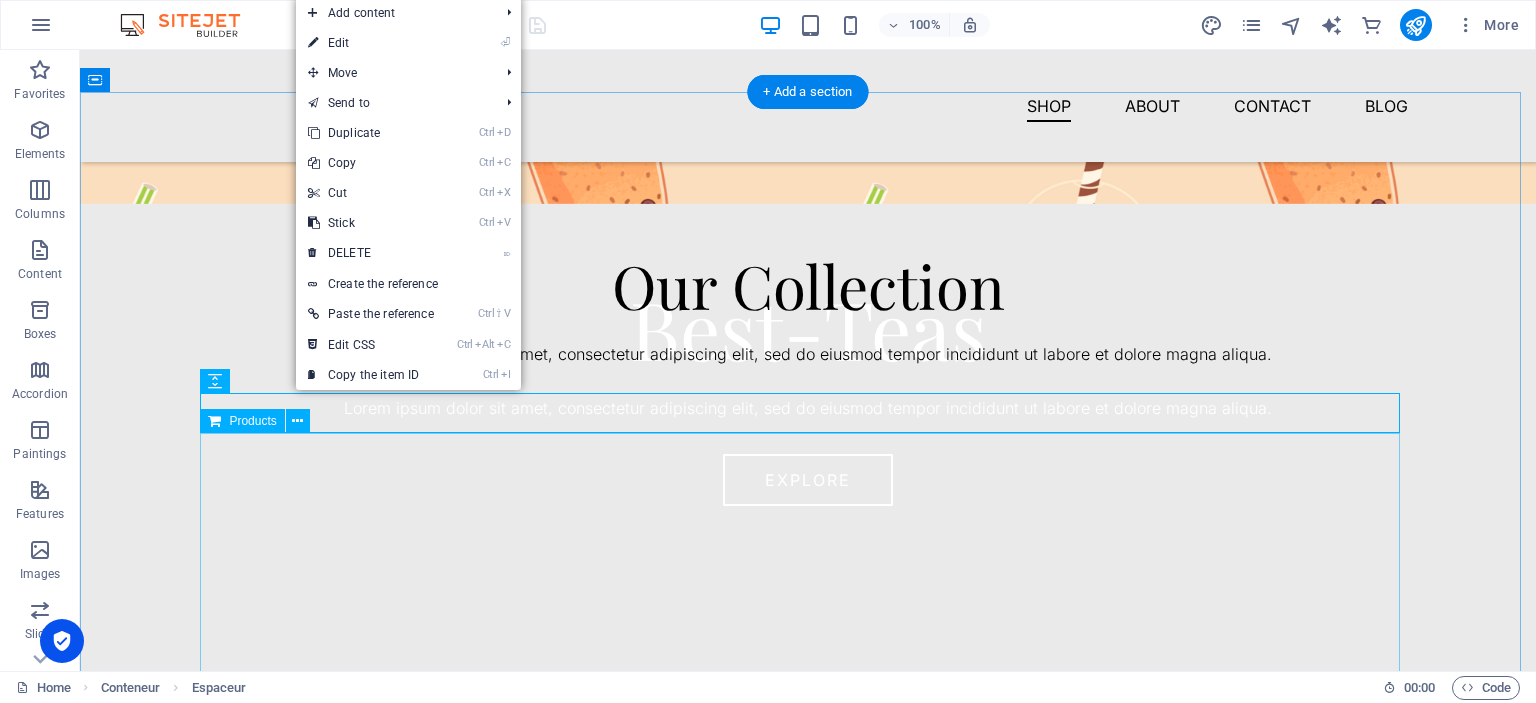 click at bounding box center [808, 608] 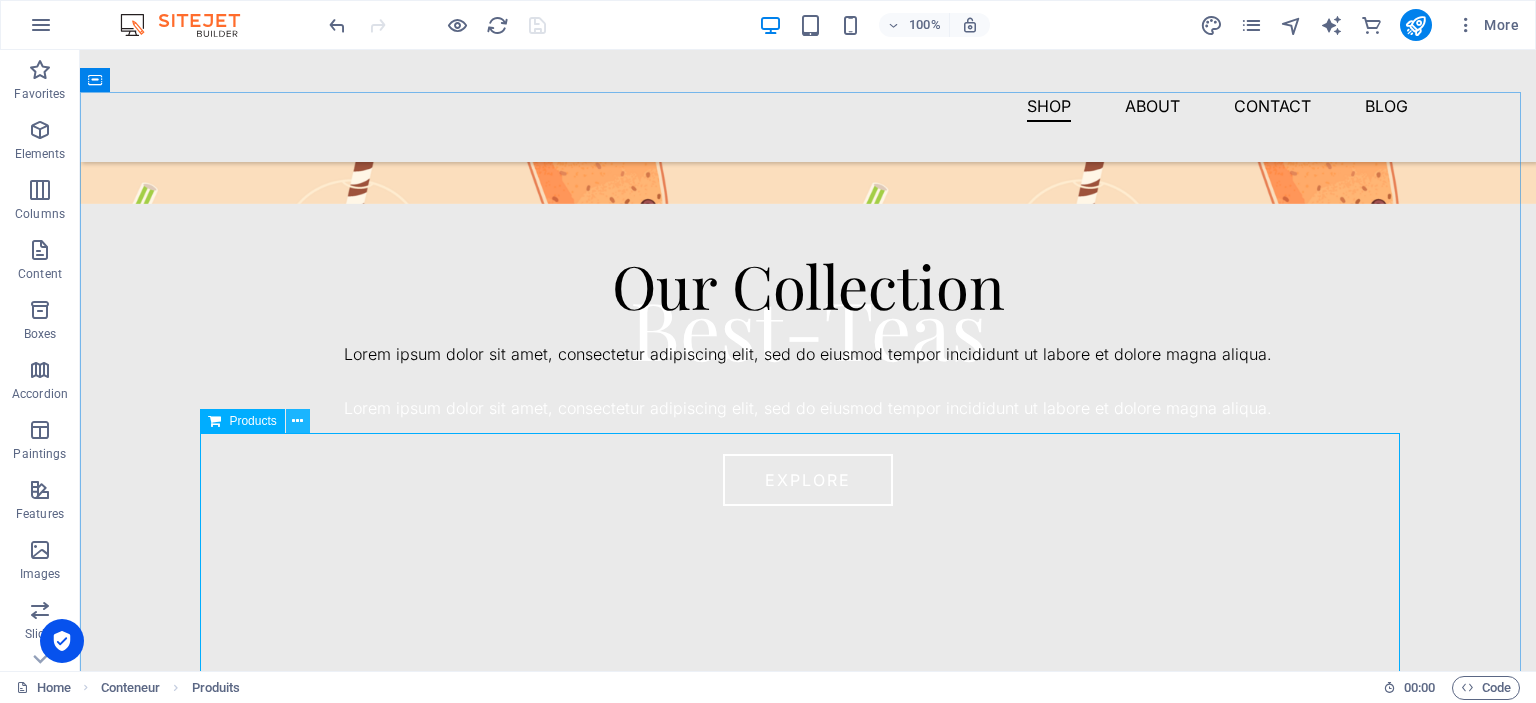 click at bounding box center [298, 421] 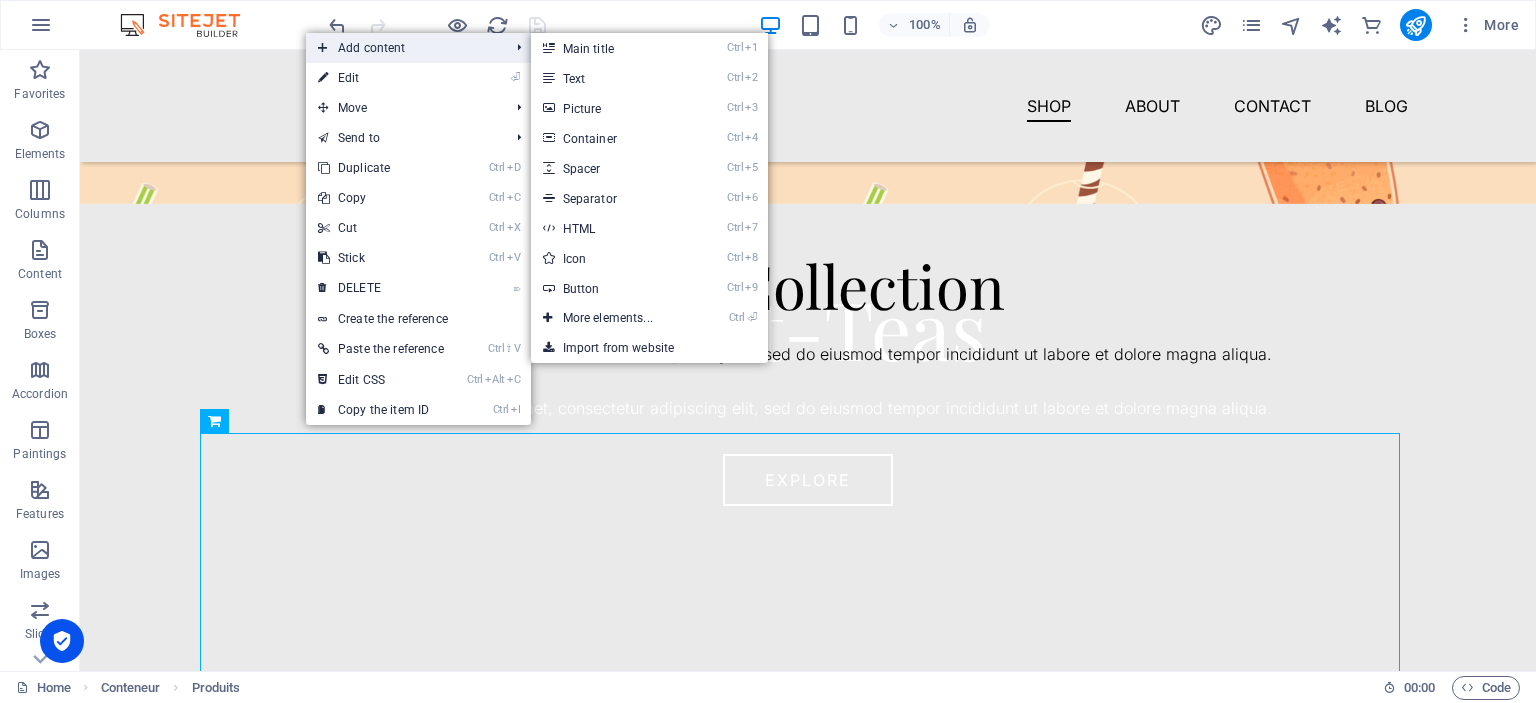 click on "Add content" at bounding box center (403, 48) 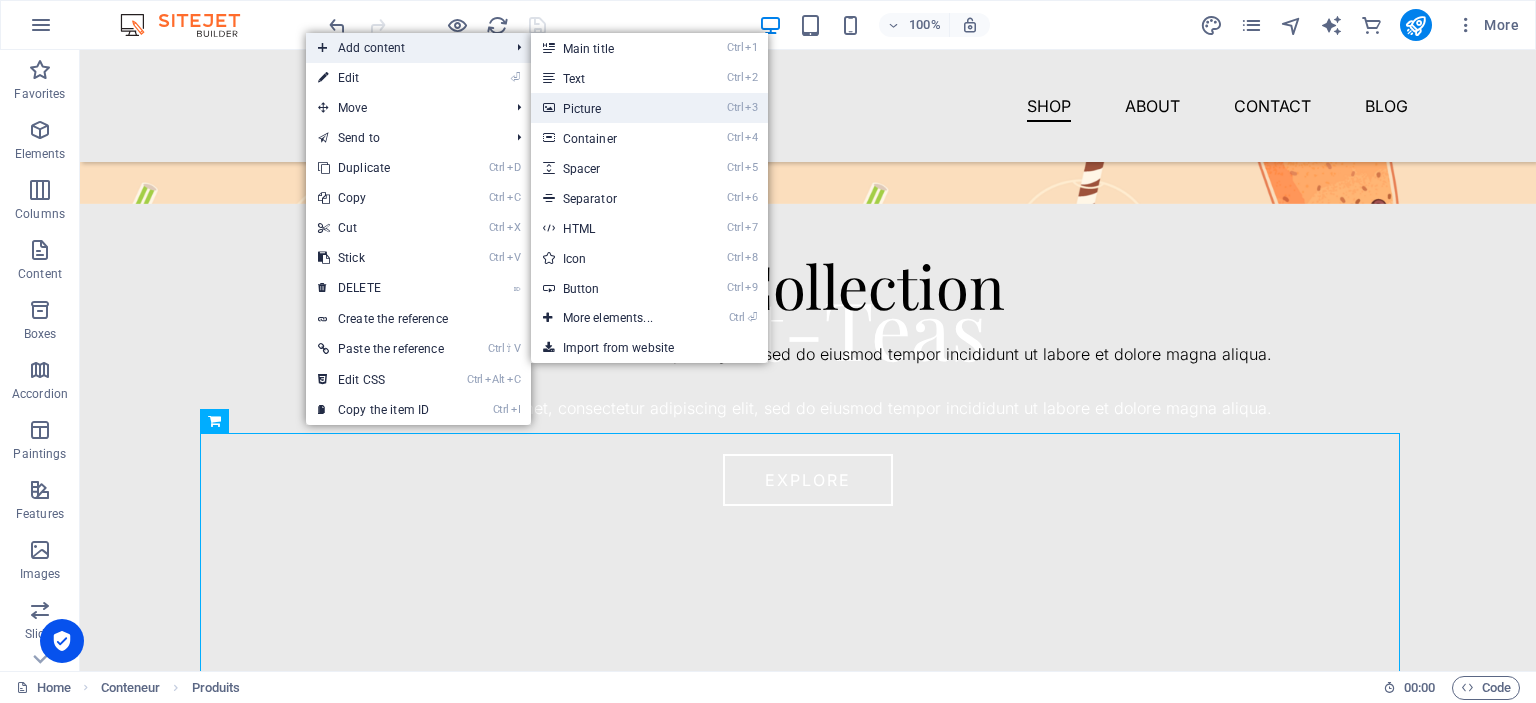 click on "Ctrl  3 Picture" at bounding box center [612, 108] 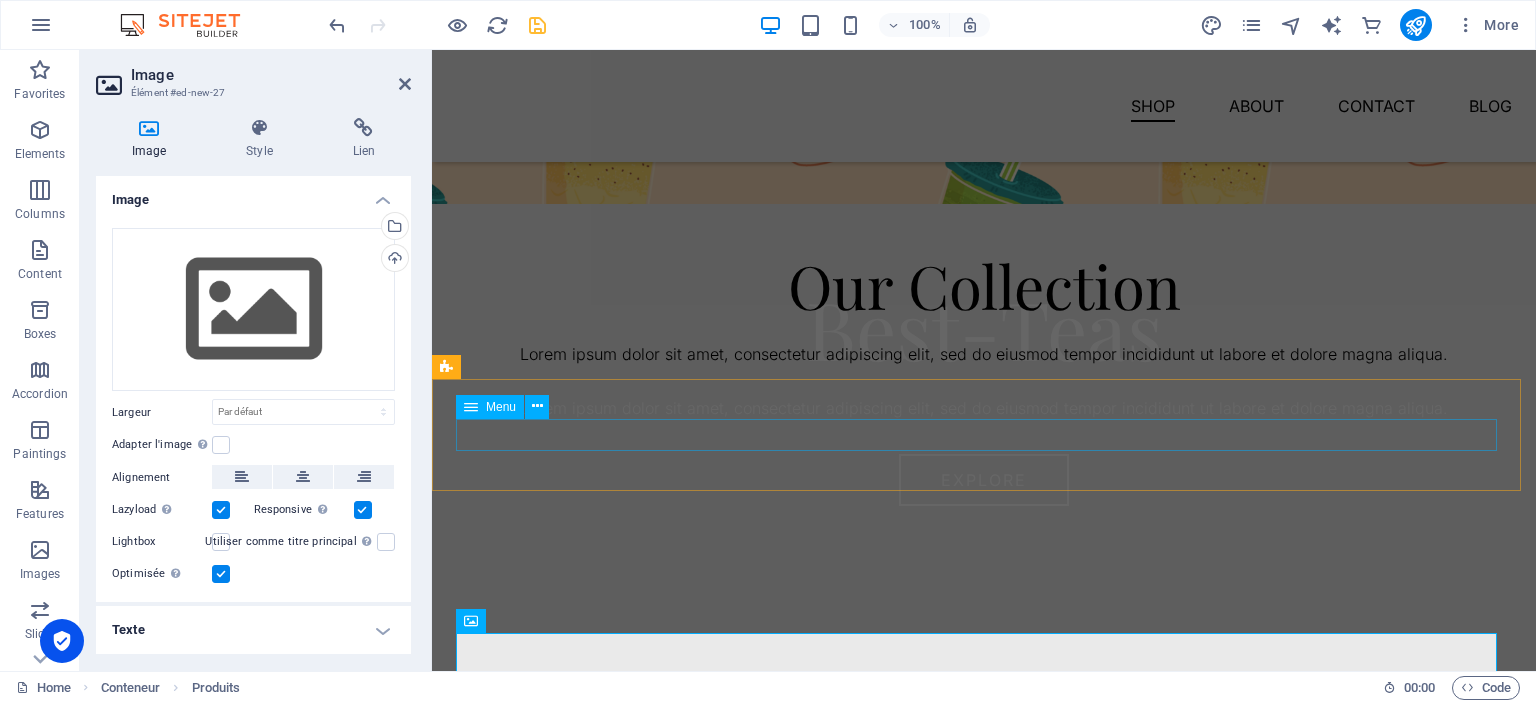 scroll, scrollTop: 1100, scrollLeft: 0, axis: vertical 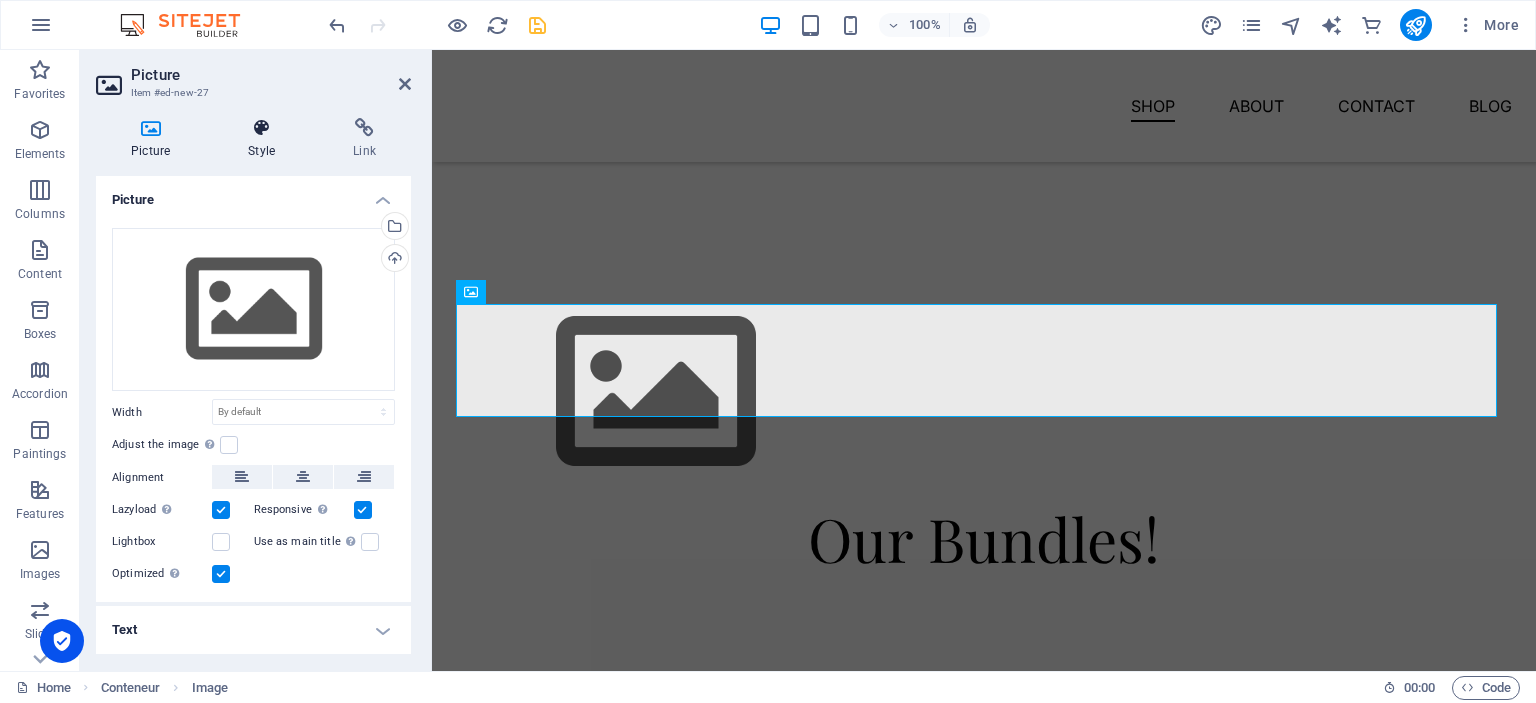 click on "Style" at bounding box center [265, 139] 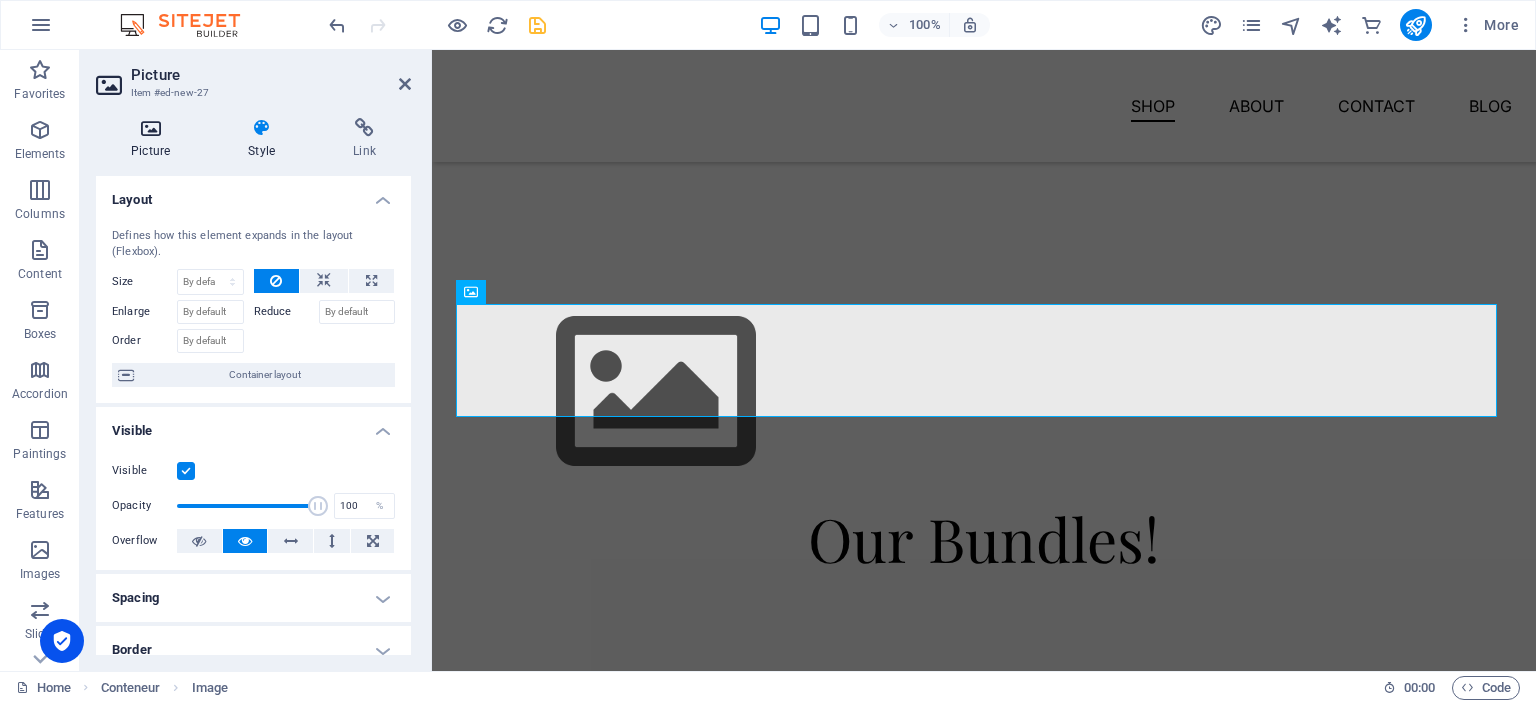 click on "Picture" at bounding box center [154, 139] 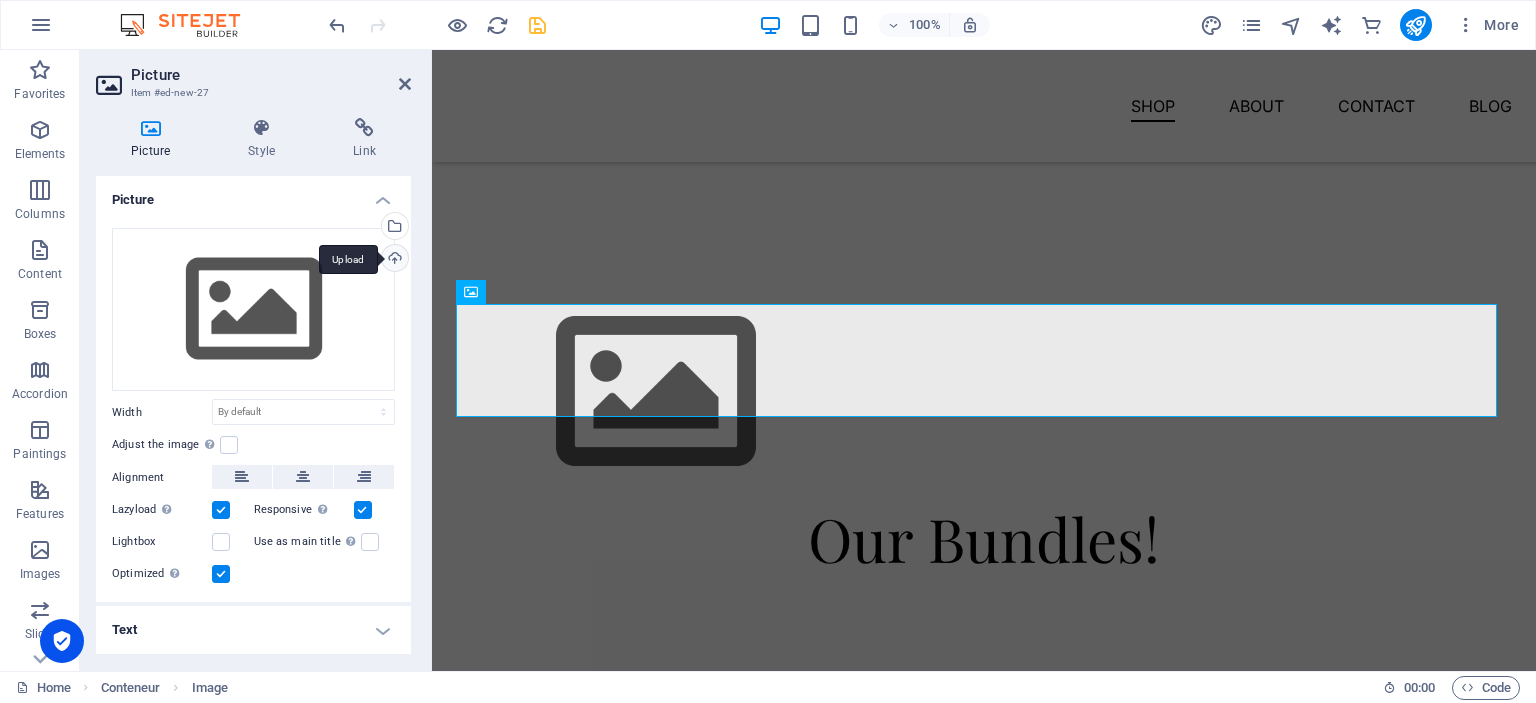 click on "Upload" at bounding box center [393, 260] 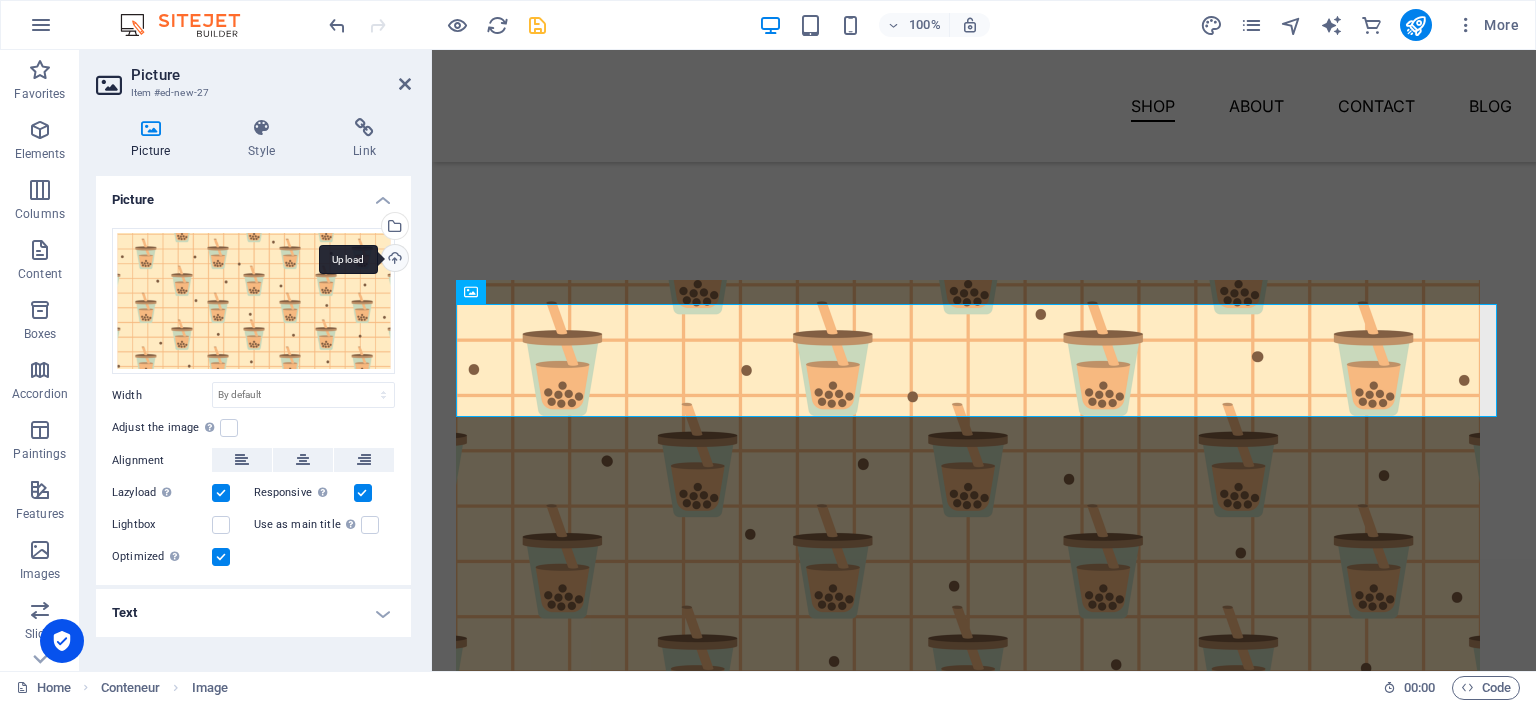 click on "Upload" at bounding box center (393, 260) 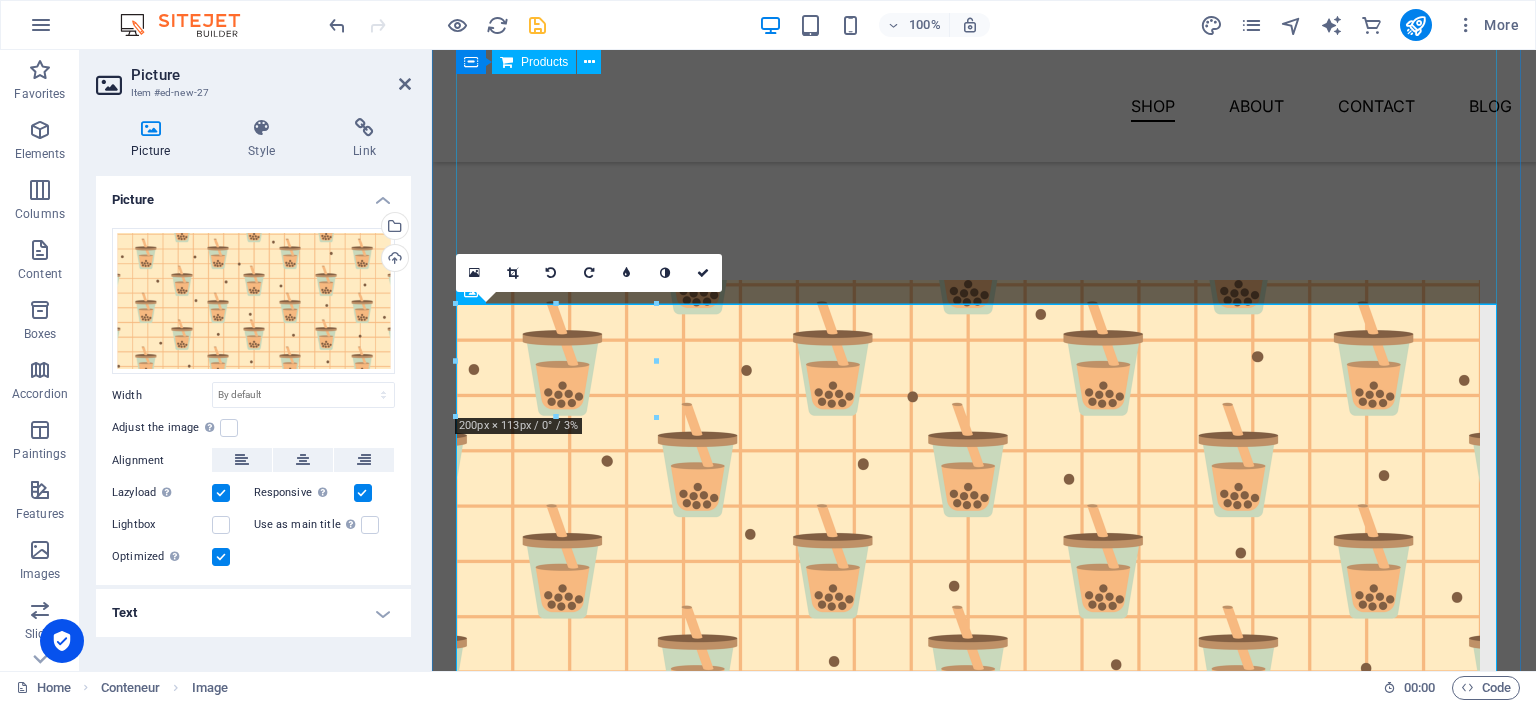 click at bounding box center [984, 80] 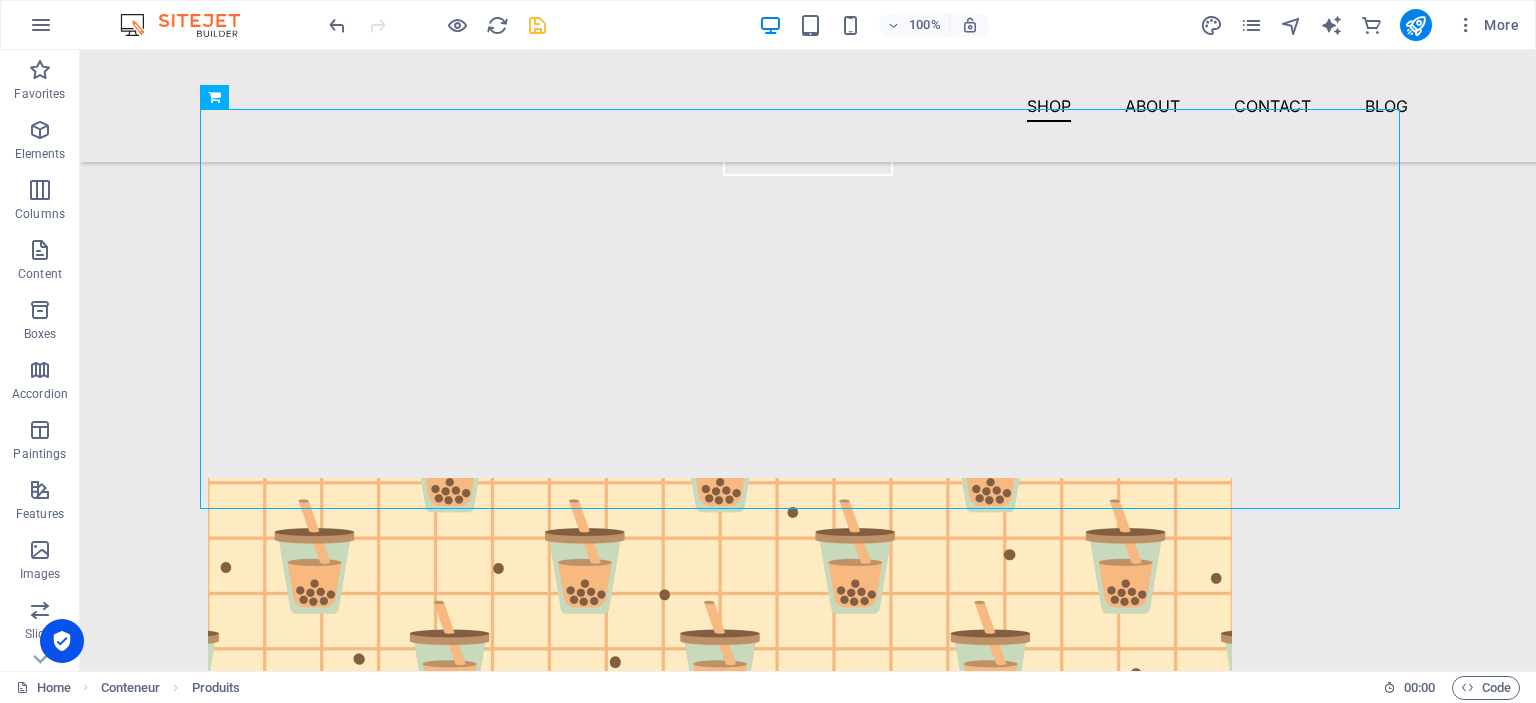 scroll, scrollTop: 896, scrollLeft: 0, axis: vertical 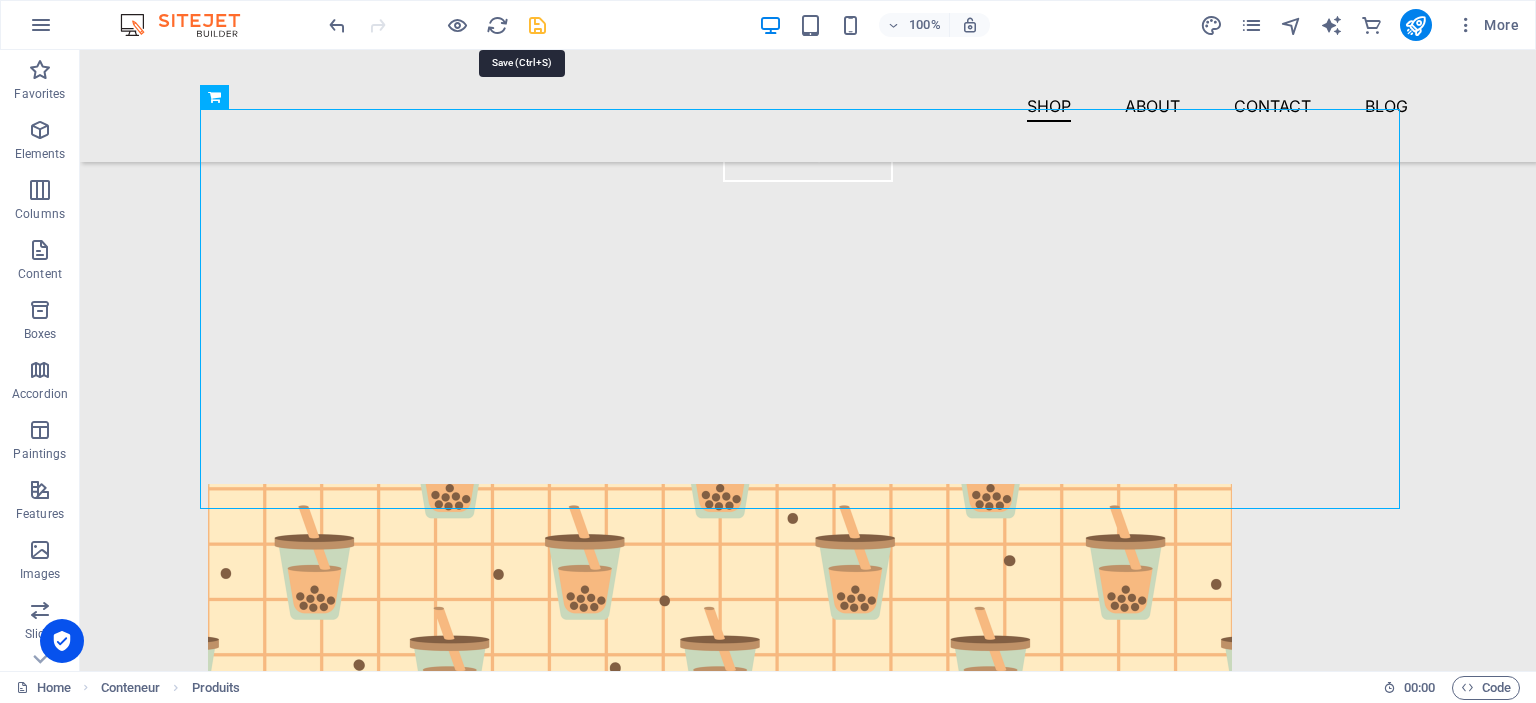 click at bounding box center [537, 25] 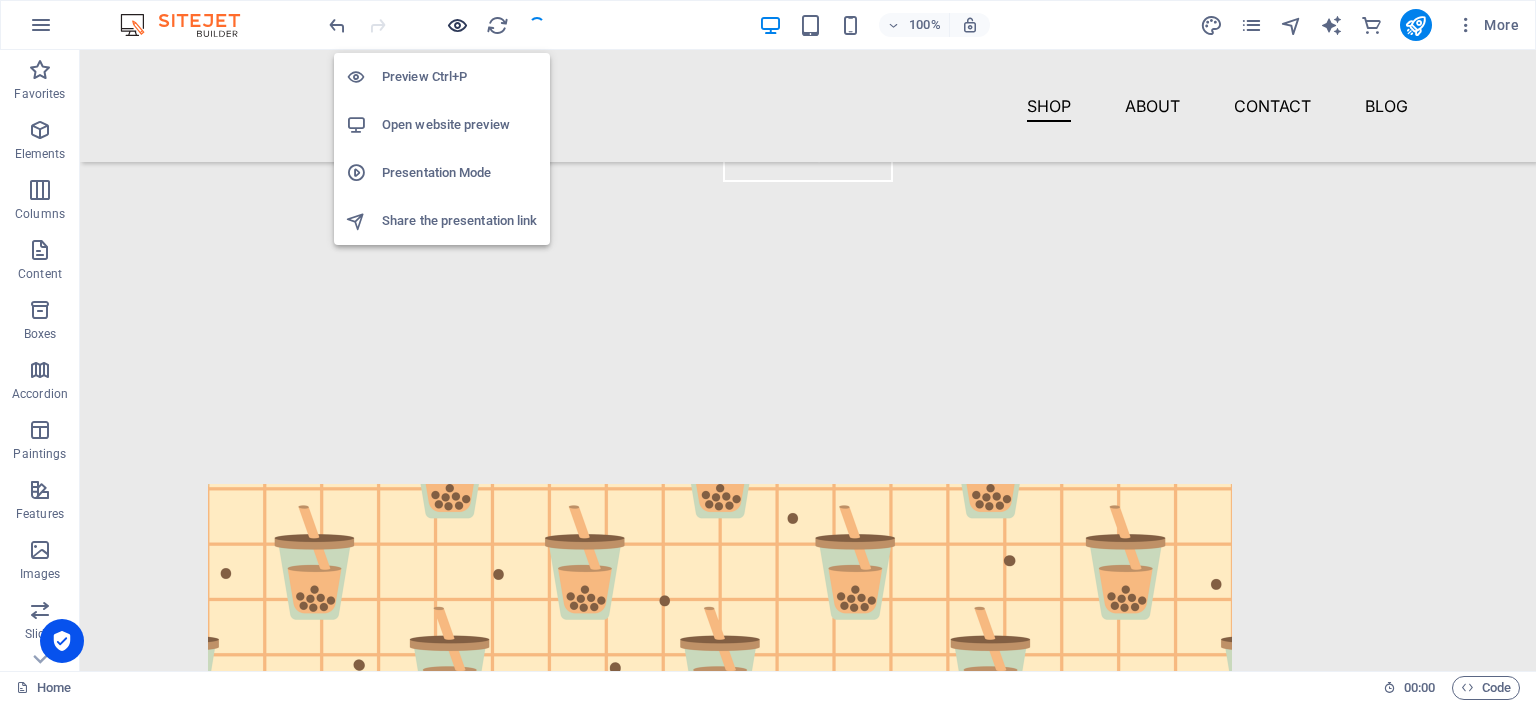 click at bounding box center [457, 25] 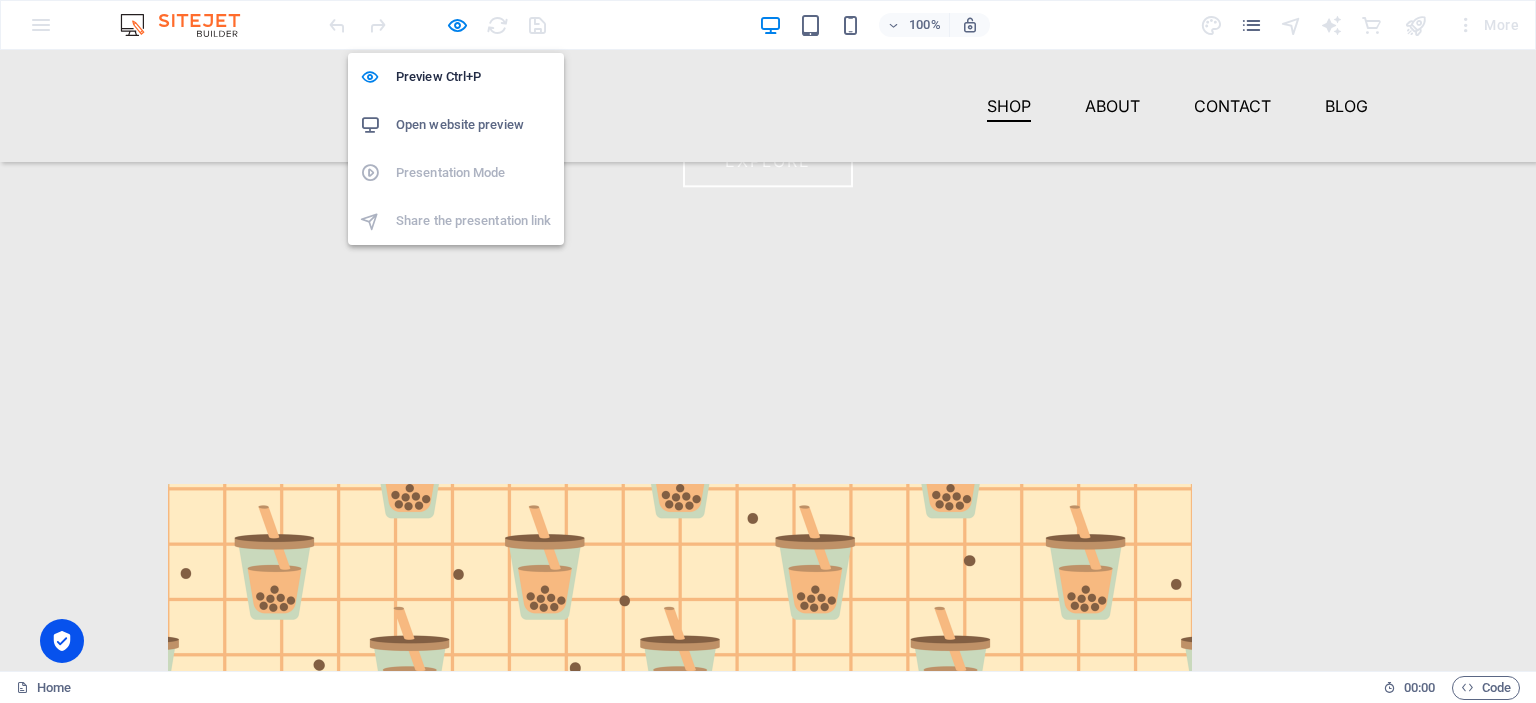 click on "Open website preview" at bounding box center (474, 125) 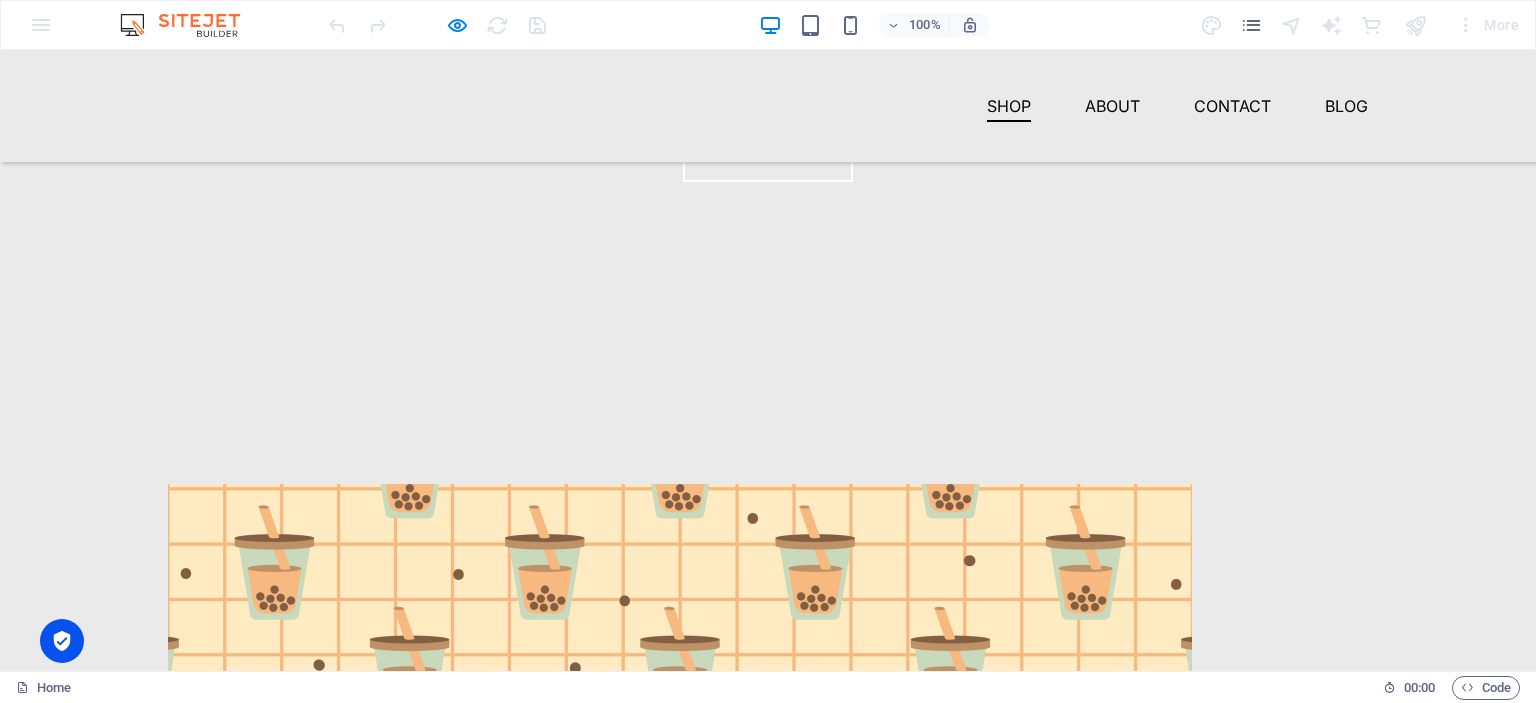 click at bounding box center (680, 740) 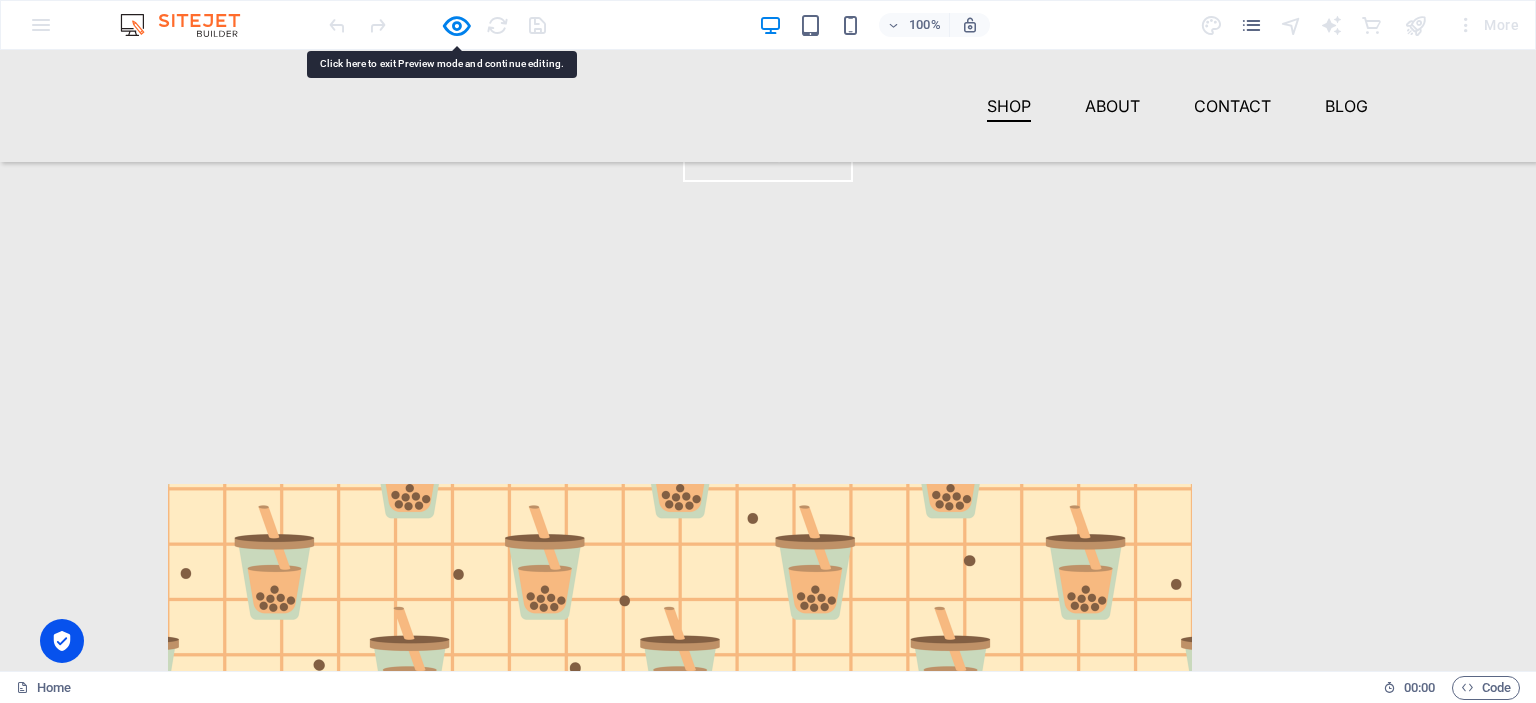 click at bounding box center (680, 740) 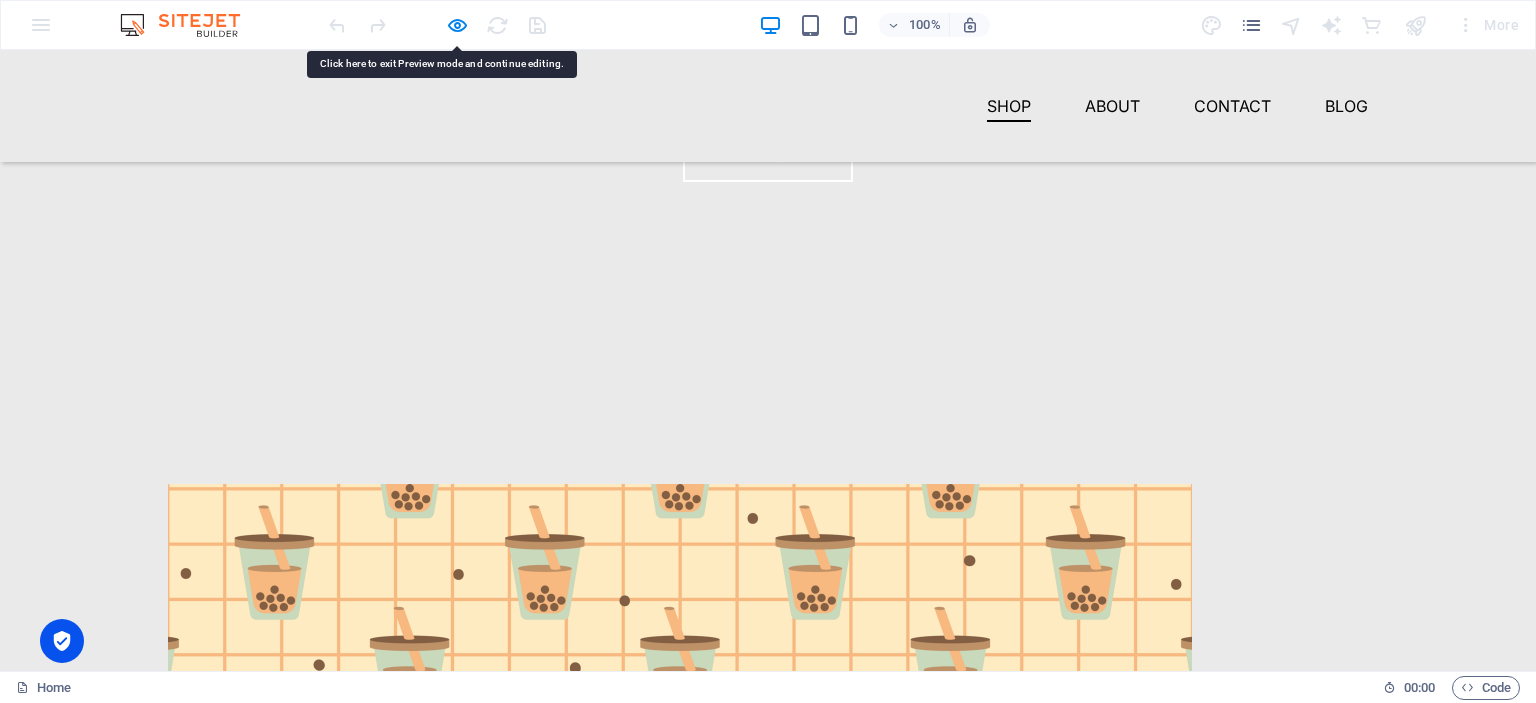 click at bounding box center (680, 740) 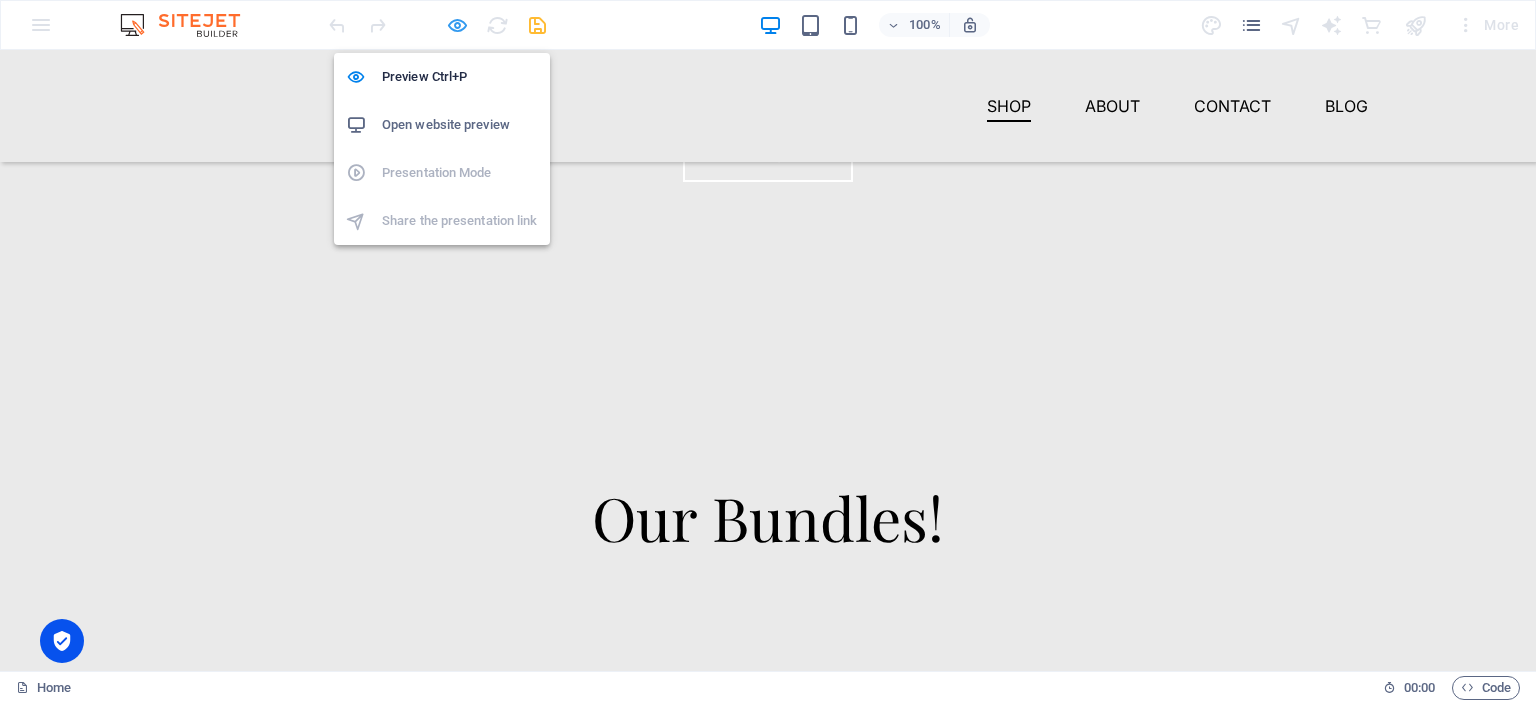 click at bounding box center [457, 25] 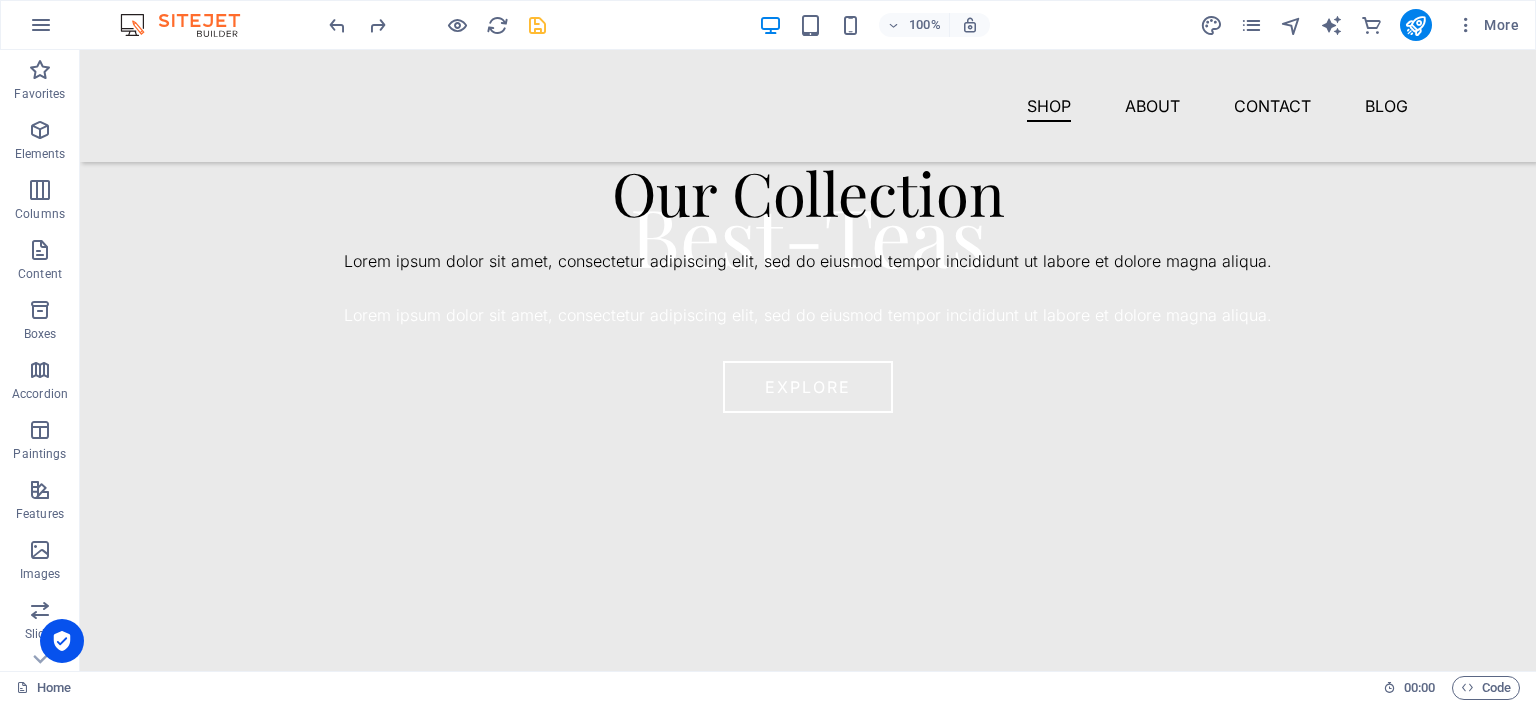 scroll, scrollTop: 956, scrollLeft: 0, axis: vertical 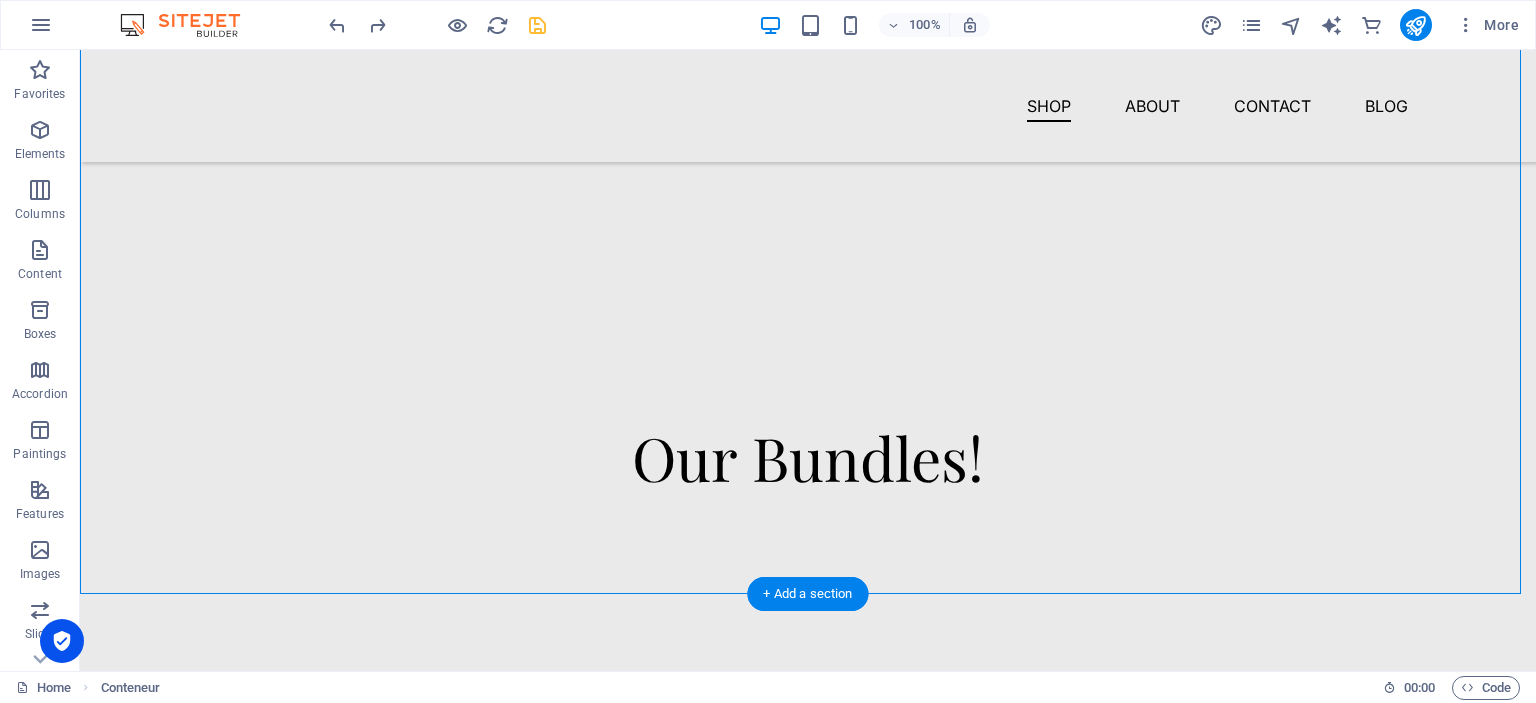 drag, startPoint x: 897, startPoint y: 504, endPoint x: 918, endPoint y: 427, distance: 79.81228 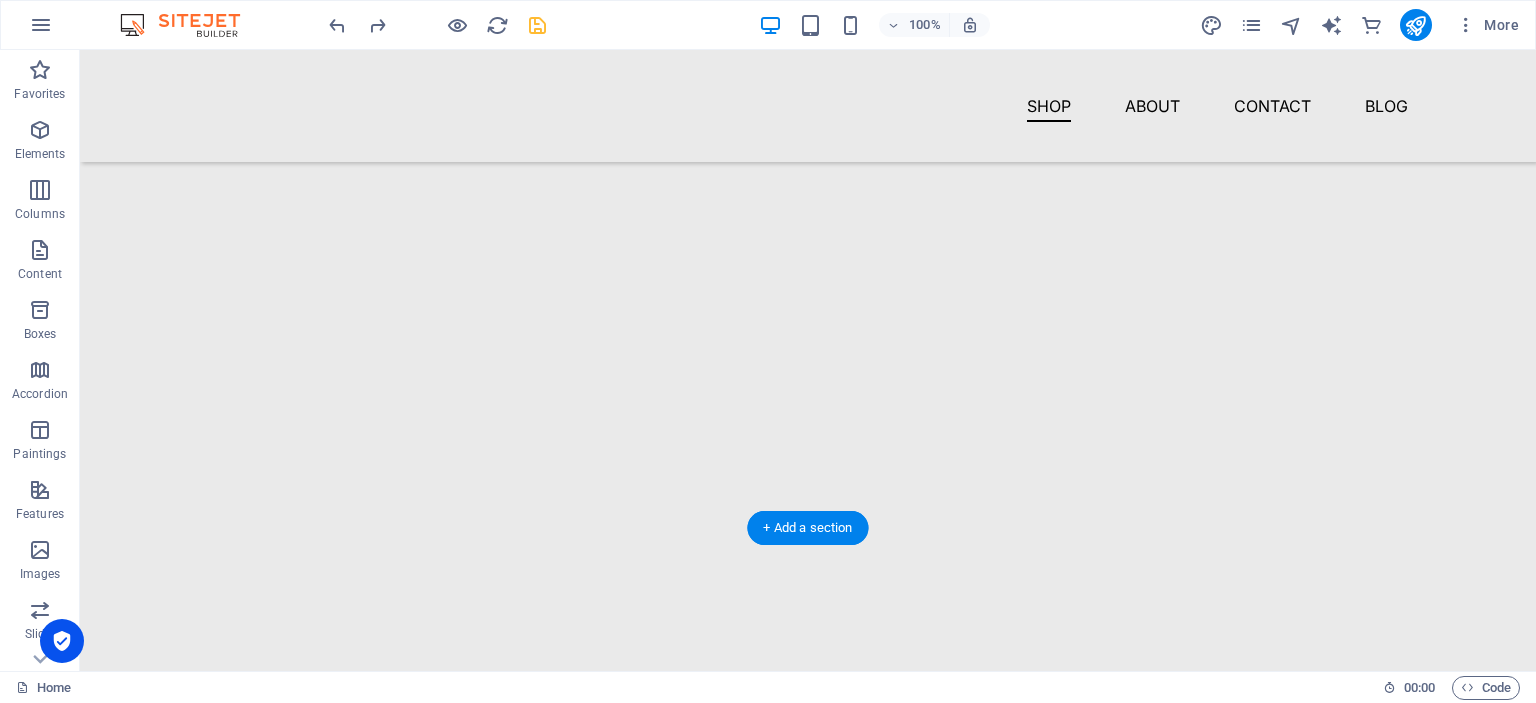 scroll, scrollTop: 956, scrollLeft: 0, axis: vertical 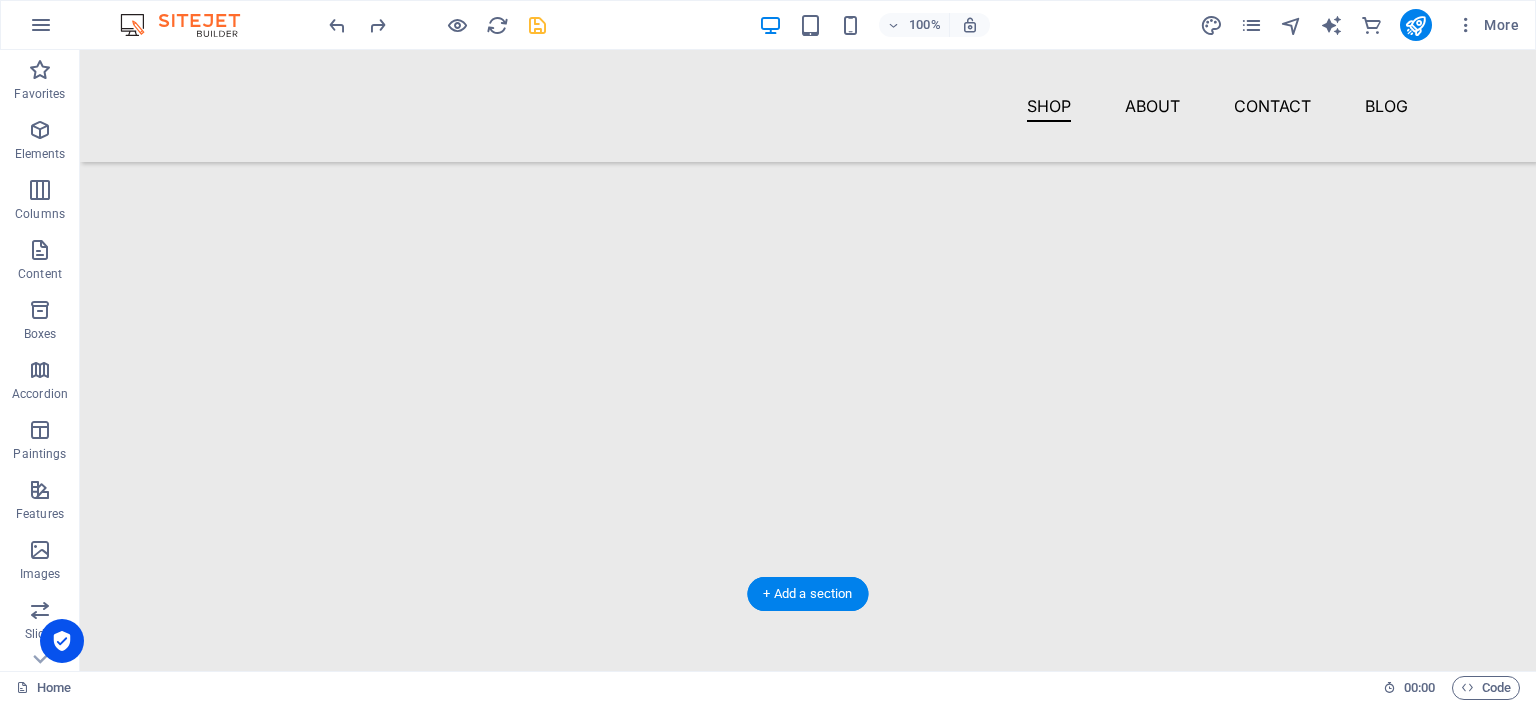 drag, startPoint x: 888, startPoint y: 499, endPoint x: 874, endPoint y: 411, distance: 89.106674 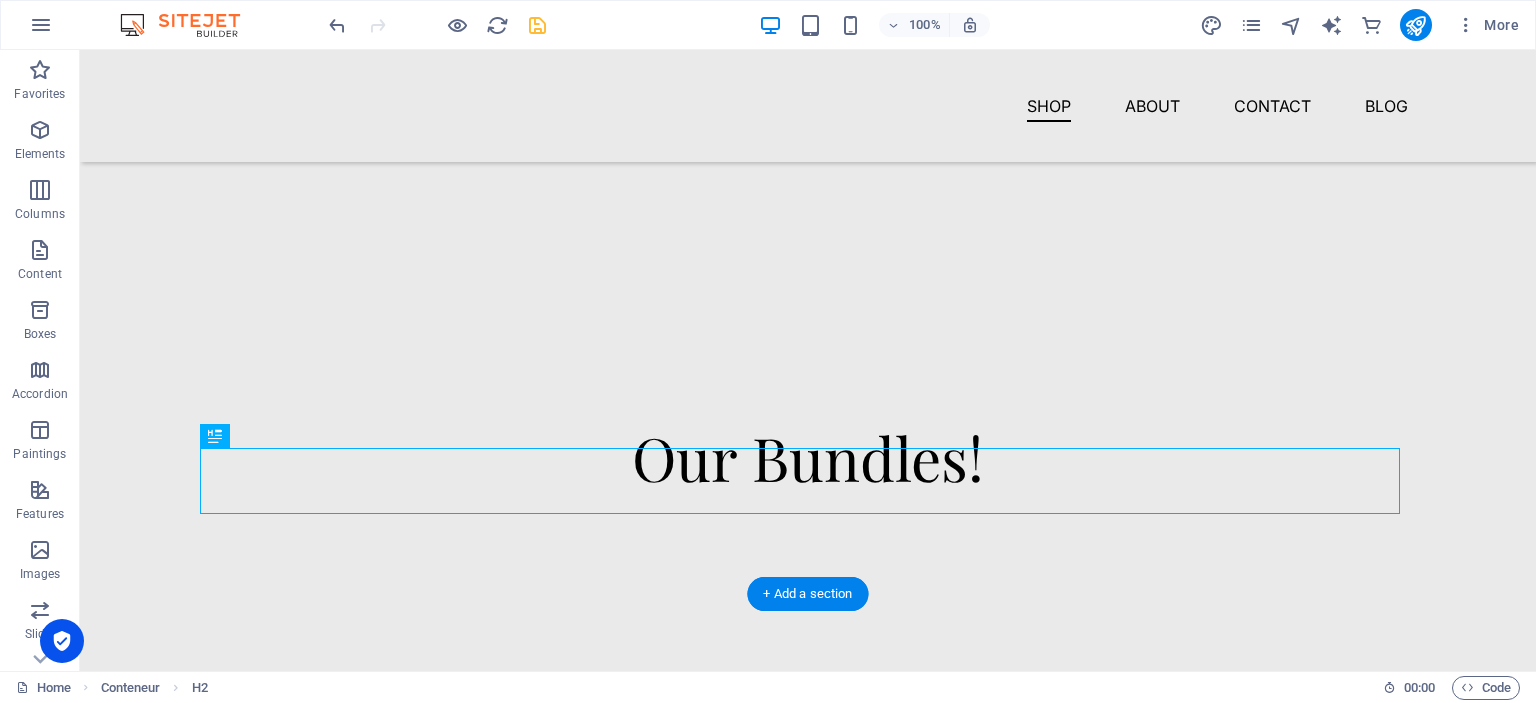 drag, startPoint x: 860, startPoint y: 445, endPoint x: 860, endPoint y: 511, distance: 66 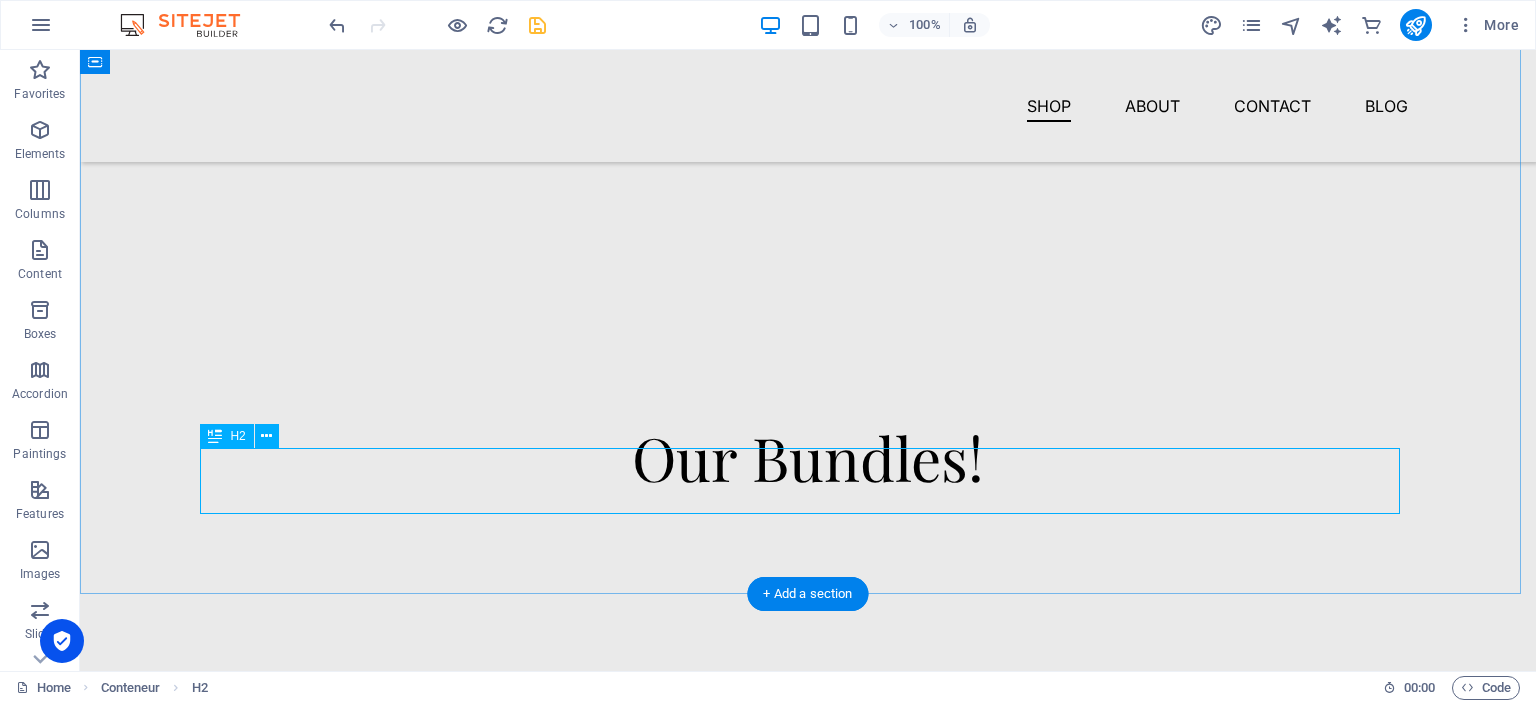 drag, startPoint x: 860, startPoint y: 511, endPoint x: 862, endPoint y: 496, distance: 15.132746 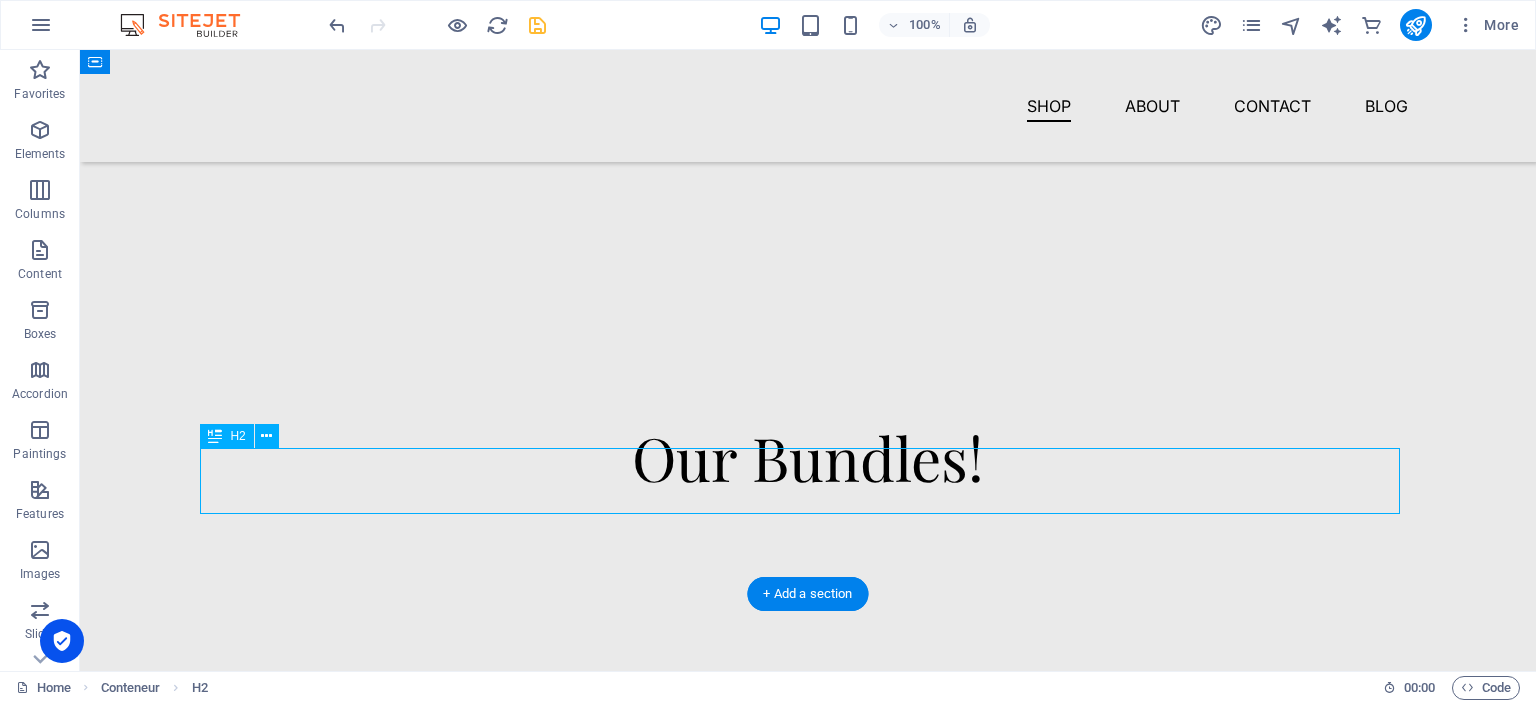 click on "Our Bundles!" at bounding box center (808, 457) 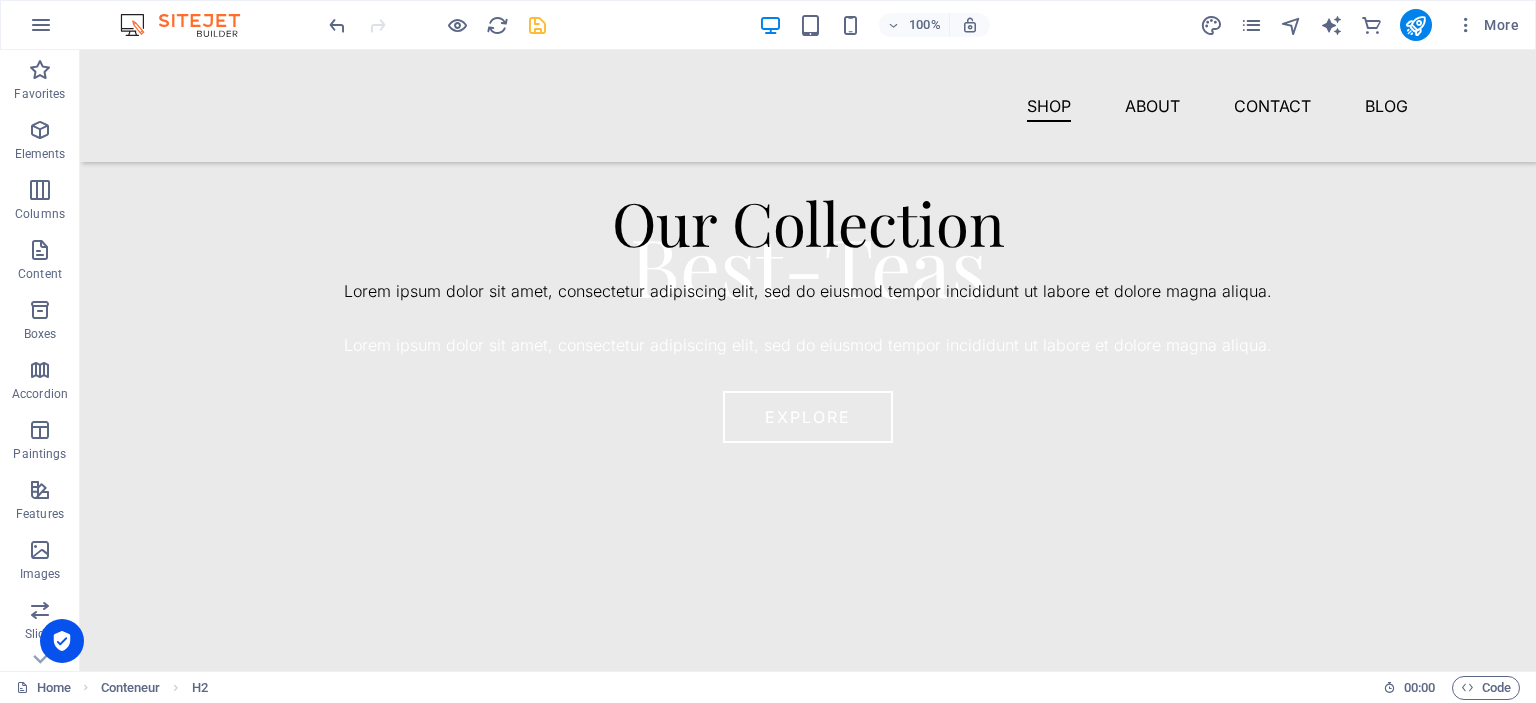 scroll, scrollTop: 613, scrollLeft: 0, axis: vertical 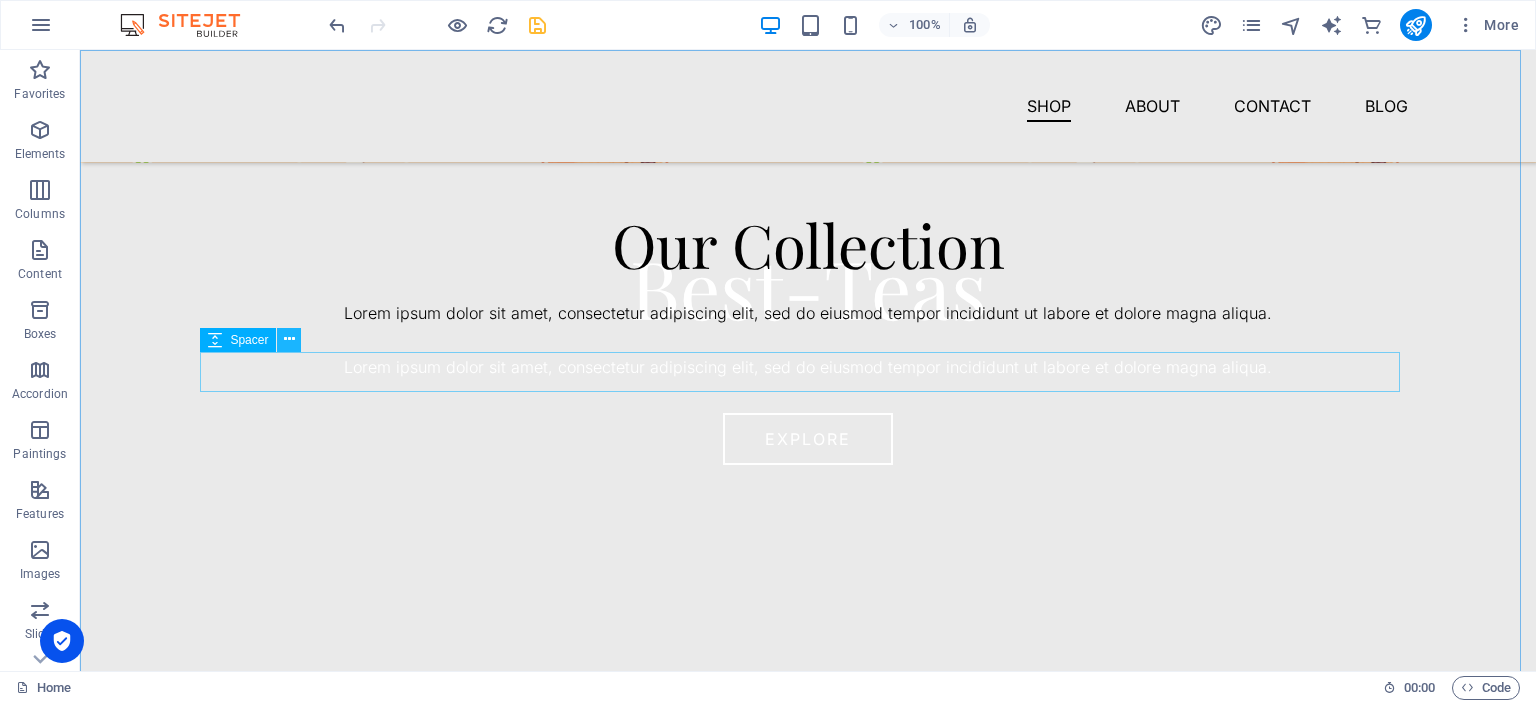 click at bounding box center (289, 339) 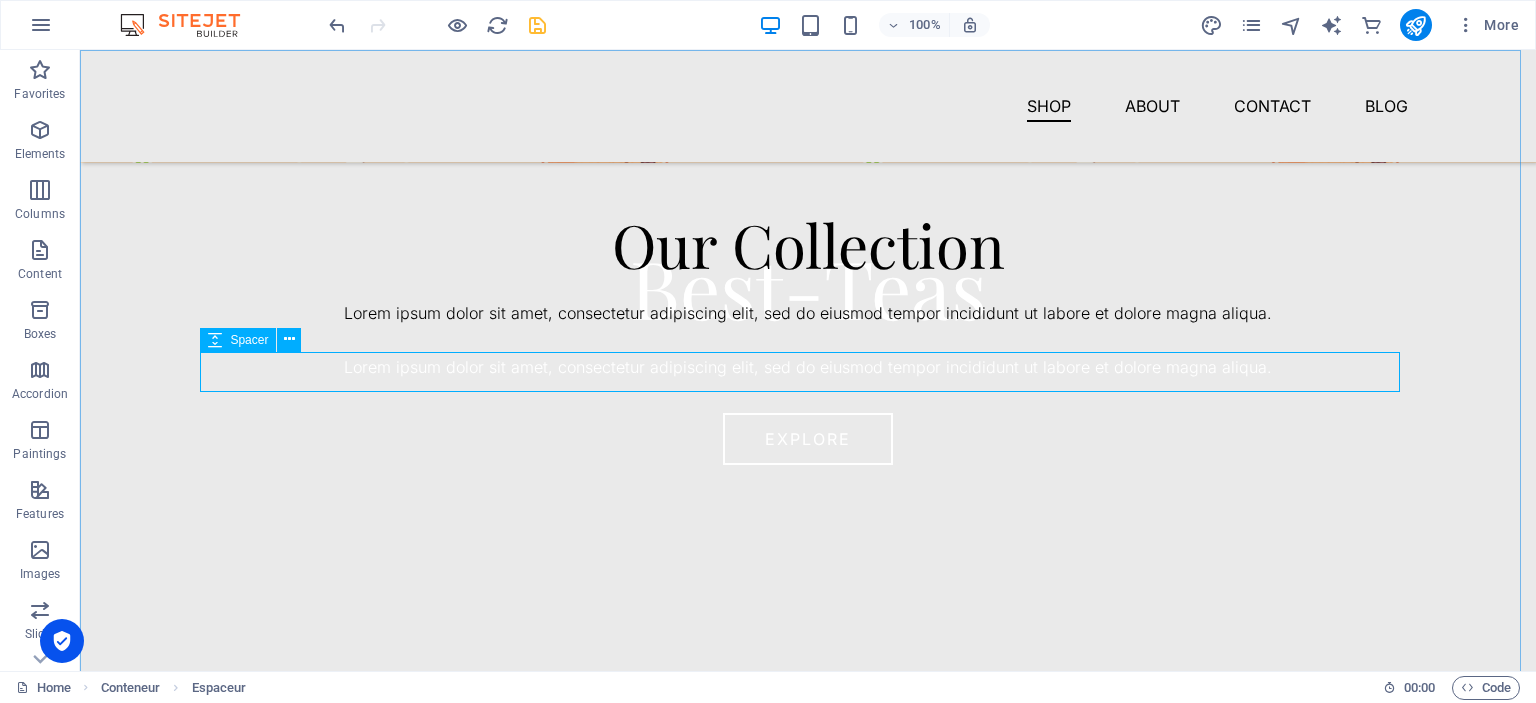 click on "Spacer" at bounding box center (257, 340) 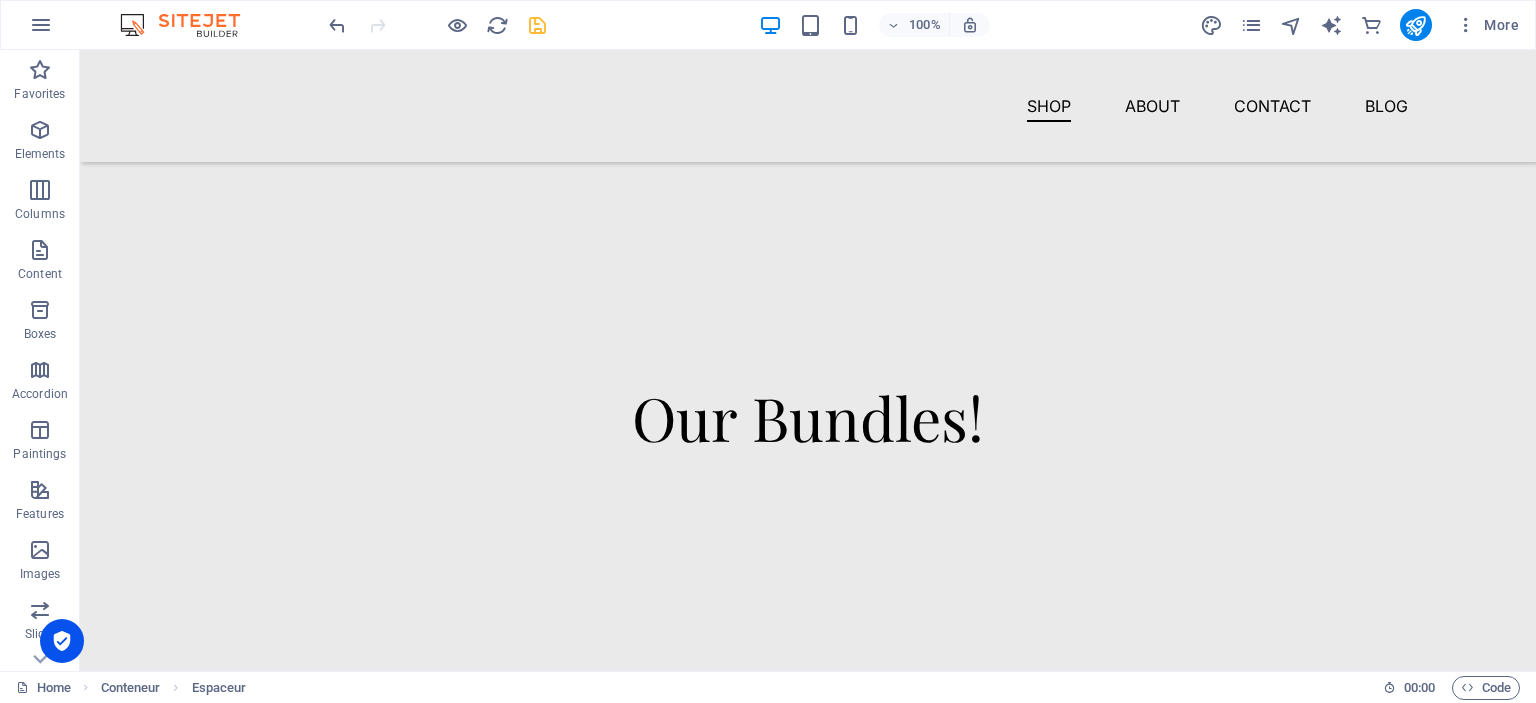 scroll, scrollTop: 1152, scrollLeft: 0, axis: vertical 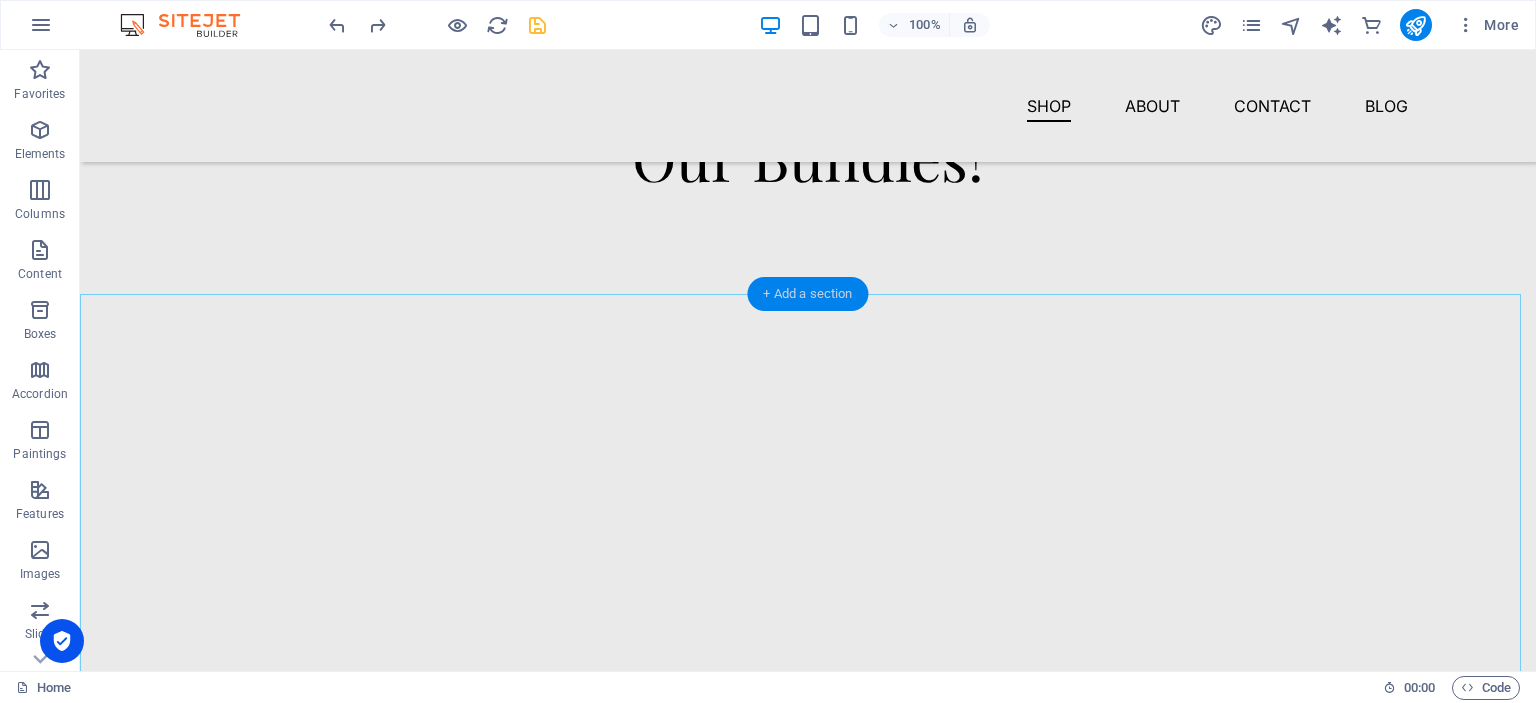 drag, startPoint x: 812, startPoint y: 285, endPoint x: 689, endPoint y: 379, distance: 154.80634 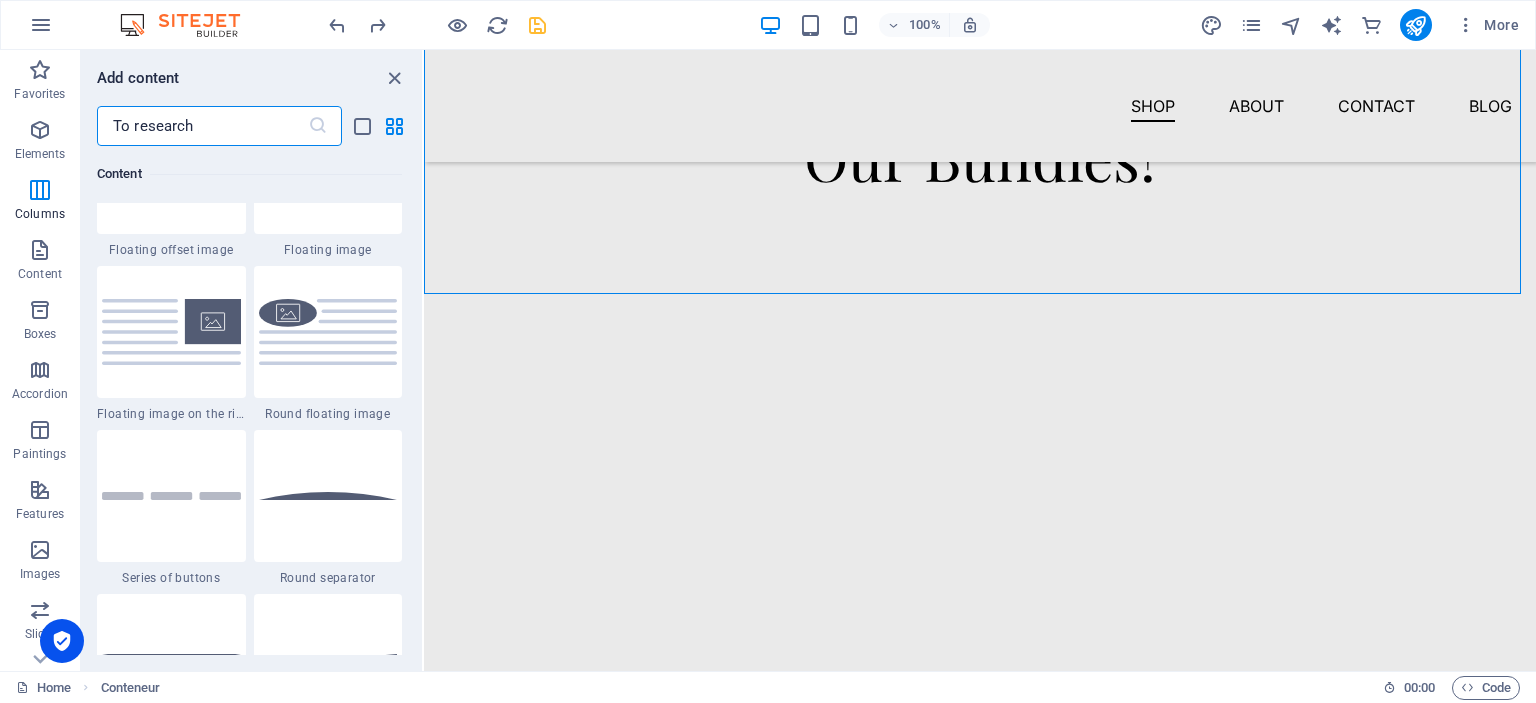 scroll, scrollTop: 312, scrollLeft: 0, axis: vertical 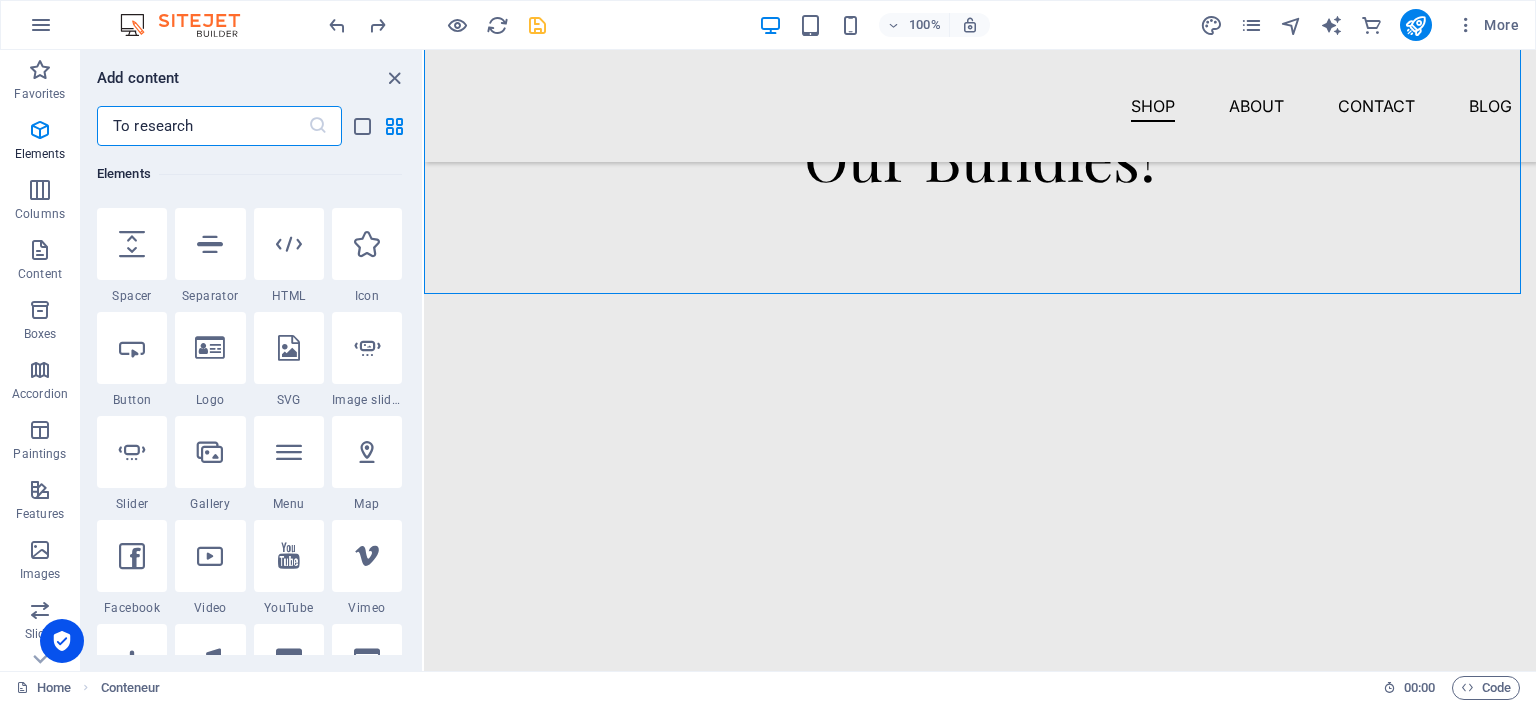 click at bounding box center [202, 126] 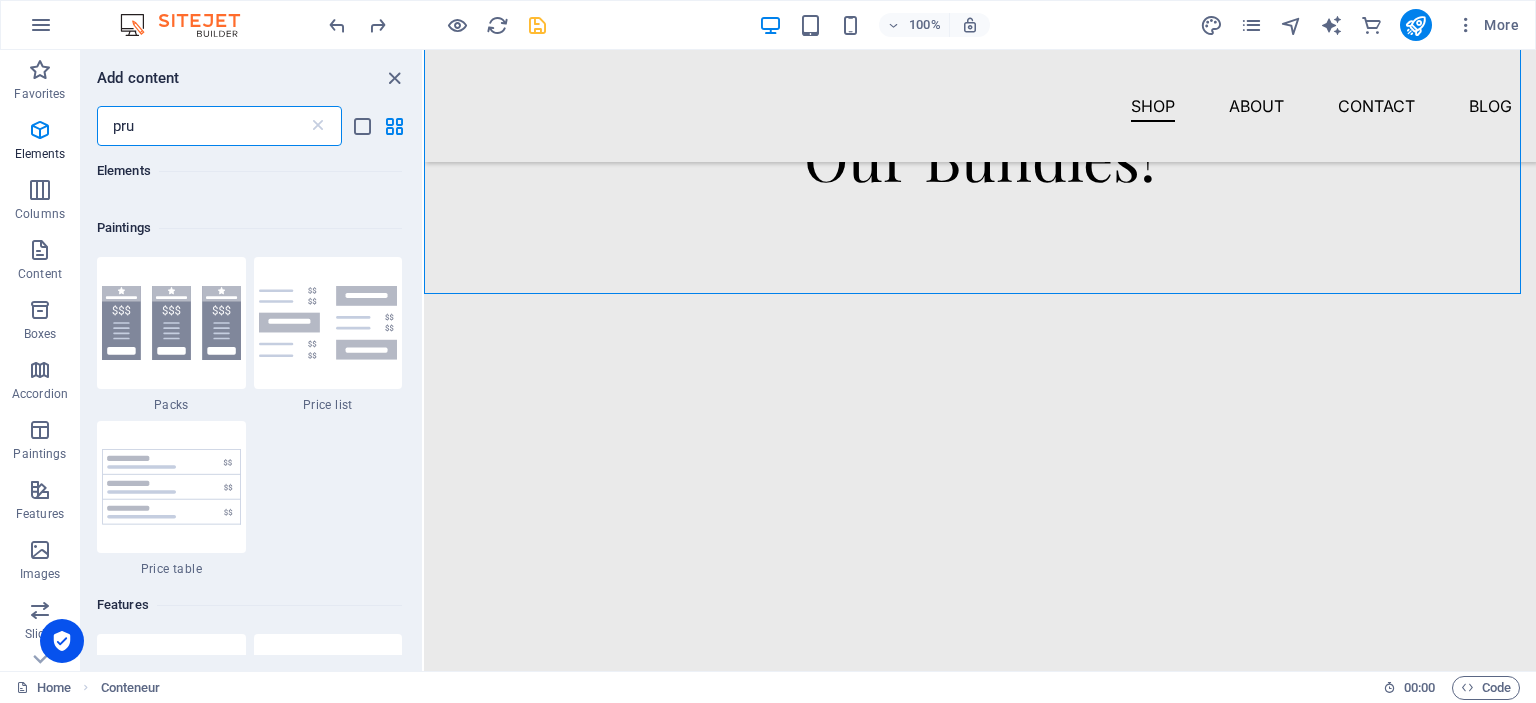 scroll, scrollTop: 0, scrollLeft: 0, axis: both 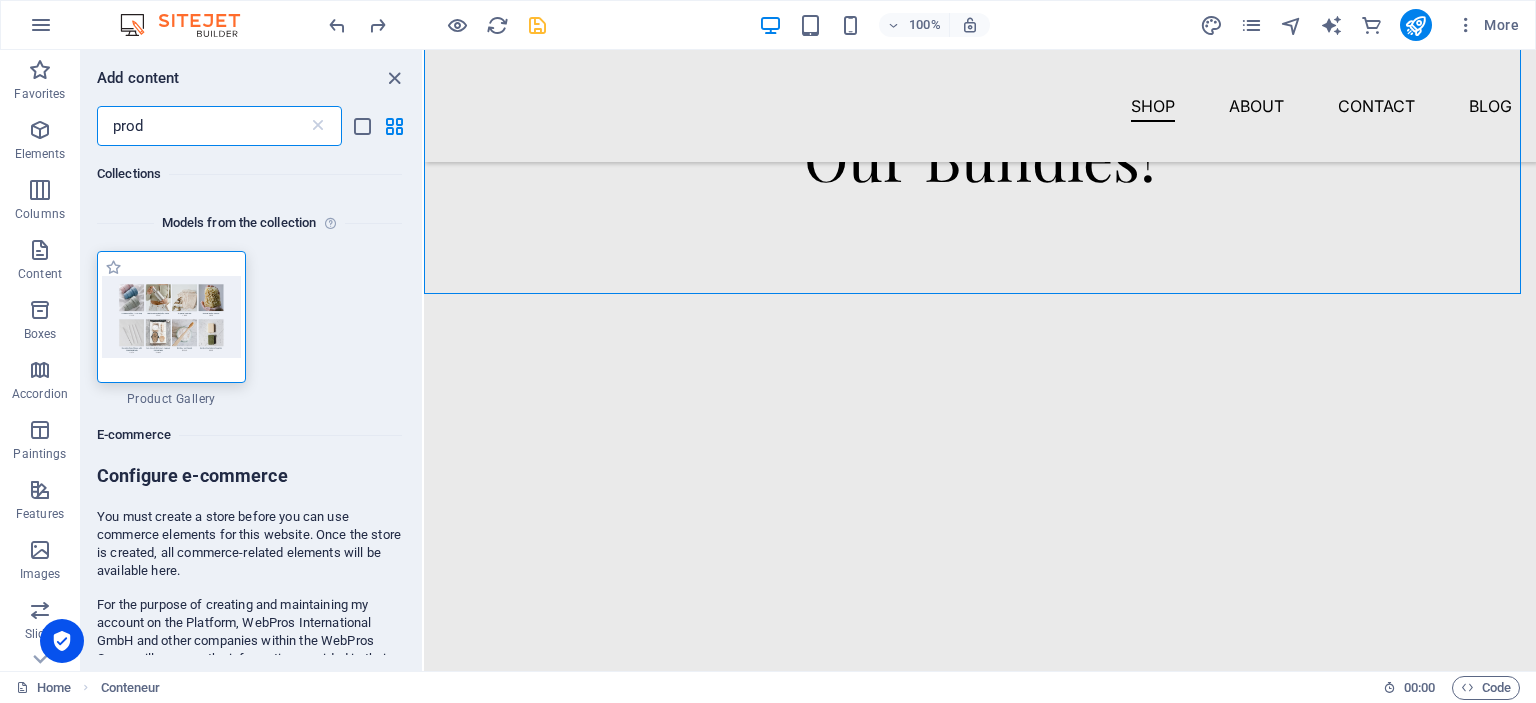 type on "prod" 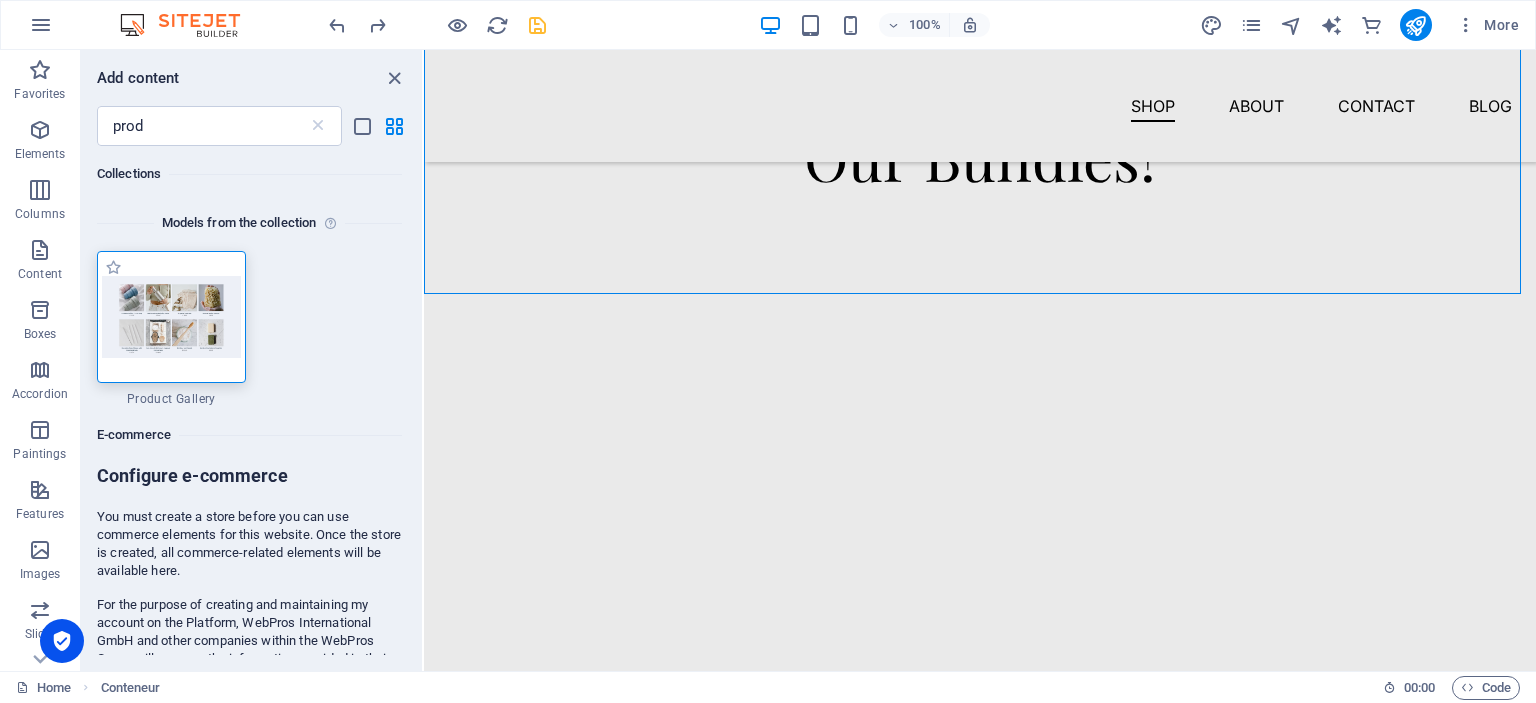 click at bounding box center (171, 316) 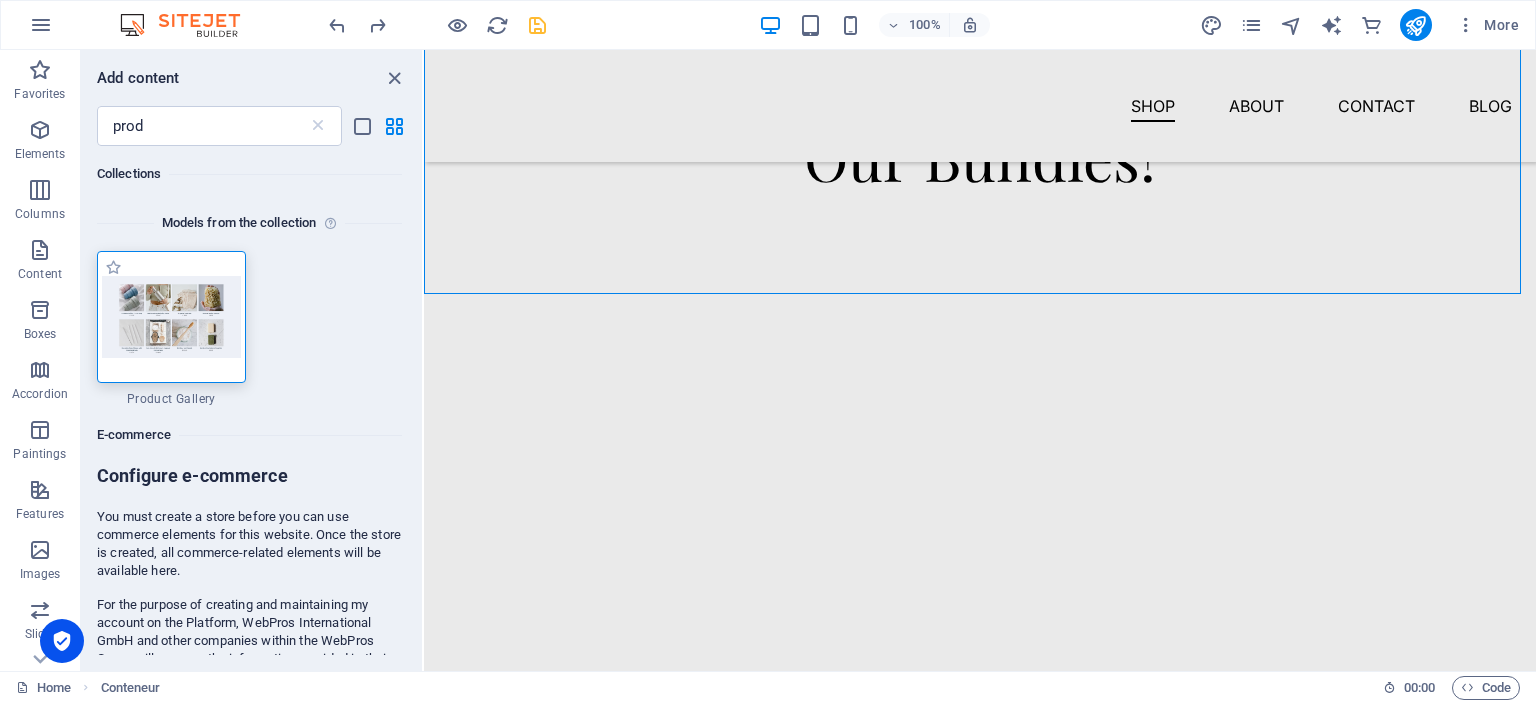 click at bounding box center (171, 316) 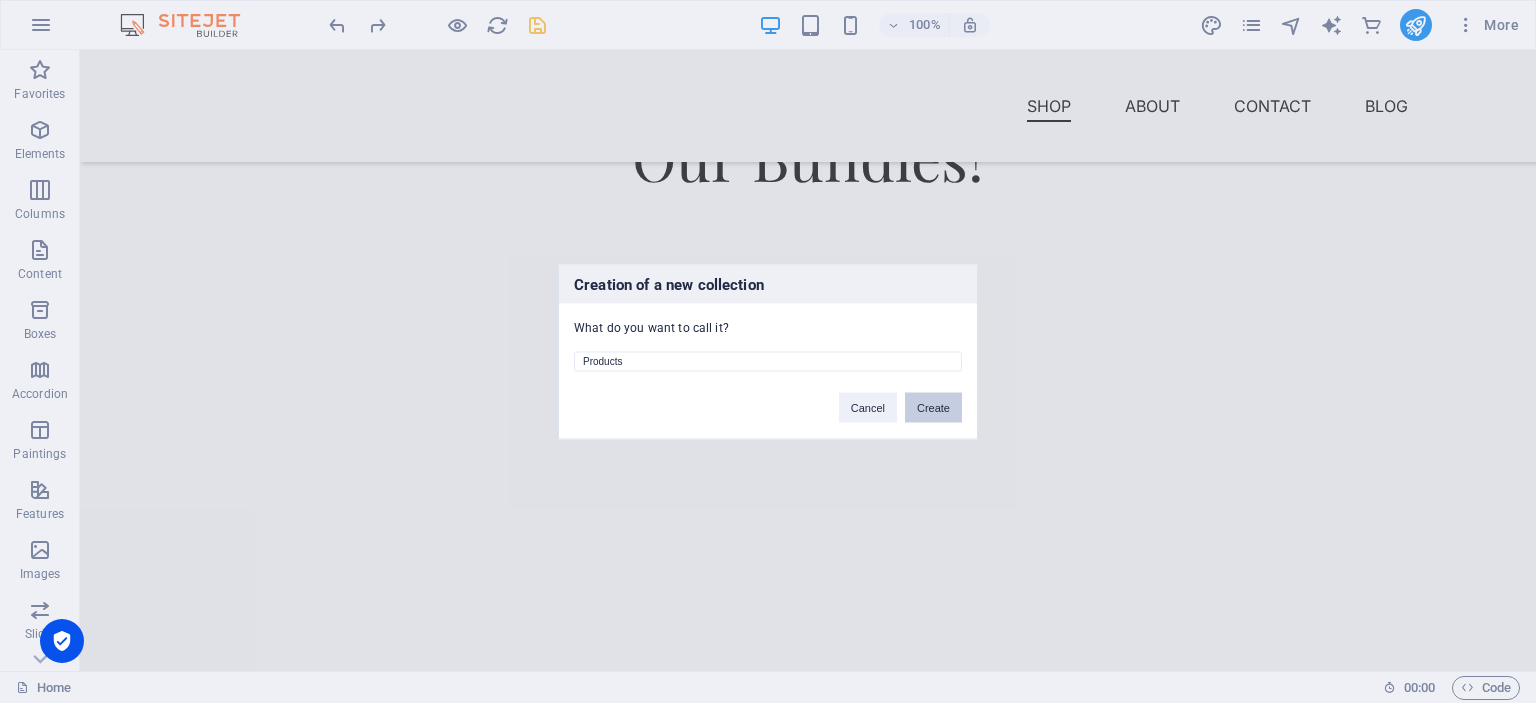 click on "Create" at bounding box center (933, 407) 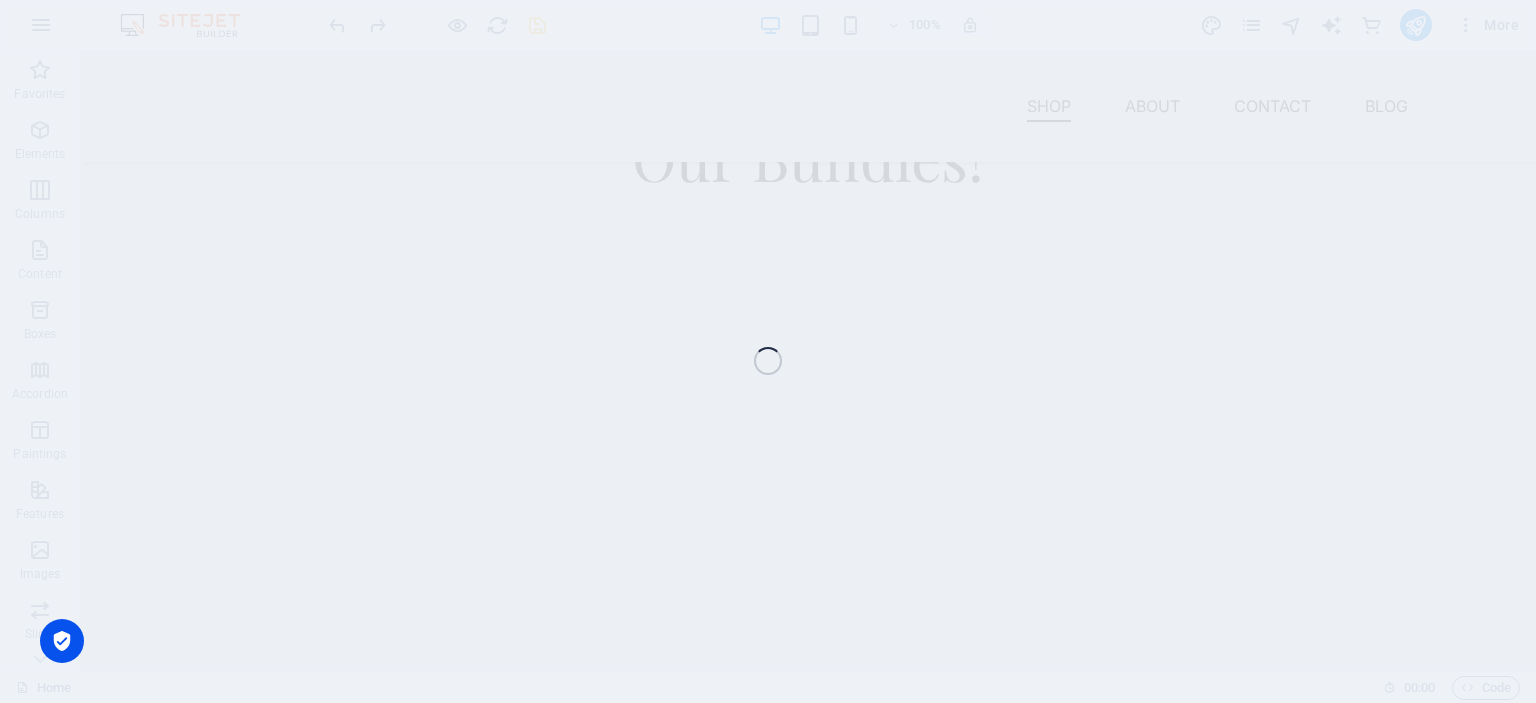 click on "Favorites Elements Columns Content Boxes Accordion Paintings Features Images Slider Stubborn Footer Forms Marketing Collections E-commerce
Glissez et déposez l'élément de votre choix pour remplacer le contenu existant. Appuyez sur "Ctrl" si vous voulez créer un nouvel élément.
H1   Banner   Banner   Container   Spacer   Text   Spacer   Button   Menu bar   Products   Preselection   Spacer   Container   Container   Variable   Container   Container   H2   Products   H2   Text   Spacer   Spacer   Picture   Menu   Espaceur   H2   Spacer   Captcha   Contact form   Form   Footer Thrud   Spacer   Container   Container   Menu   Espaceur   Conteneur   Spacer   Container   Text 100% More Home 00:00 ​ ​ Code" at bounding box center [768, 360] 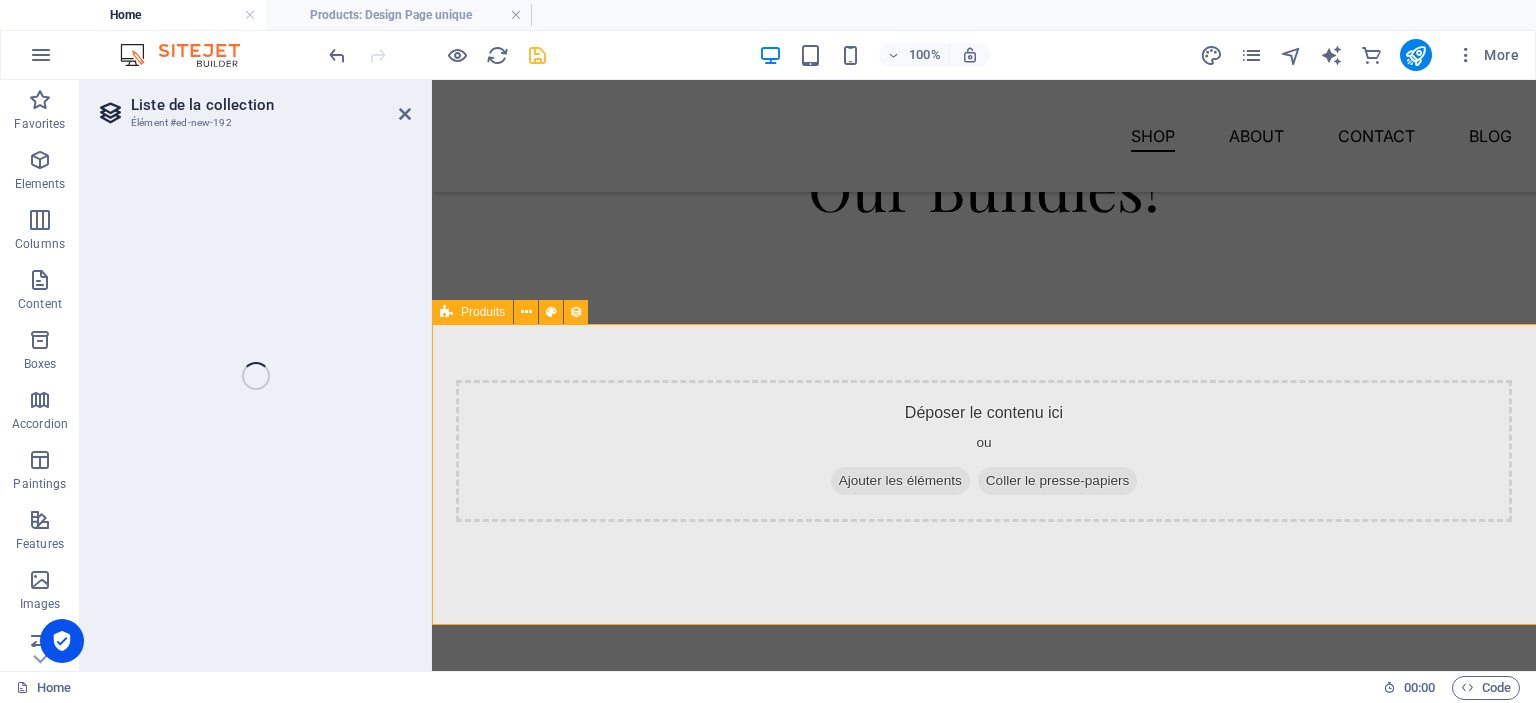 select on "68719c17861016379304e672" 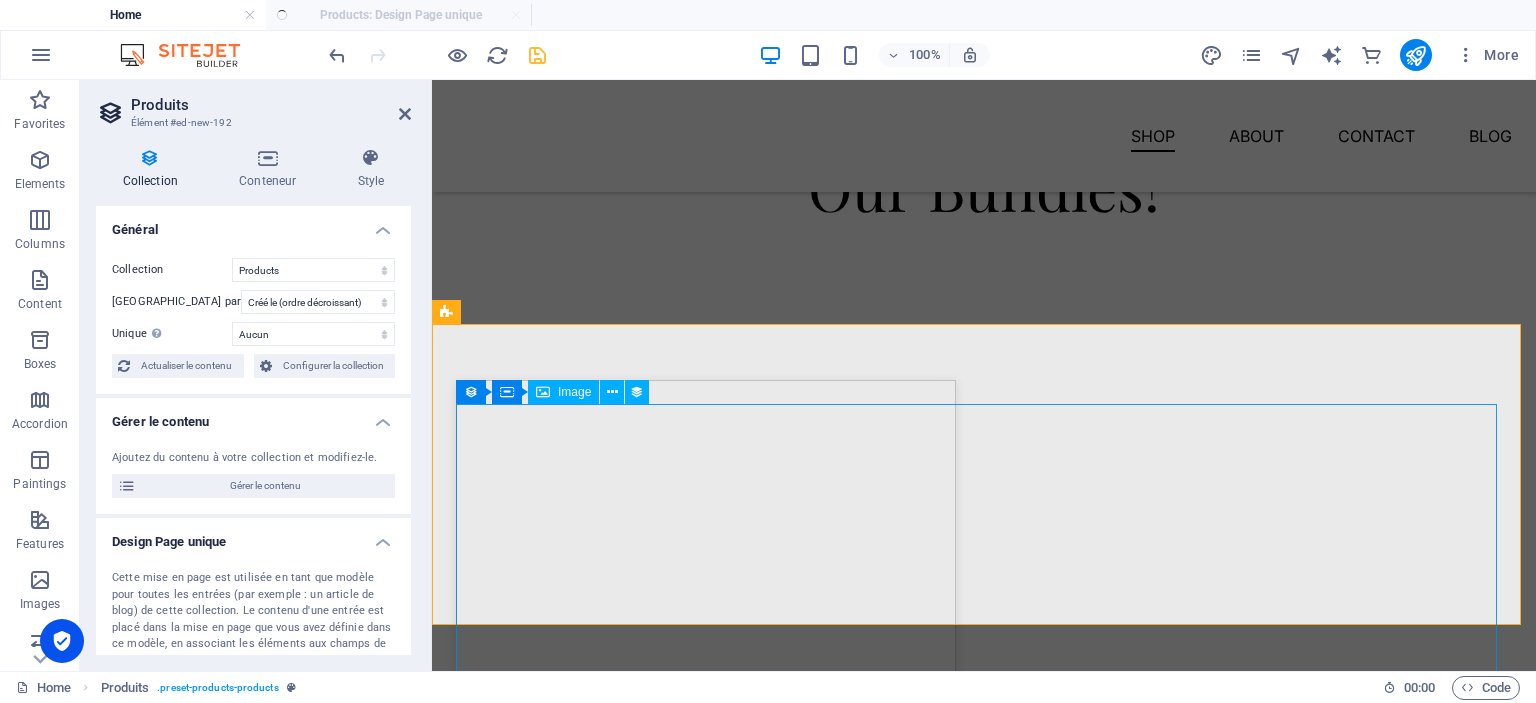 select on "createdAt_DESC" 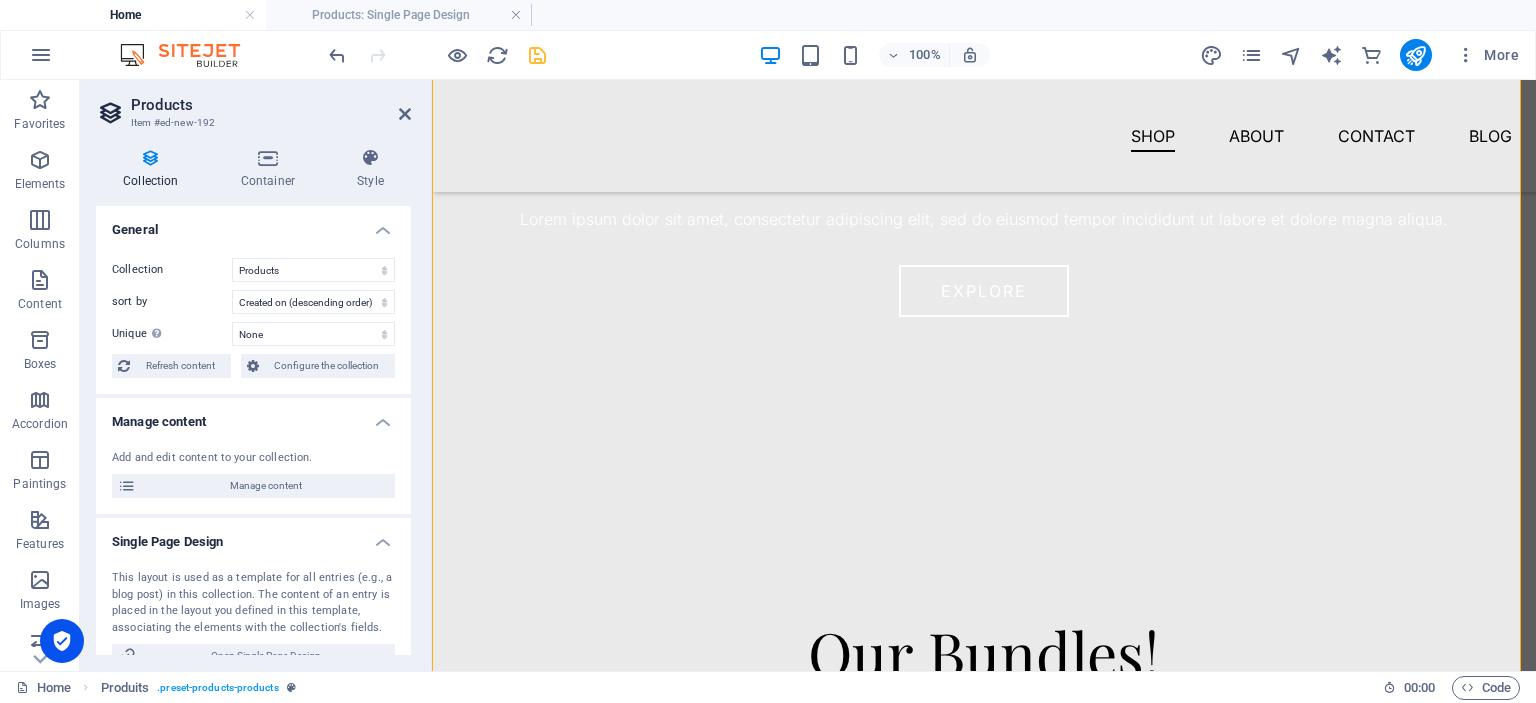 scroll, scrollTop: 1368, scrollLeft: 0, axis: vertical 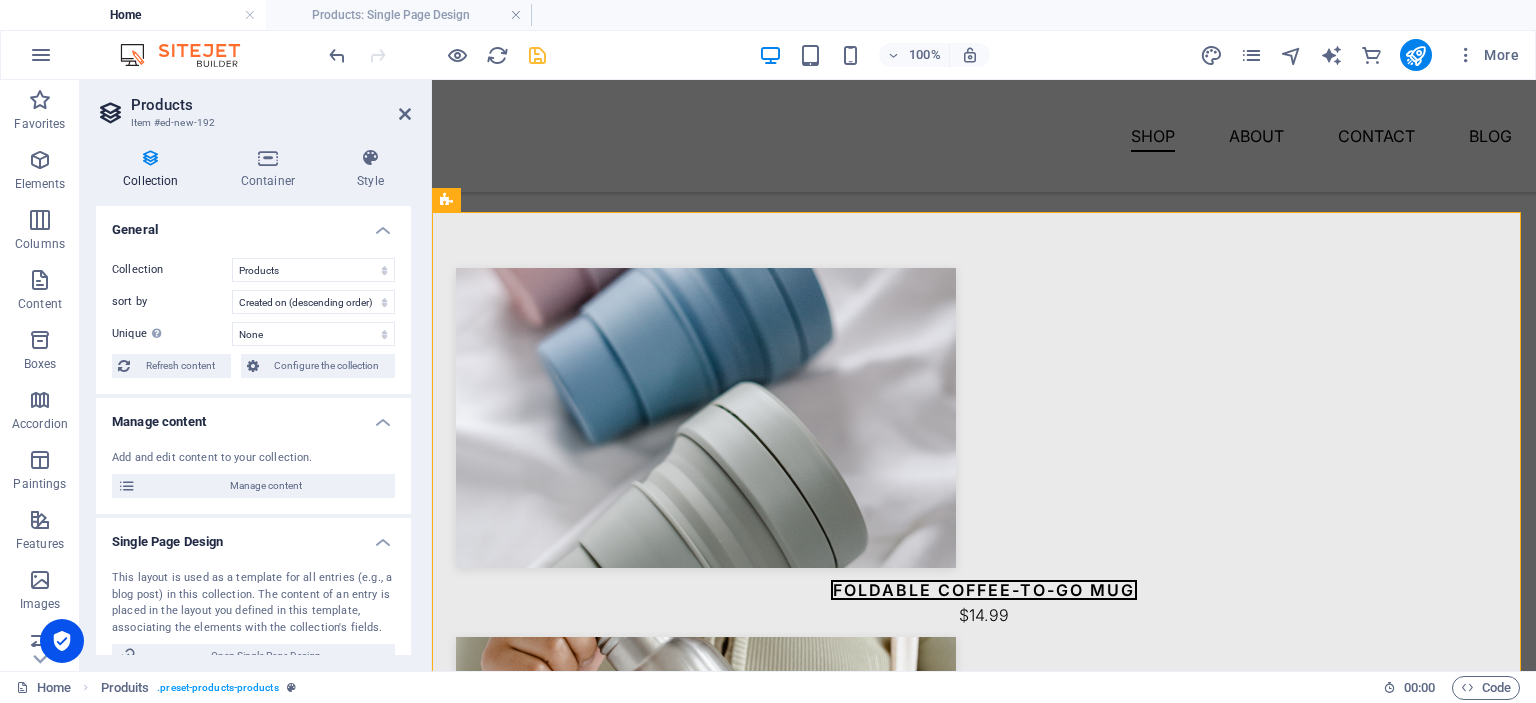 click on "Foldable Coffee-To-Go Mug $14.99 Stainless Steel Drinking Bottle $19.99 Organic Food Nets $19.99 Natural Loofah Sponge $8.99 Reusable Glass Straws with Cleaning Brush $16.99 Eco-Friendly Bathroom Supplies Starter Pack $34.99 Bamboo Toothbrush $28.99 Handcrafted Natural Soap Bar $8.99 Previous Following" at bounding box center [984, 1797] 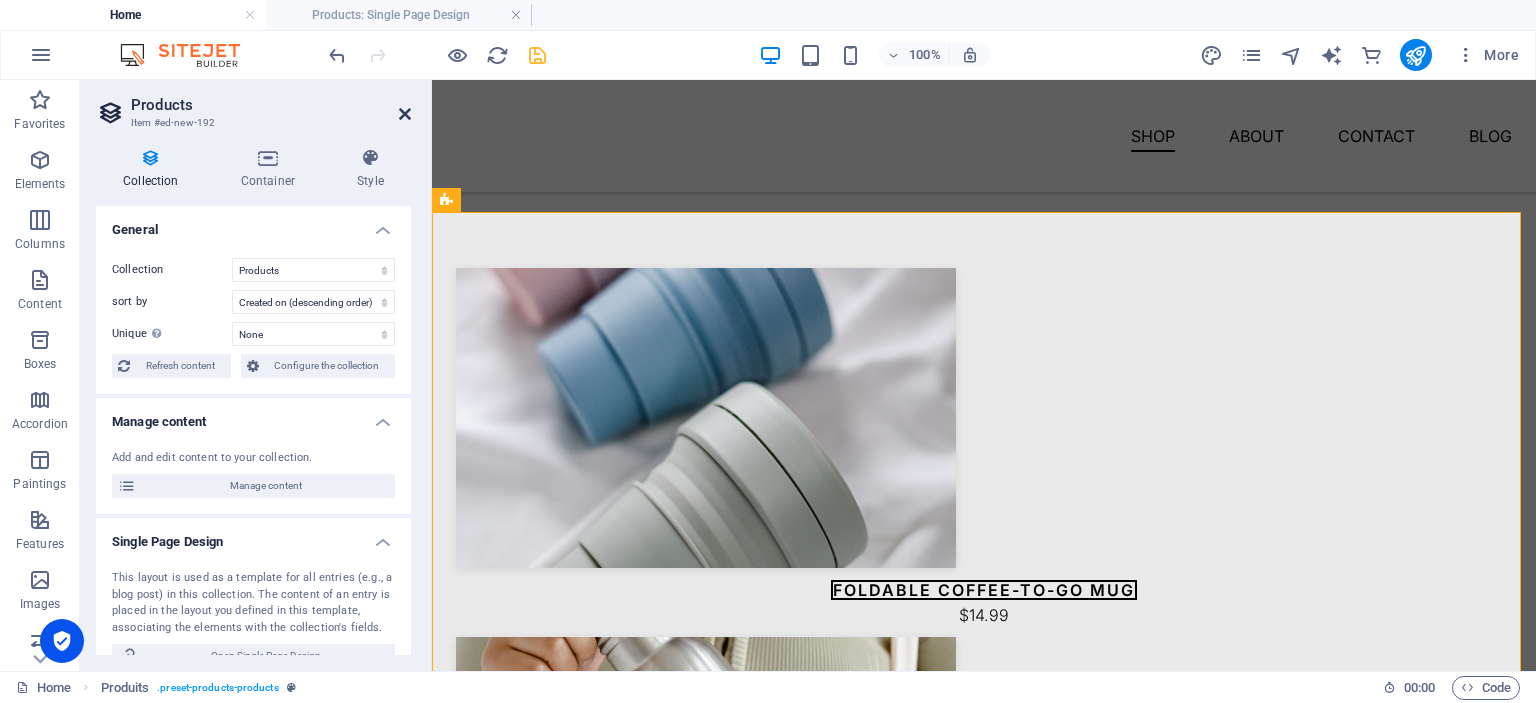 click at bounding box center [405, 114] 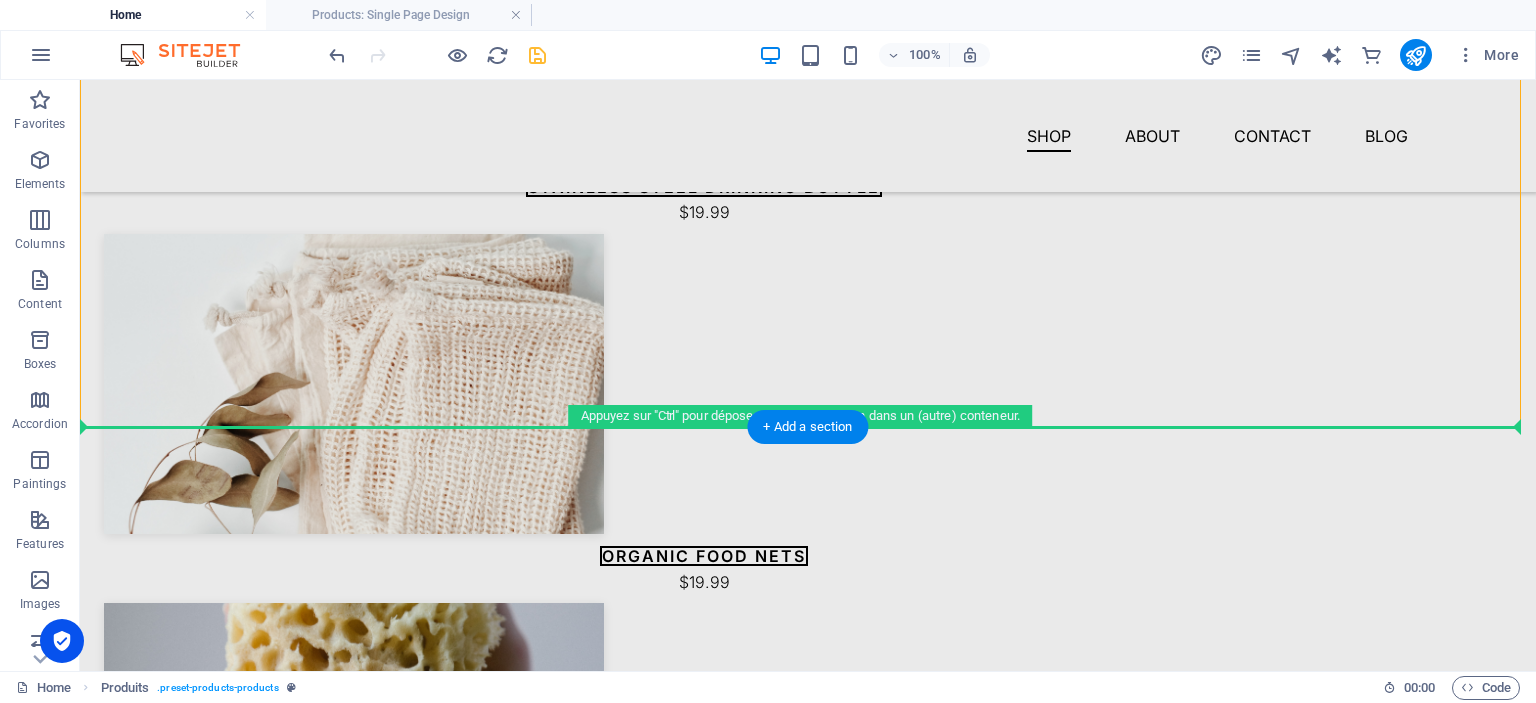 scroll, scrollTop: 2145, scrollLeft: 0, axis: vertical 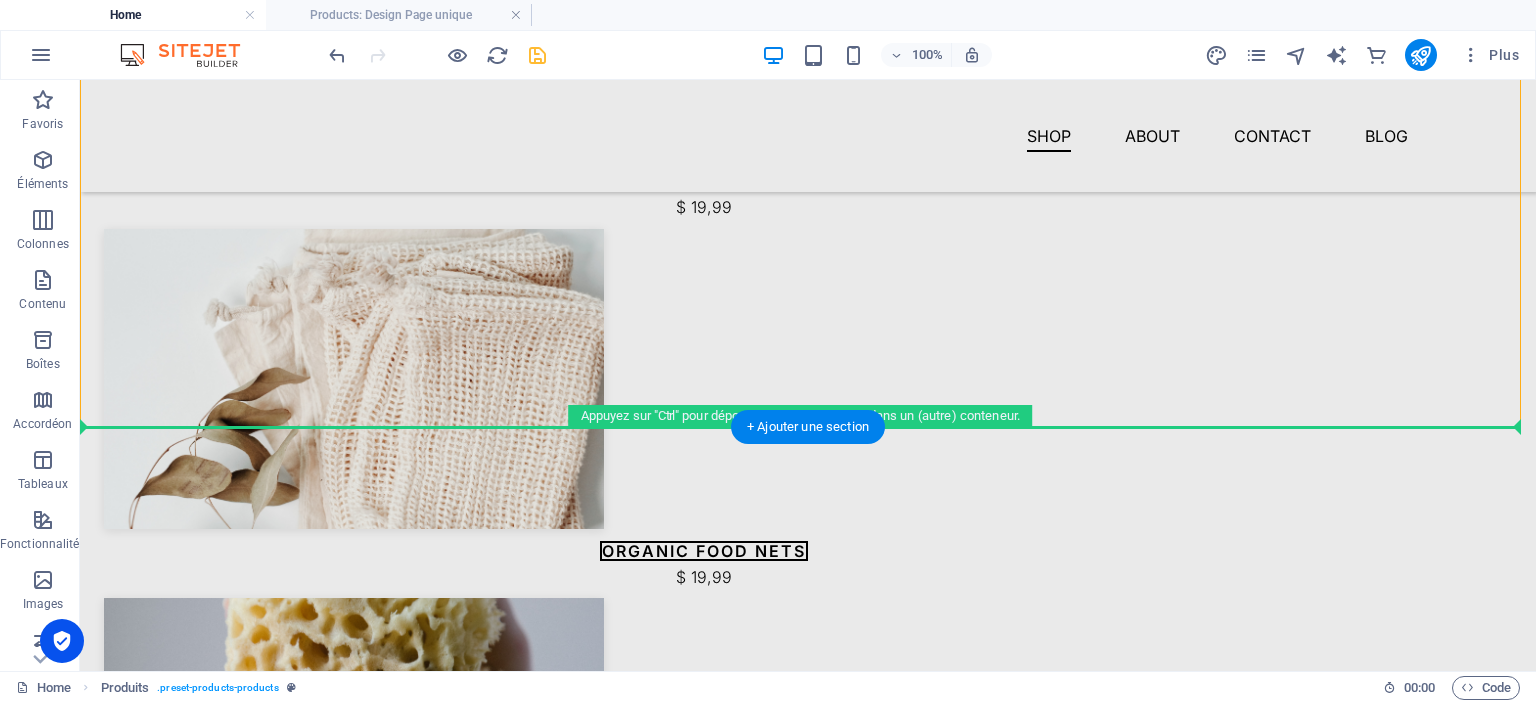 drag, startPoint x: 592, startPoint y: 469, endPoint x: 633, endPoint y: 539, distance: 81.12336 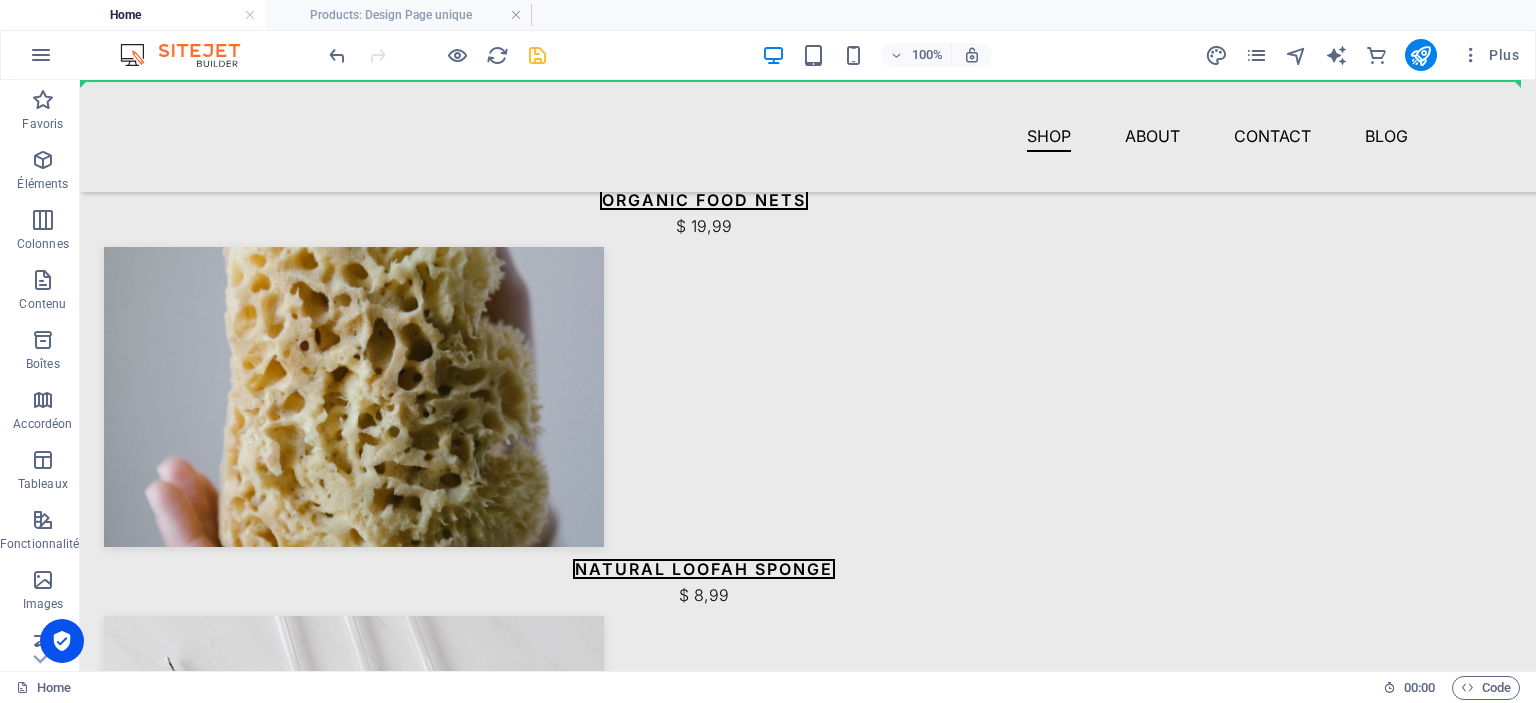 scroll, scrollTop: 2476, scrollLeft: 0, axis: vertical 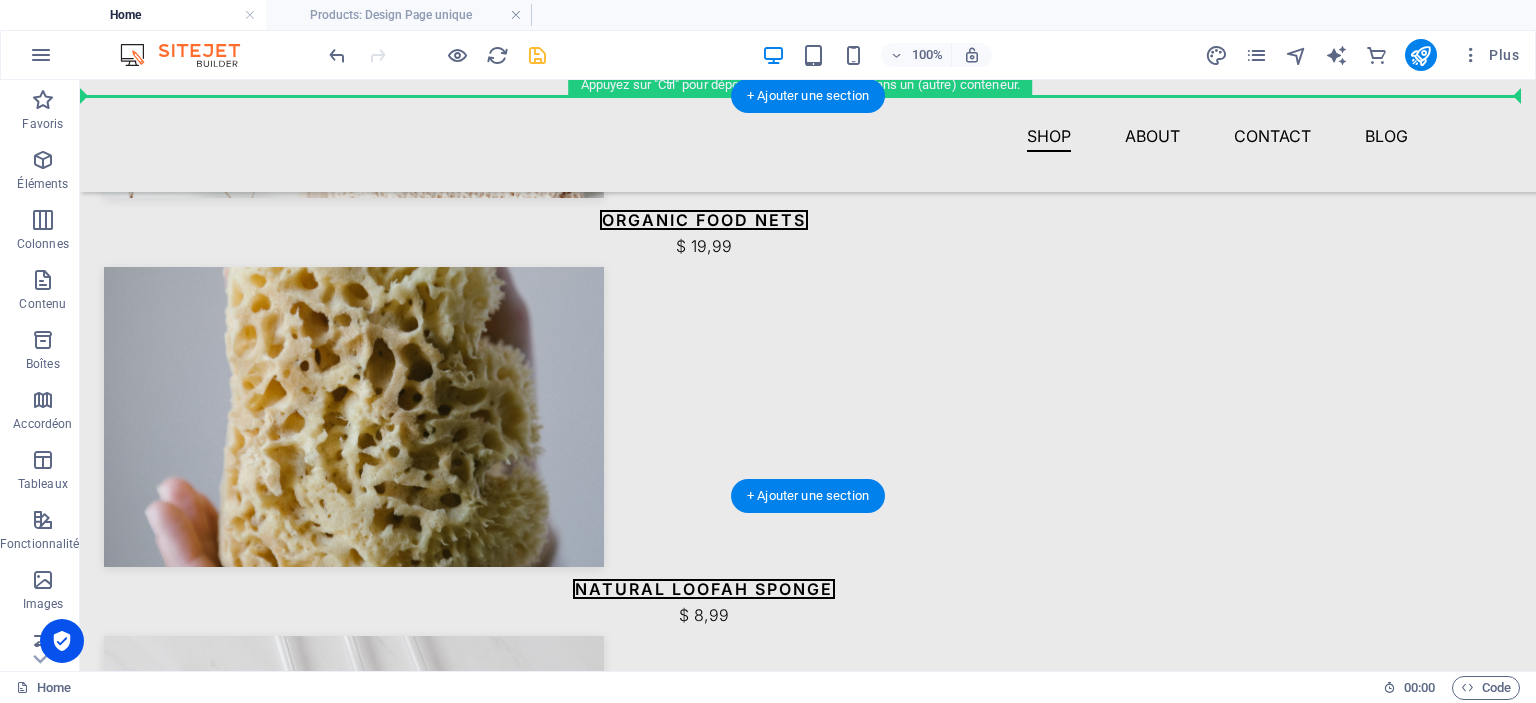 drag, startPoint x: 606, startPoint y: 375, endPoint x: 624, endPoint y: 295, distance: 82 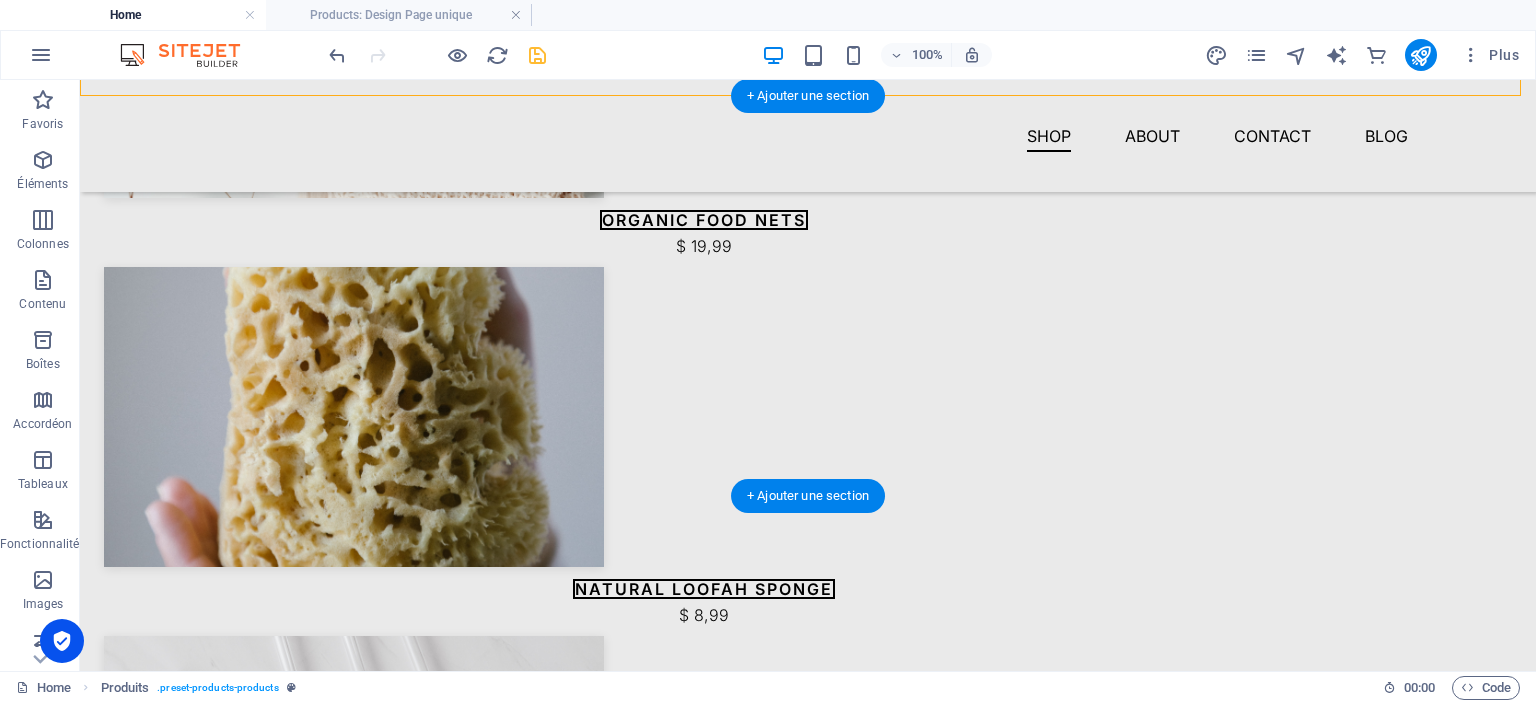 click at bounding box center [808, 2497] 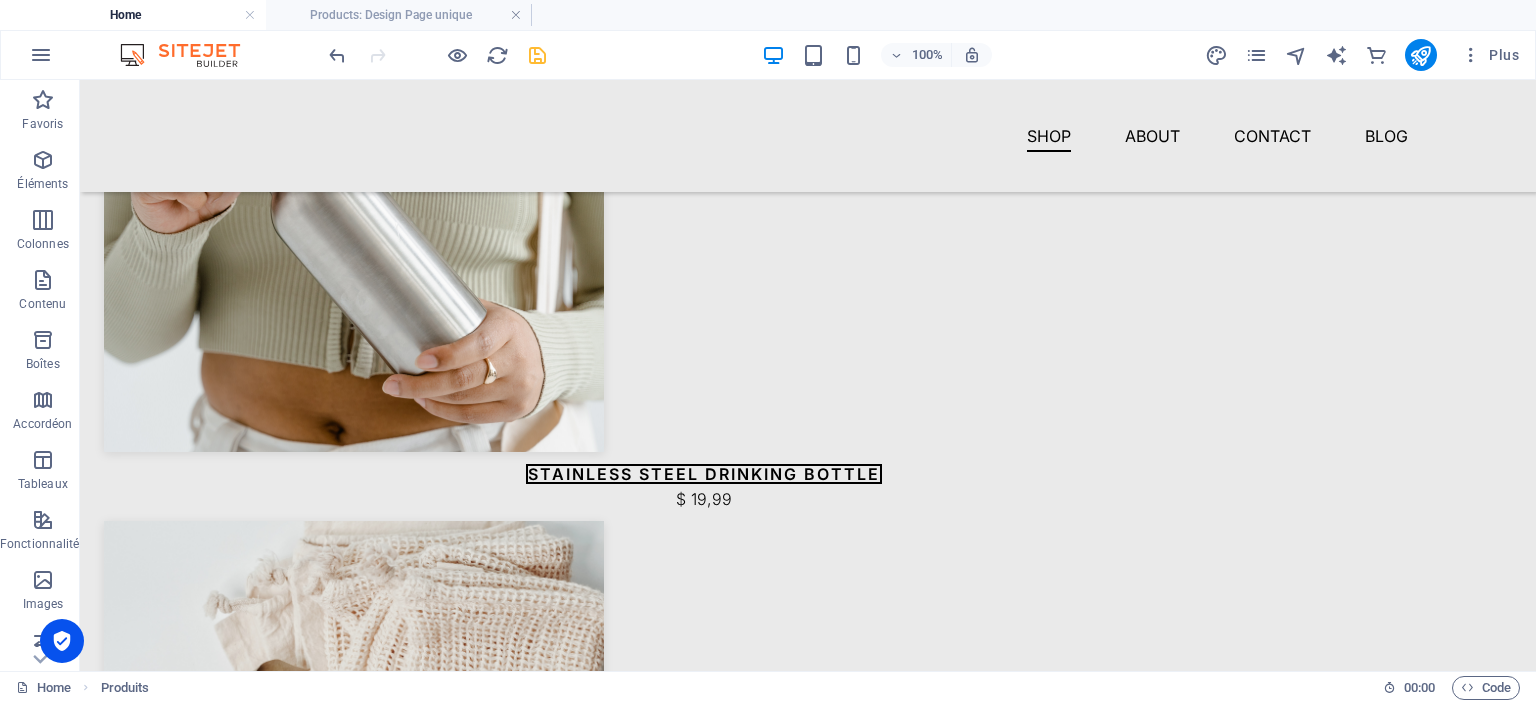 scroll, scrollTop: 1384, scrollLeft: 0, axis: vertical 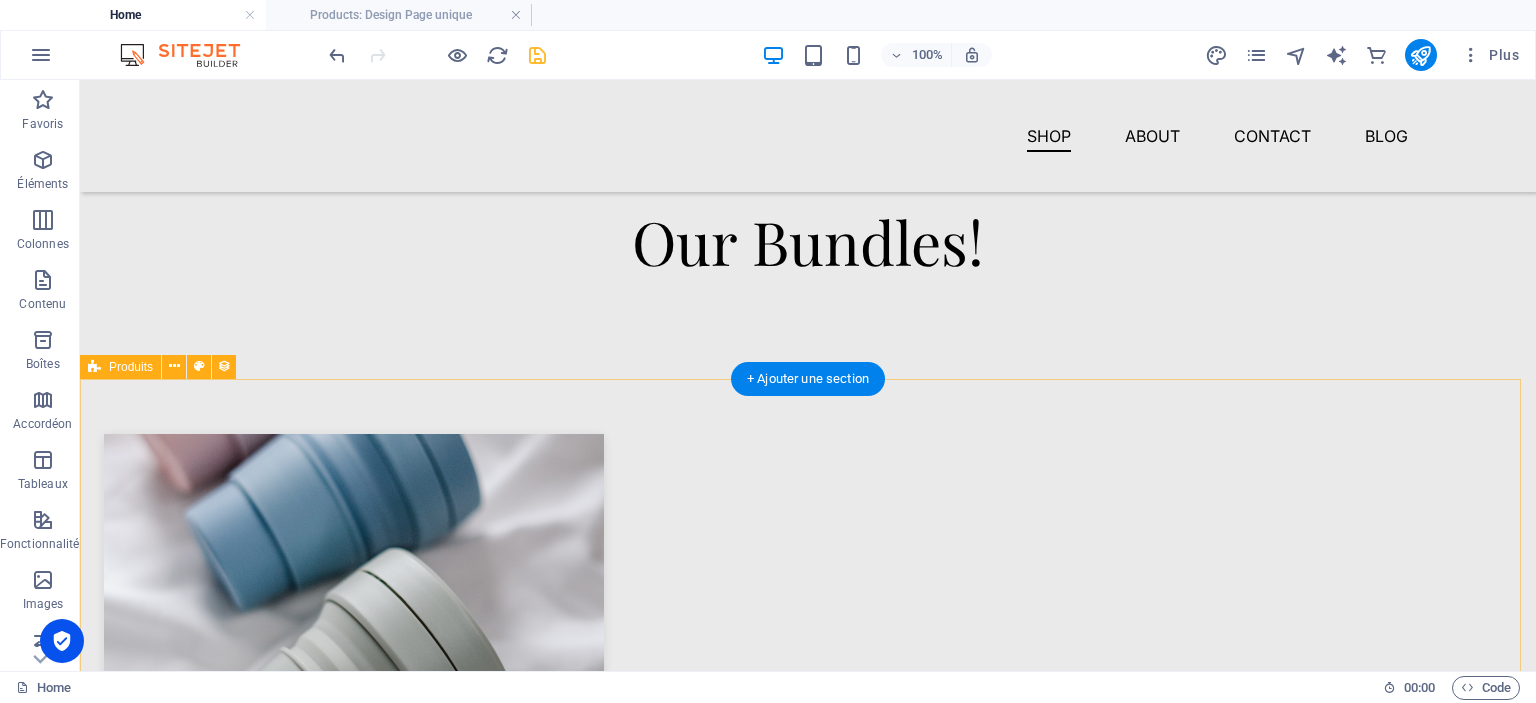 click on "Foldable Coffee-To-Go Mug $ 14,99 Stainless Steel Drinking Bottle $ 19,99 Organic Food Nets $ 19,99 Natural Loofah Sponge $ 8,99 Reusable Glass Straws with Cleaning Brush $ 16,99 Eco-Friendly Bathroom Supplies Starter Pack $ 34,99 Bamboo Toothbrush $ 28,99 Handcrafted Natural Soap Bar $ 8,99  Précédent Suivant" at bounding box center [808, 1963] 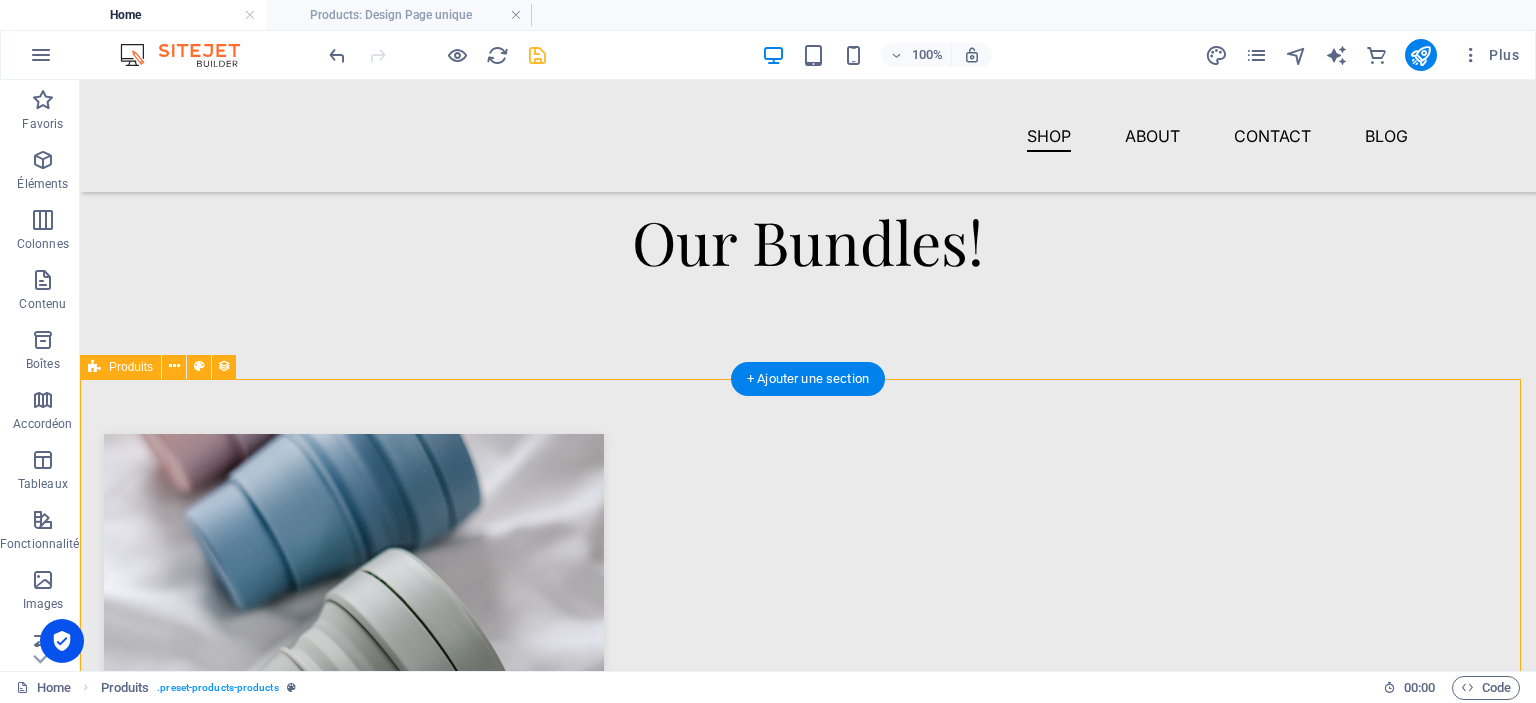 click on "Foldable Coffee-To-Go Mug $ 14,99 Stainless Steel Drinking Bottle $ 19,99 Organic Food Nets $ 19,99 Natural Loofah Sponge $ 8,99 Reusable Glass Straws with Cleaning Brush $ 16,99 Eco-Friendly Bathroom Supplies Starter Pack $ 34,99 Bamboo Toothbrush $ 28,99 Handcrafted Natural Soap Bar $ 8,99  Précédent Suivant" at bounding box center (808, 1963) 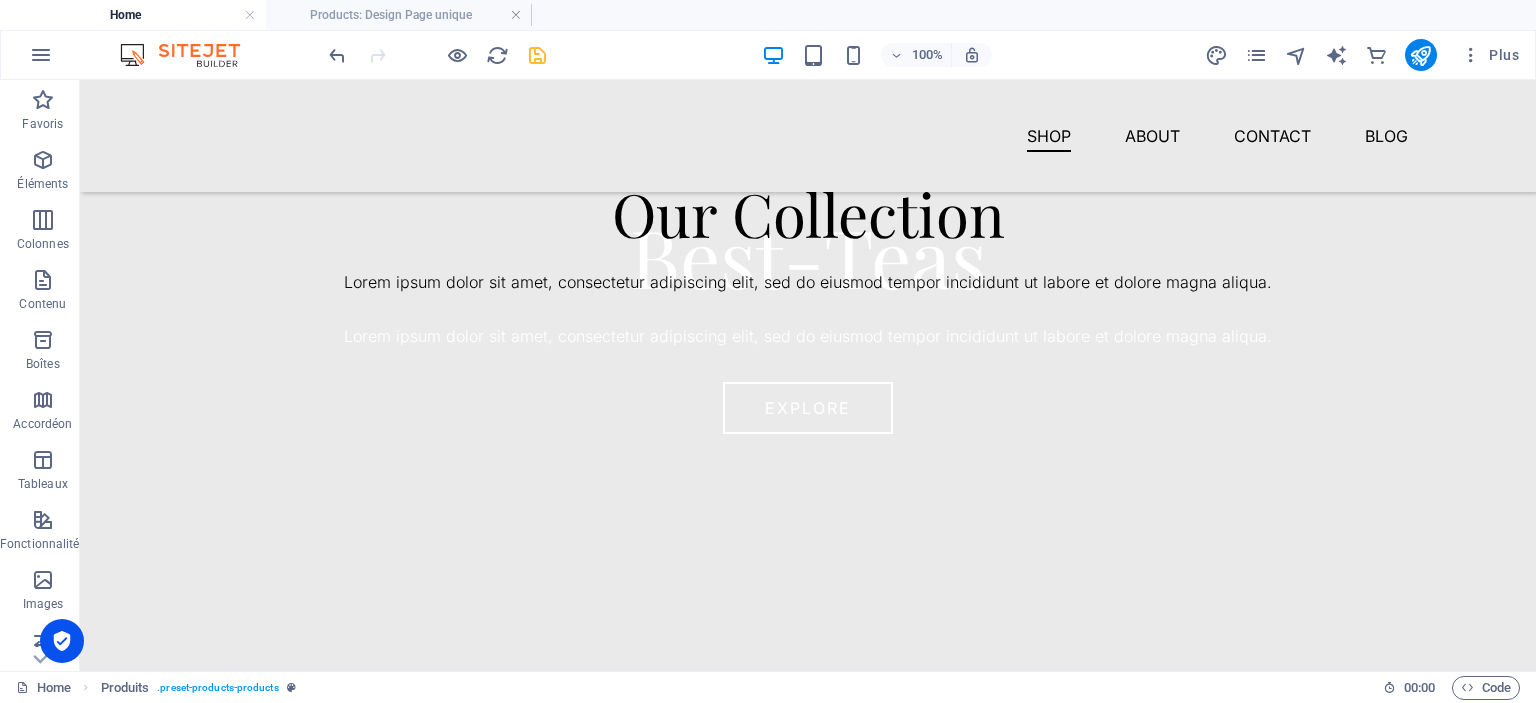 scroll, scrollTop: 575, scrollLeft: 0, axis: vertical 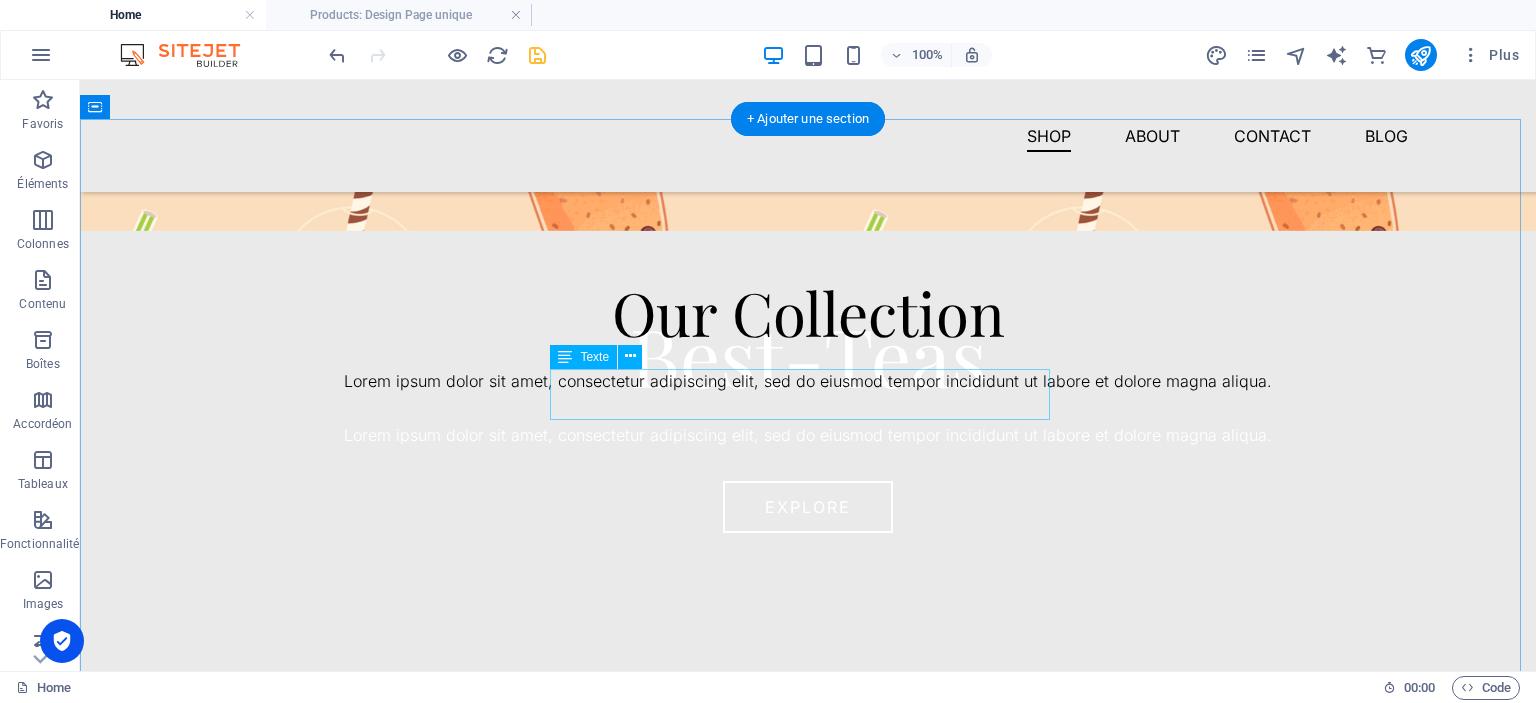 click on "Lorem ipsum dolor sit amet, consectetur adipiscing elit, sed do eiusmod tempor incididunt ut labore et dolore magna aliqua." at bounding box center [808, 382] 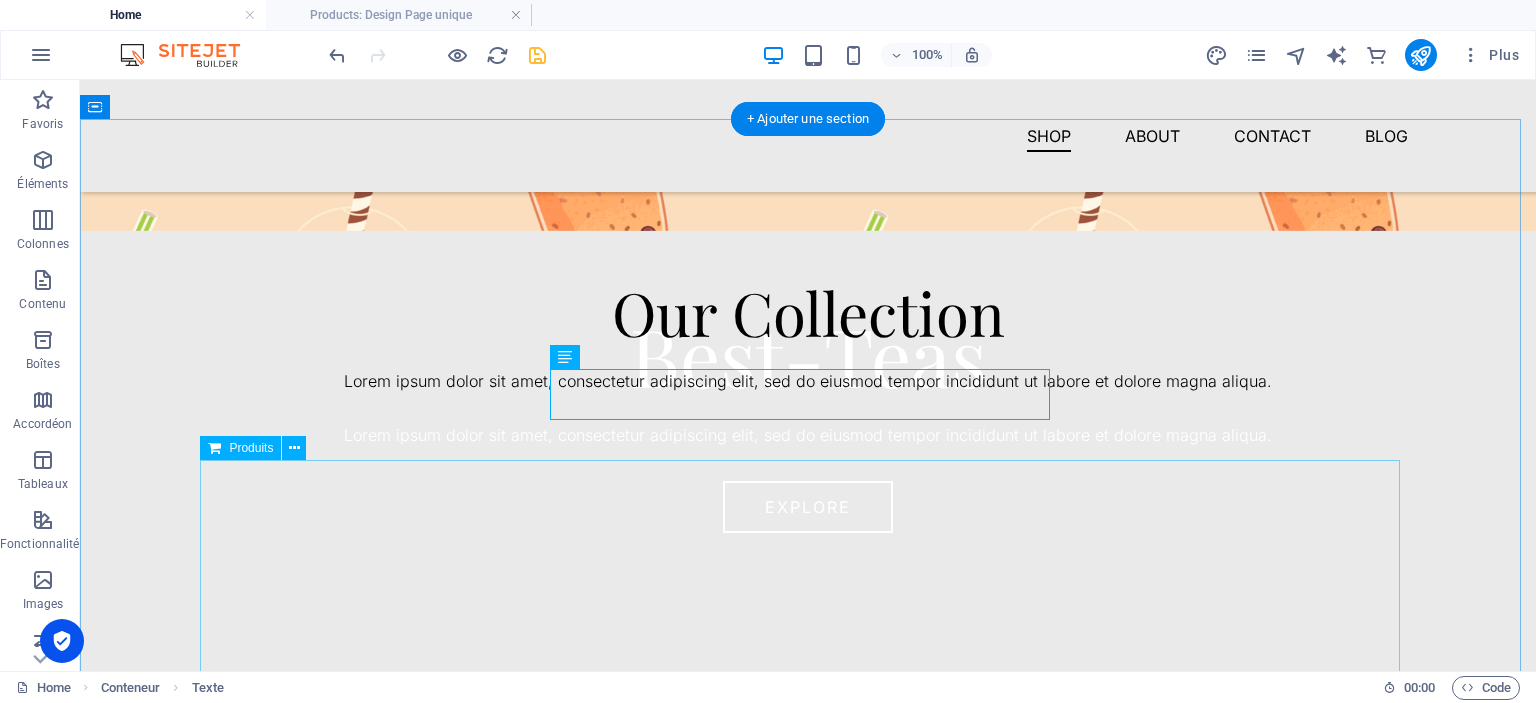 click at bounding box center (808, 635) 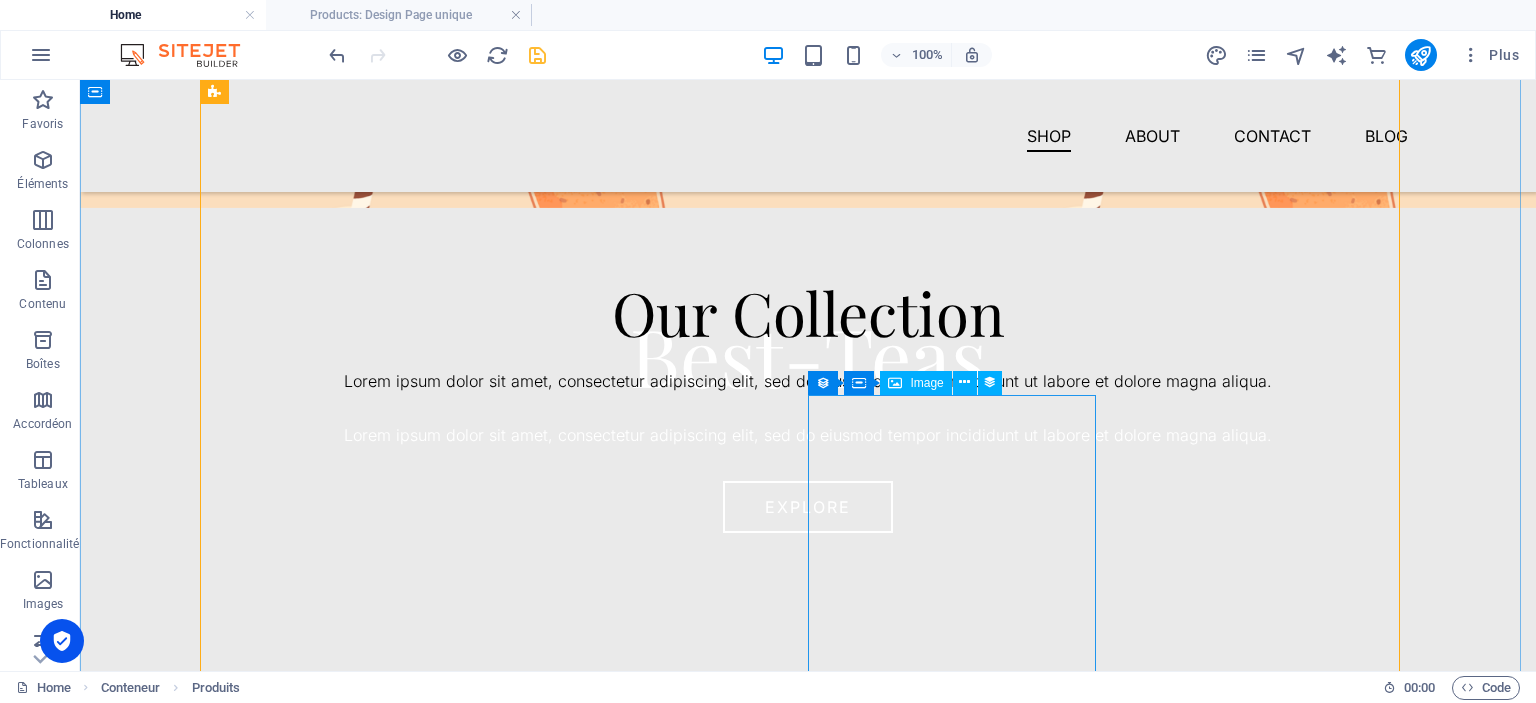 scroll, scrollTop: 1475, scrollLeft: 0, axis: vertical 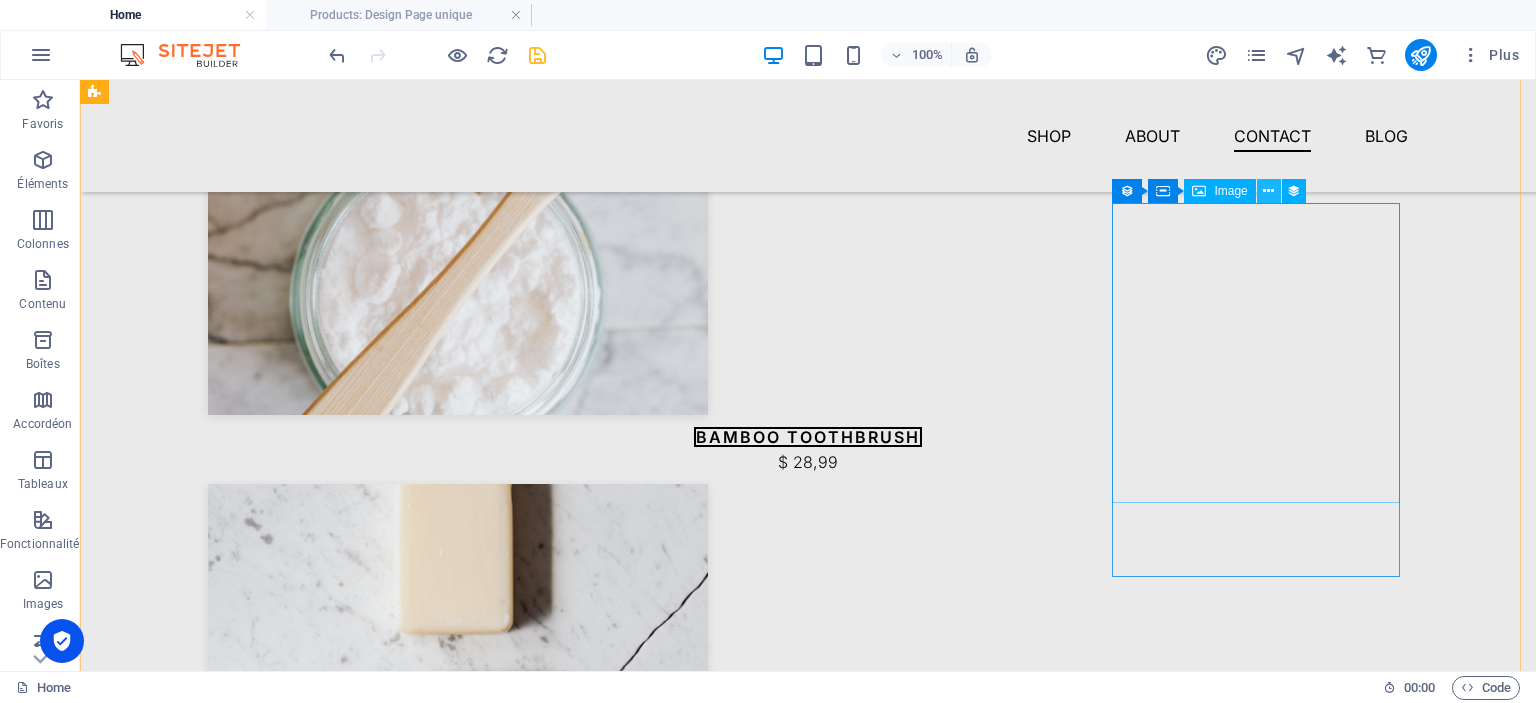 click at bounding box center [1269, 191] 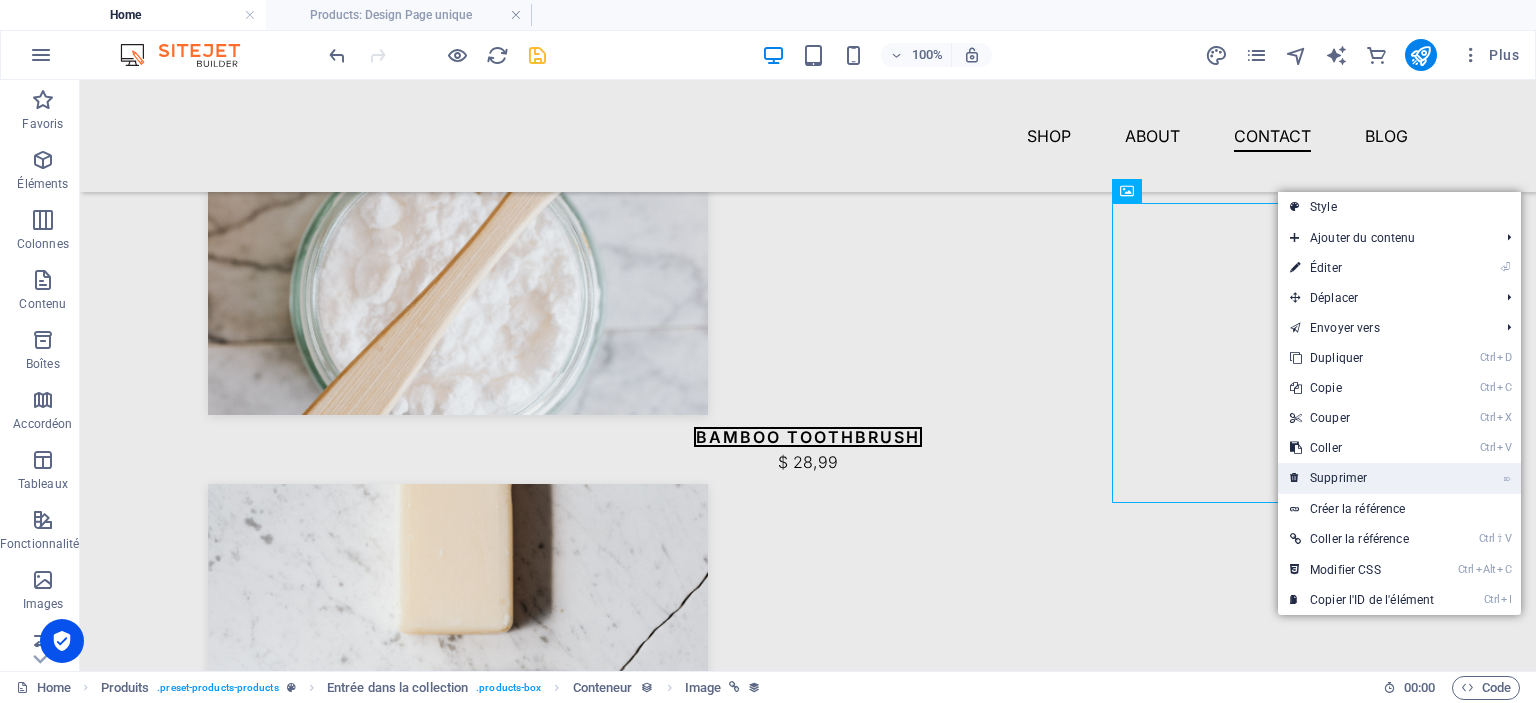 click on "⌦  Supprimer" at bounding box center (1362, 478) 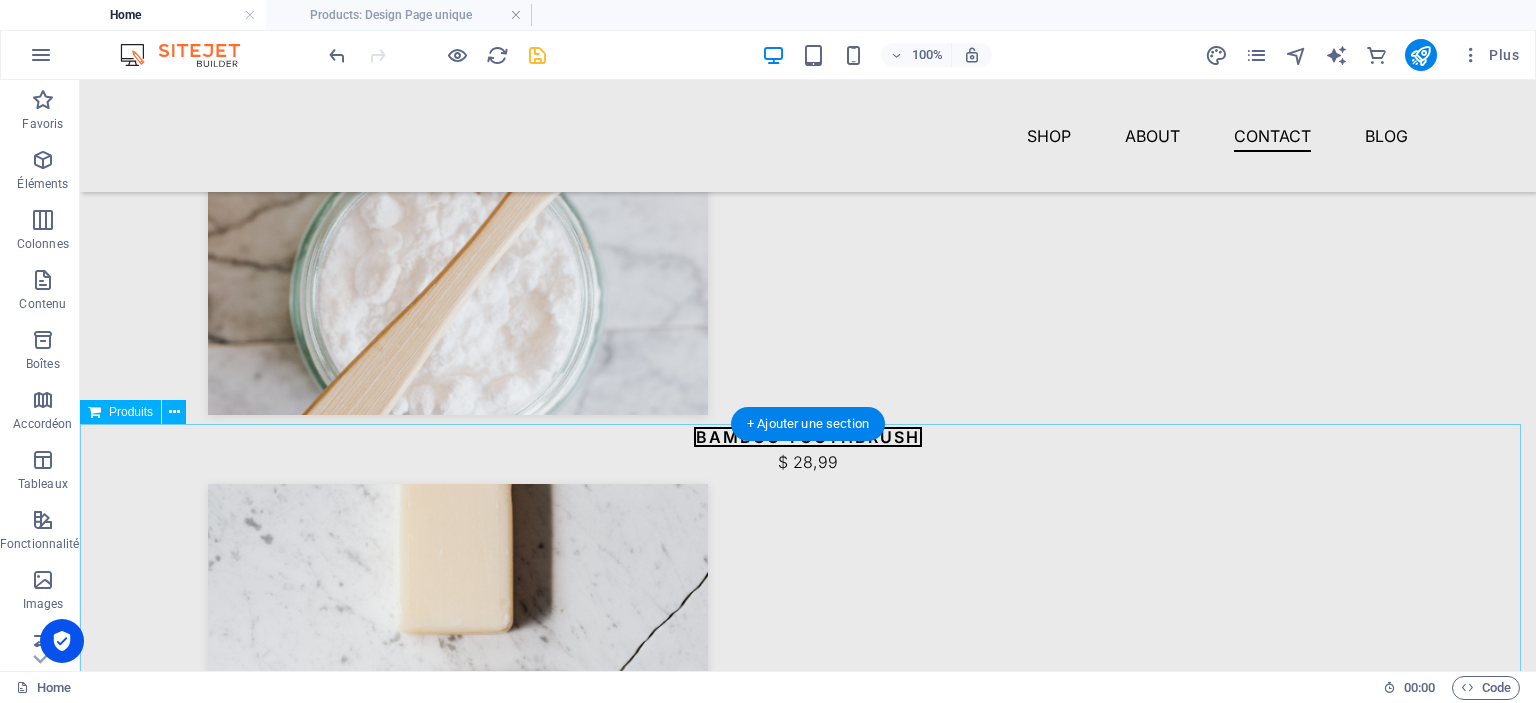 scroll, scrollTop: 3210, scrollLeft: 0, axis: vertical 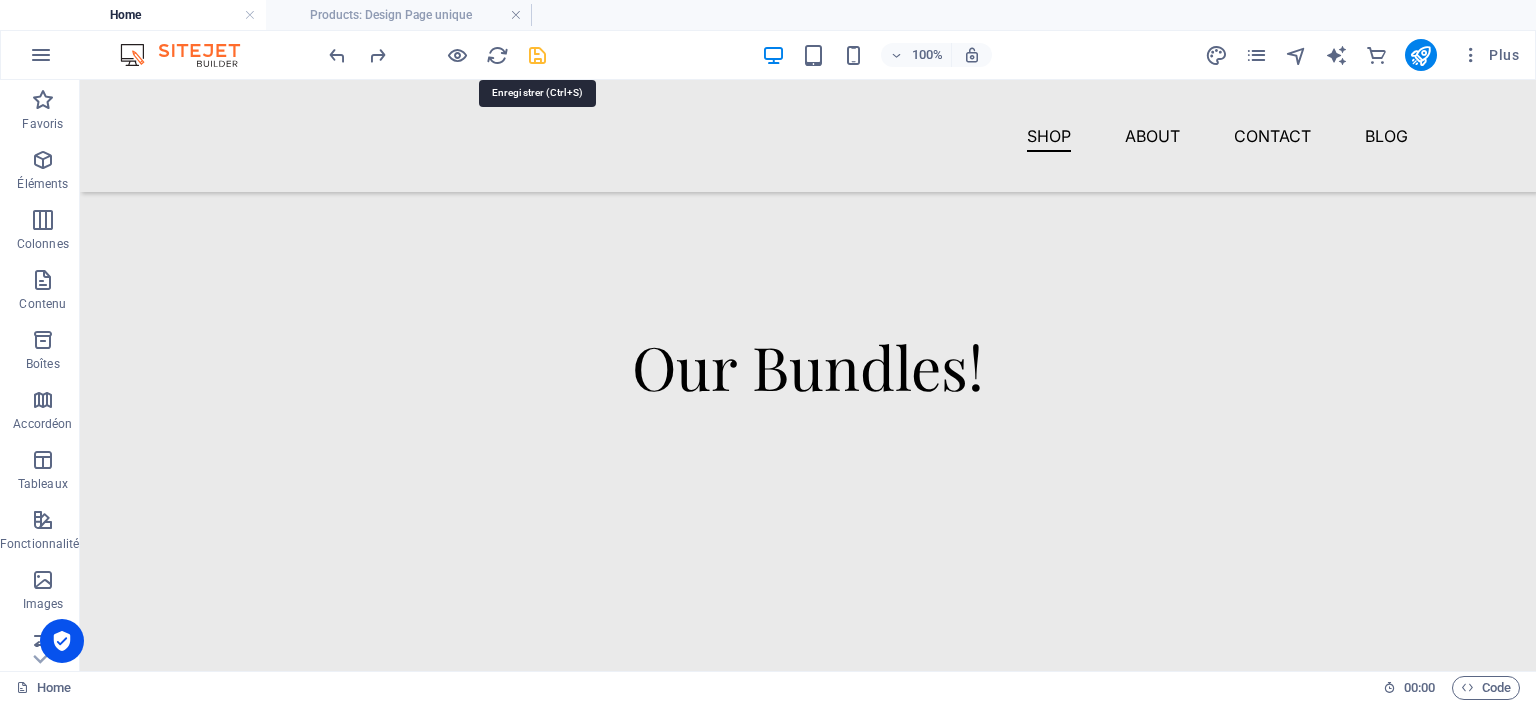 click at bounding box center [537, 55] 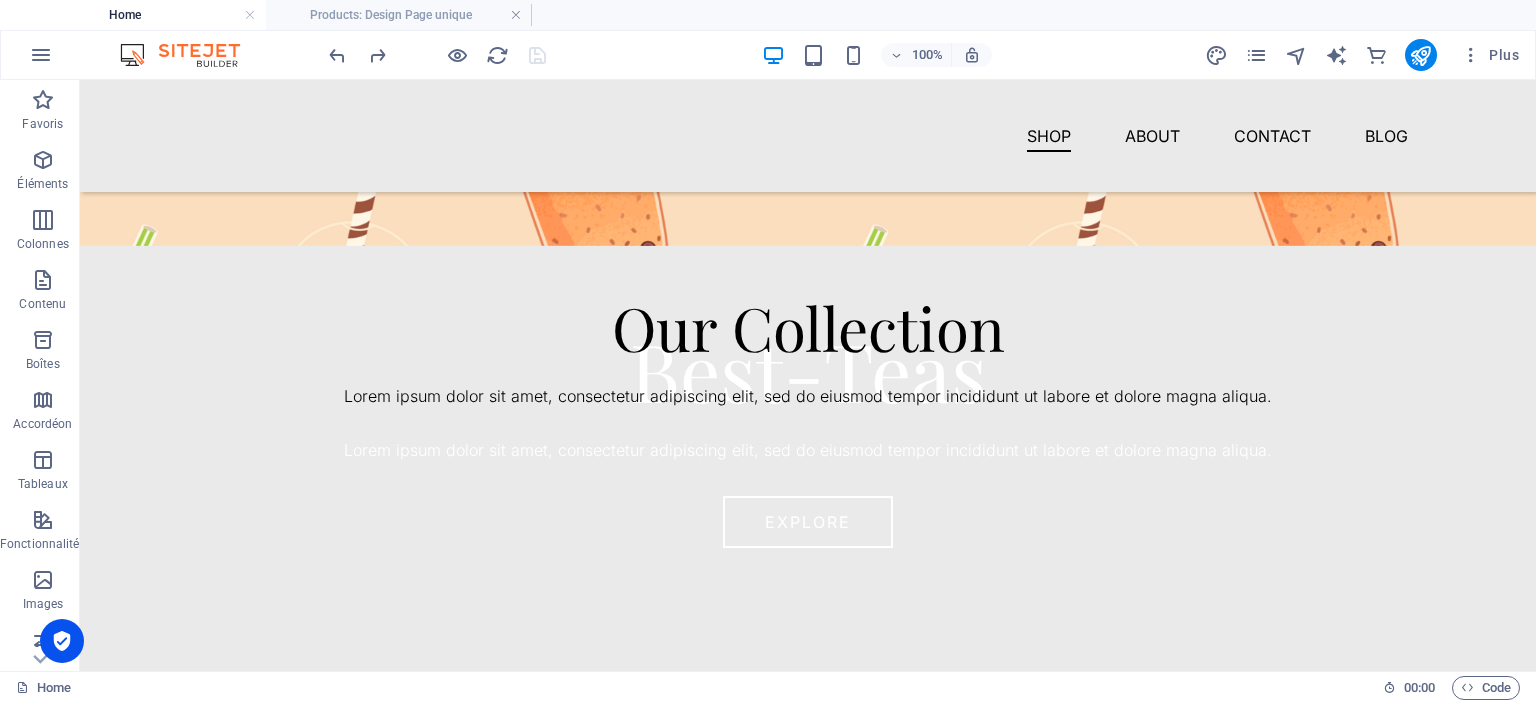 scroll, scrollTop: 388, scrollLeft: 0, axis: vertical 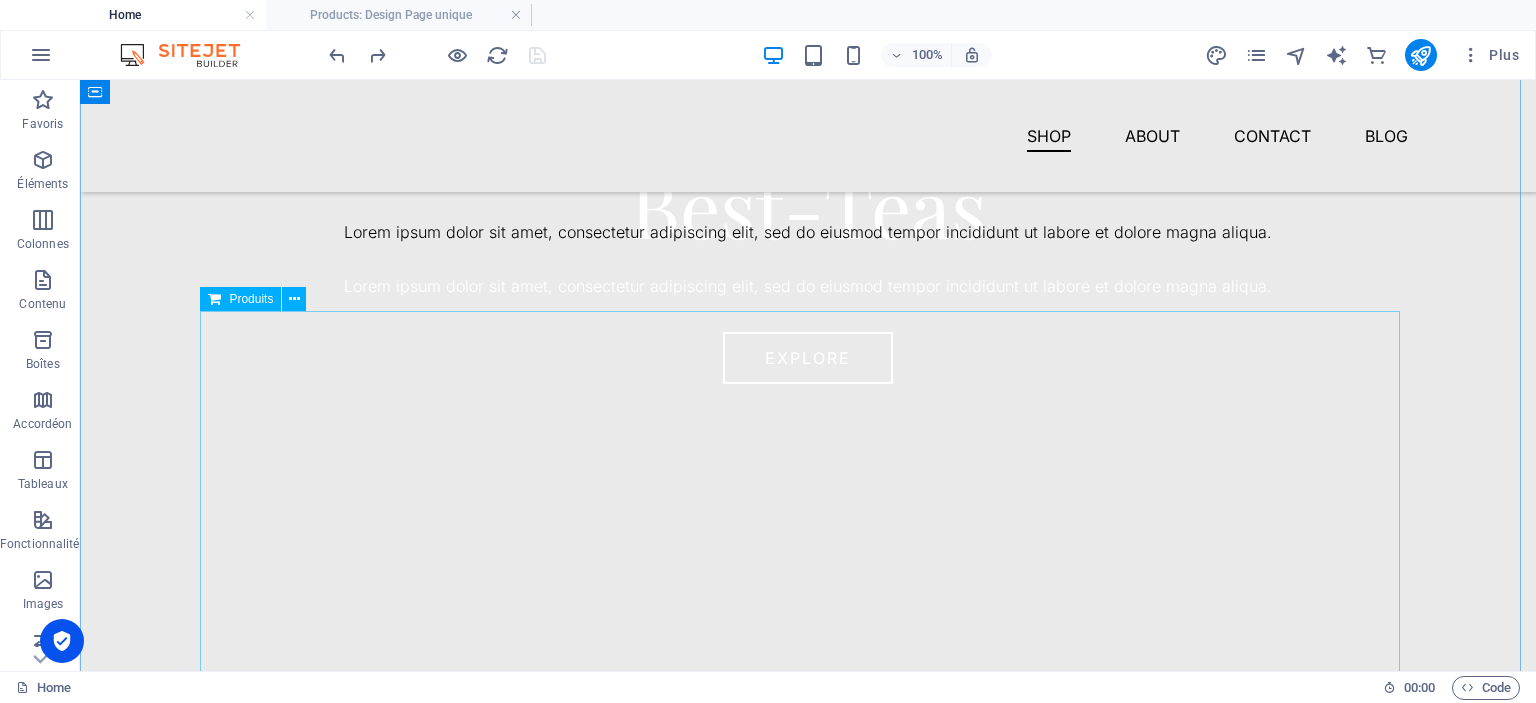 click at bounding box center (808, 486) 